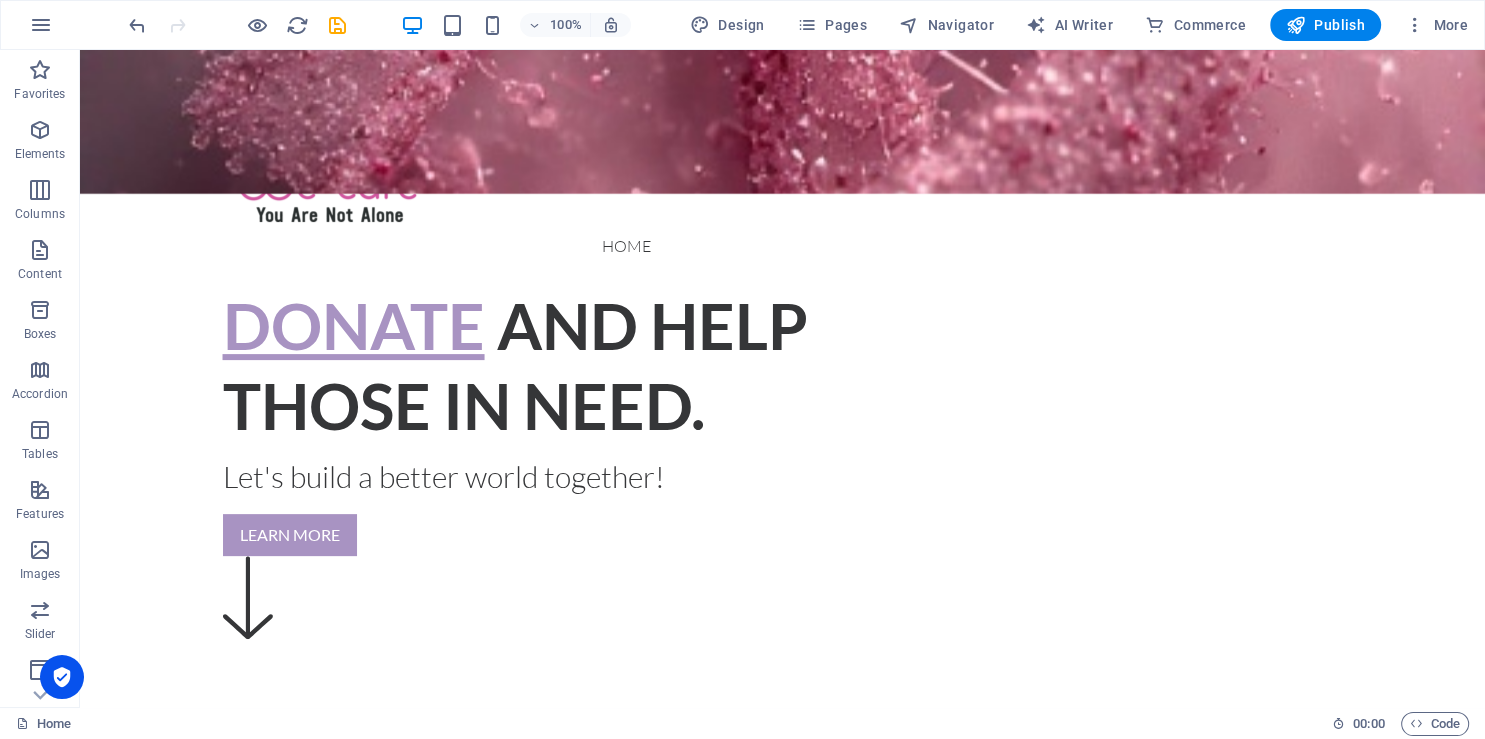 scroll, scrollTop: 503, scrollLeft: 0, axis: vertical 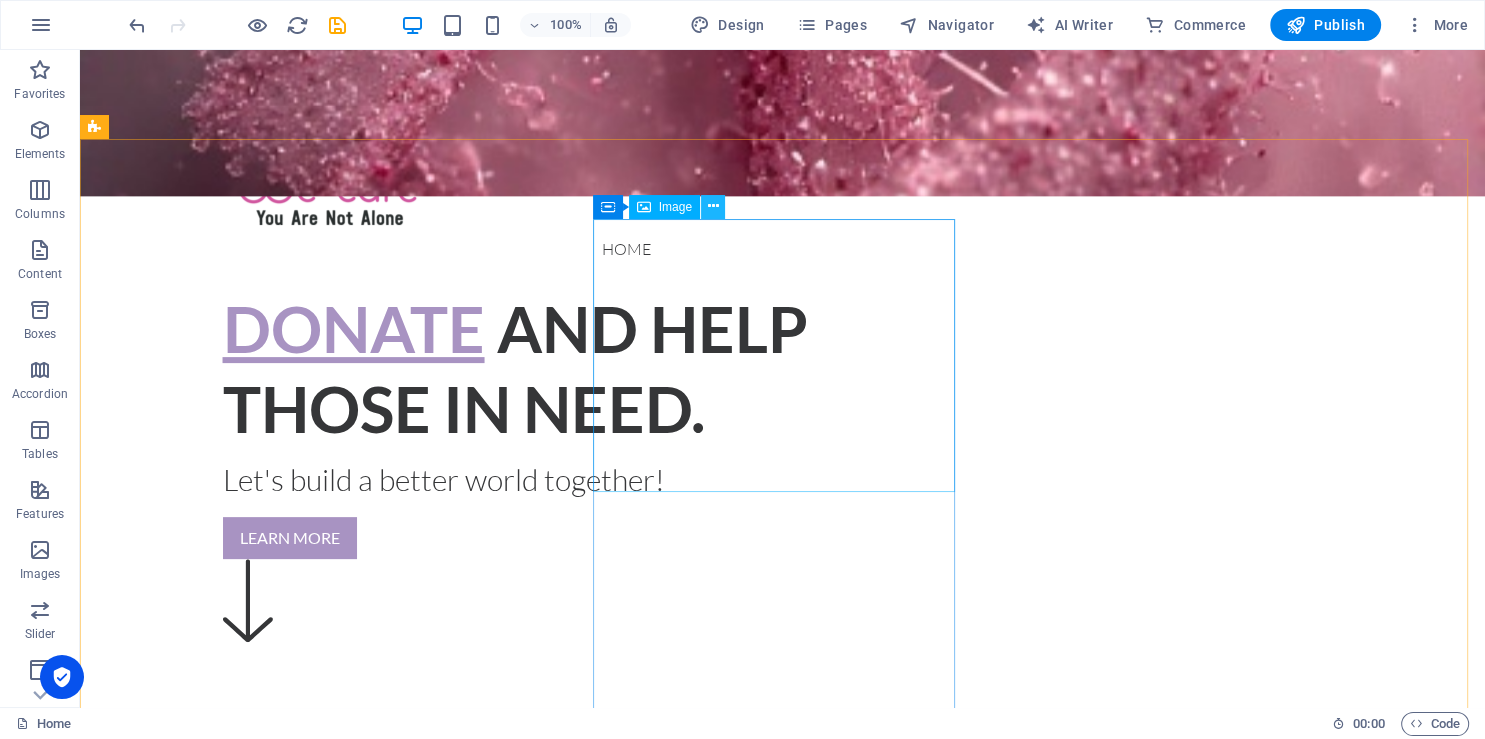 click at bounding box center [713, 206] 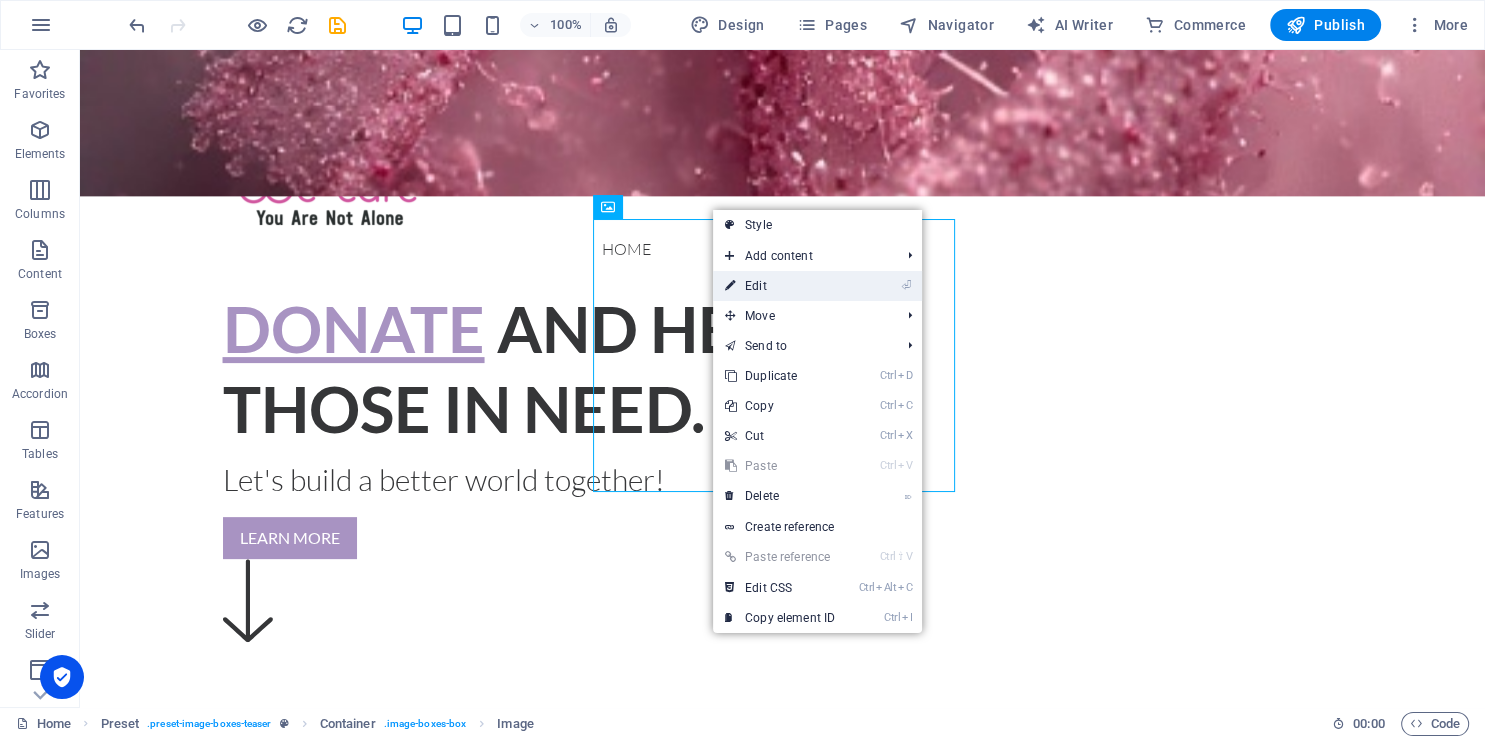 click on "⏎  Edit" at bounding box center (780, 286) 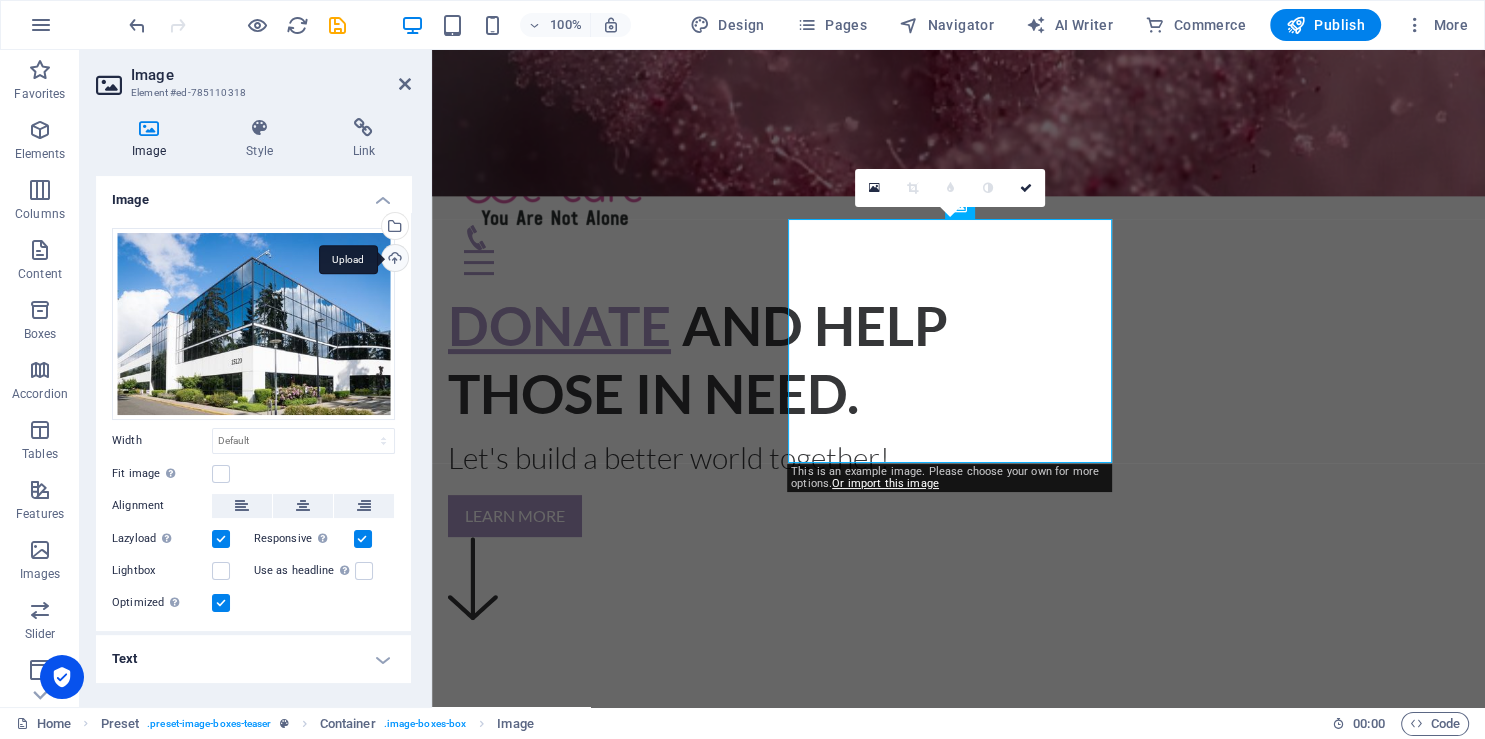 click on "Upload" at bounding box center [393, 260] 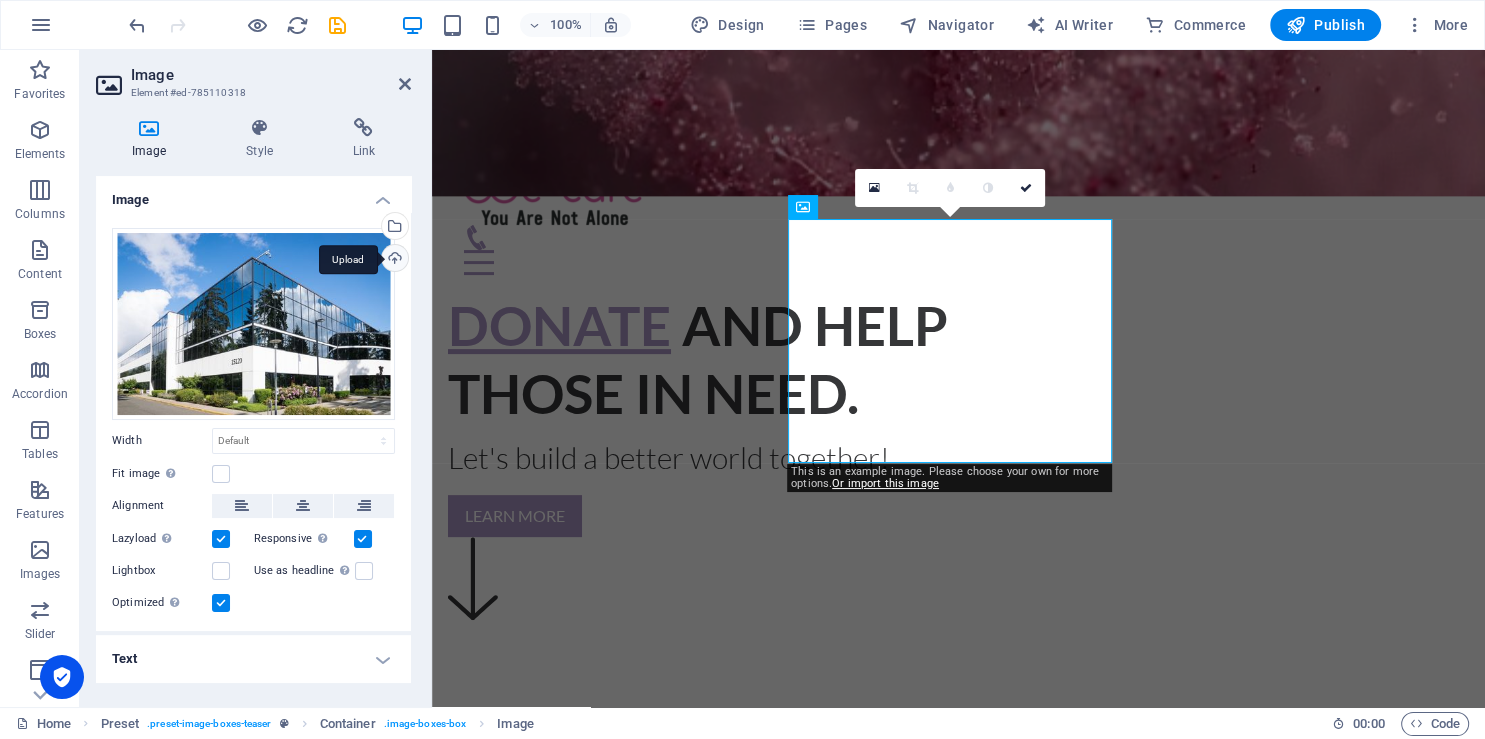 click on "Upload" at bounding box center [393, 260] 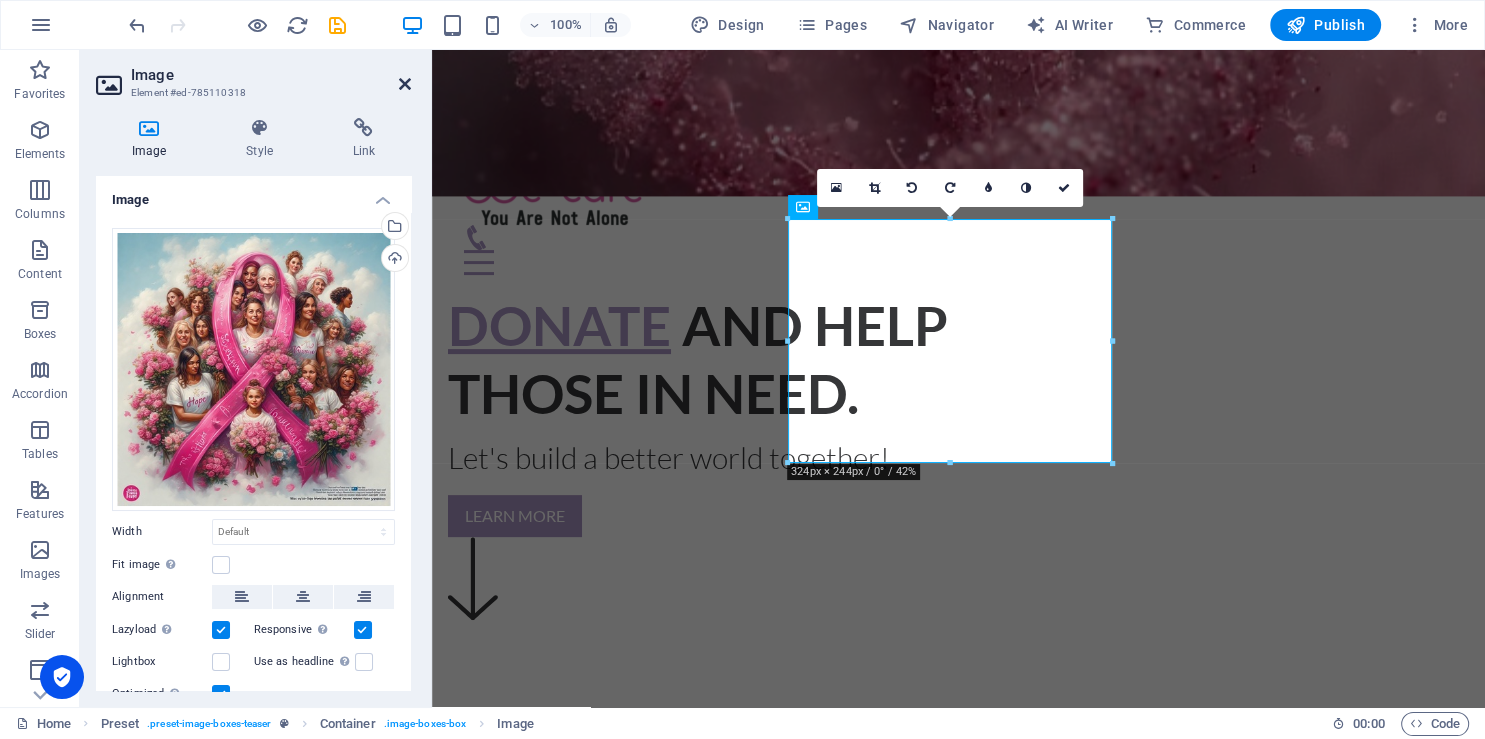 click at bounding box center [405, 84] 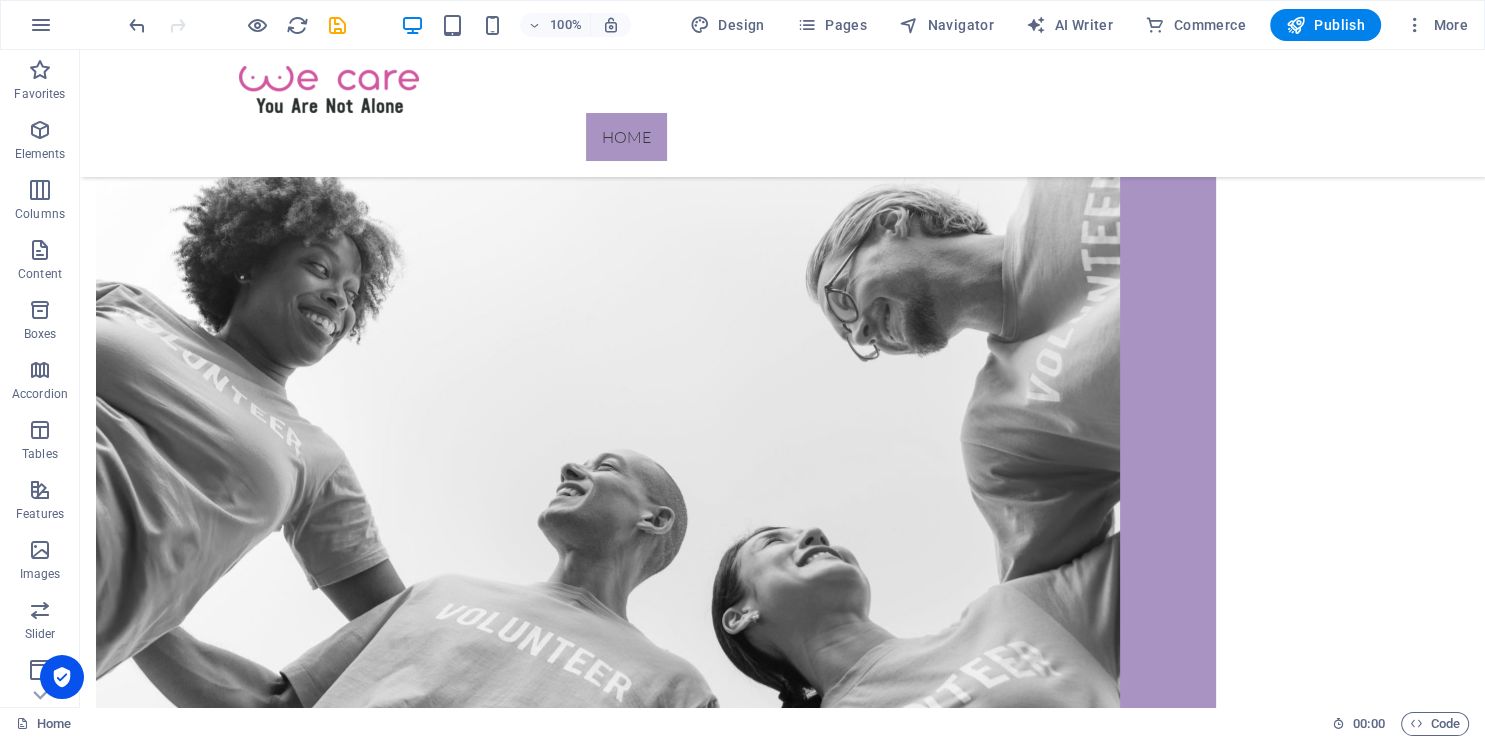 scroll, scrollTop: 1144, scrollLeft: 0, axis: vertical 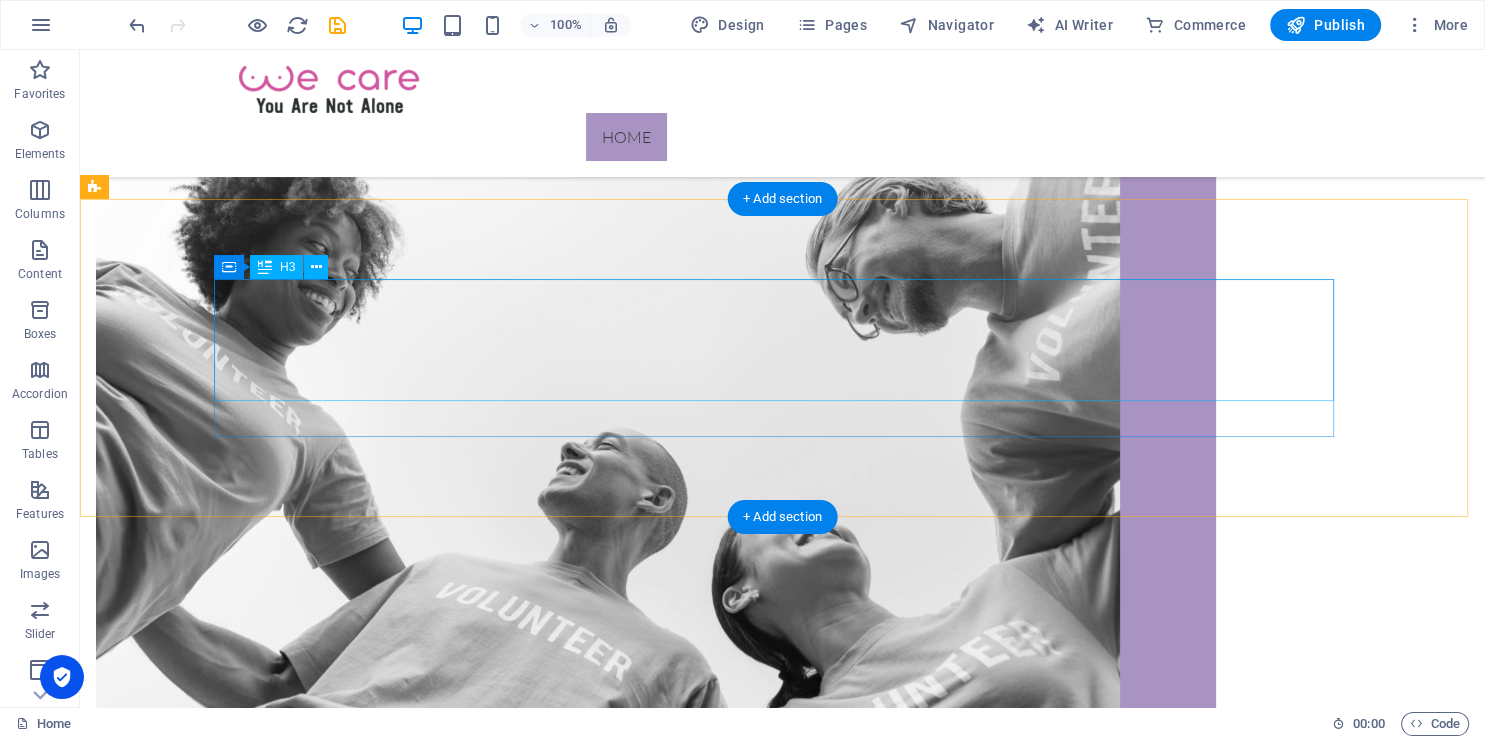 click on "There is a lot that happens around the world we cannot control. We cannot stop earthquakes, we cannot prevent droughts, and we cannot prevent all conflict, but when we know where the hungry, the homeless and the sick exist, then we can help." at bounding box center [783, 3770] 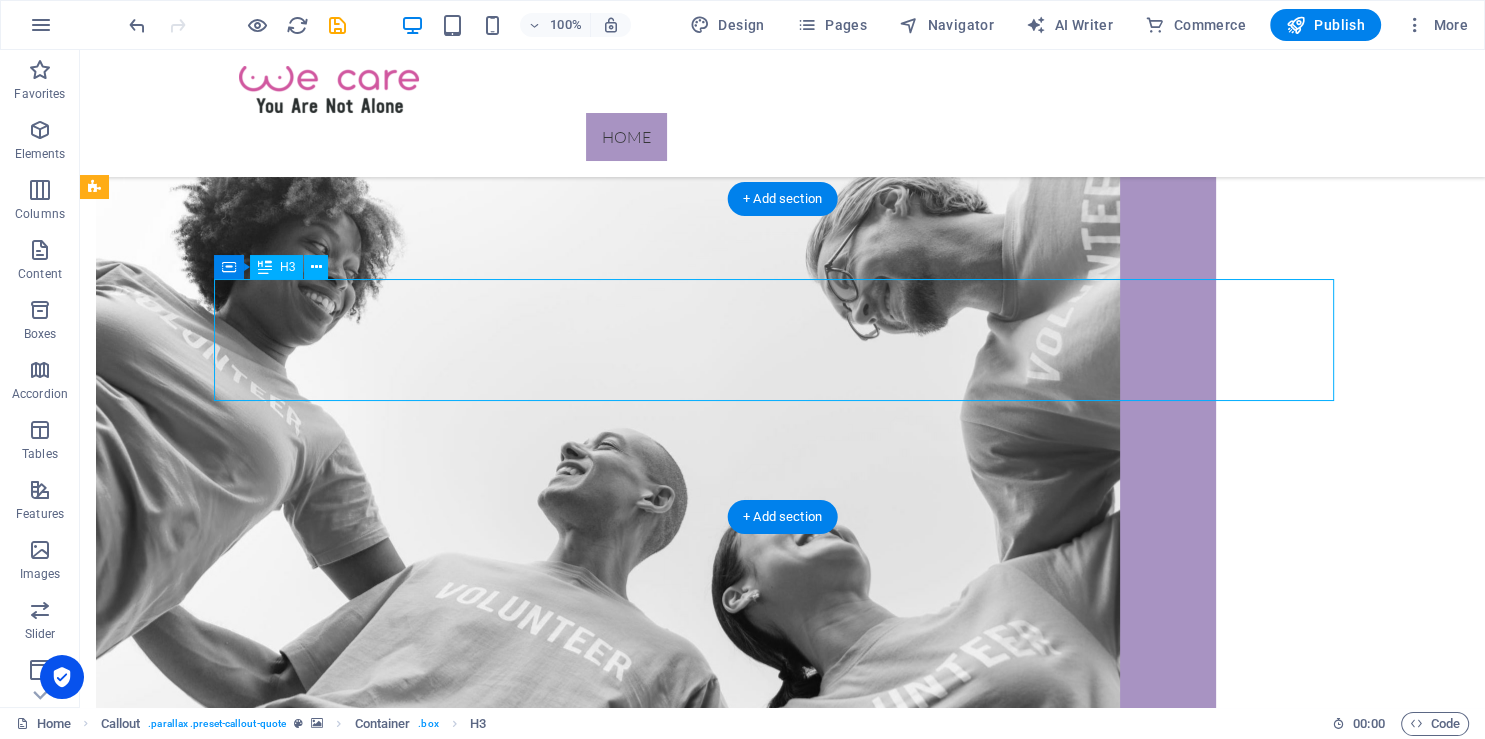 click on "There is a lot that happens around the world we cannot control. We cannot stop earthquakes, we cannot prevent droughts, and we cannot prevent all conflict, but when we know where the hungry, the homeless and the sick exist, then we can help." at bounding box center (783, 3770) 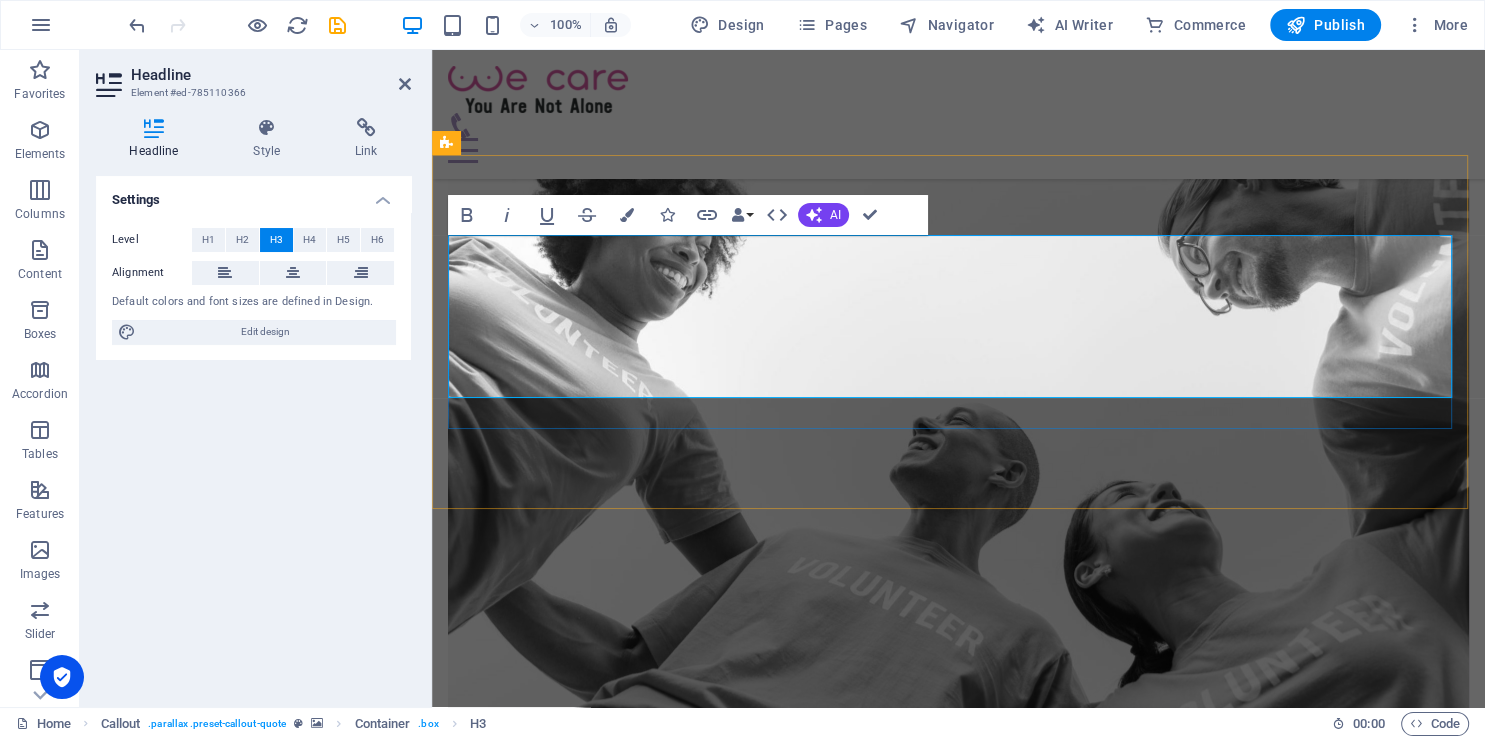 scroll, scrollTop: 3709, scrollLeft: 15, axis: both 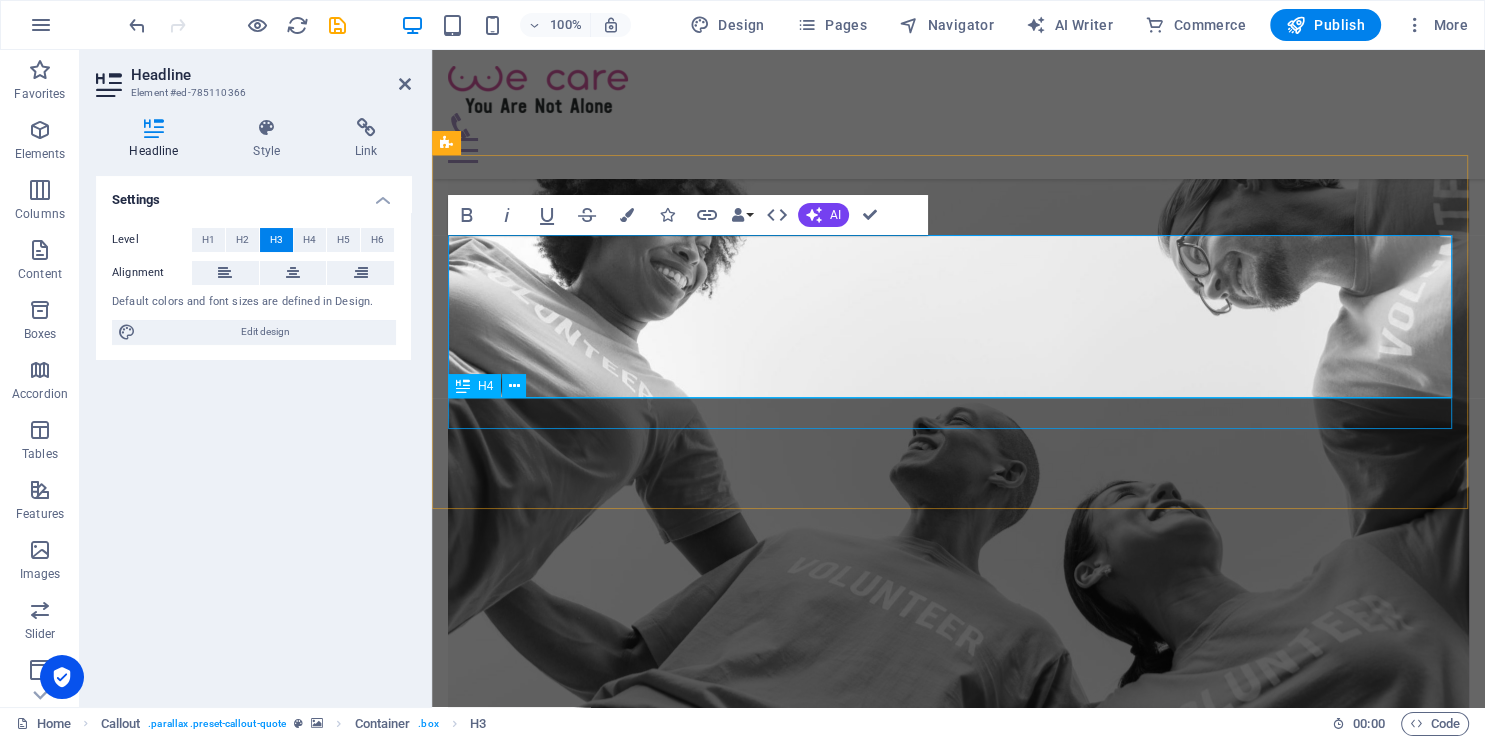 click on "- [PERSON_NAME]" at bounding box center (958, 3608) 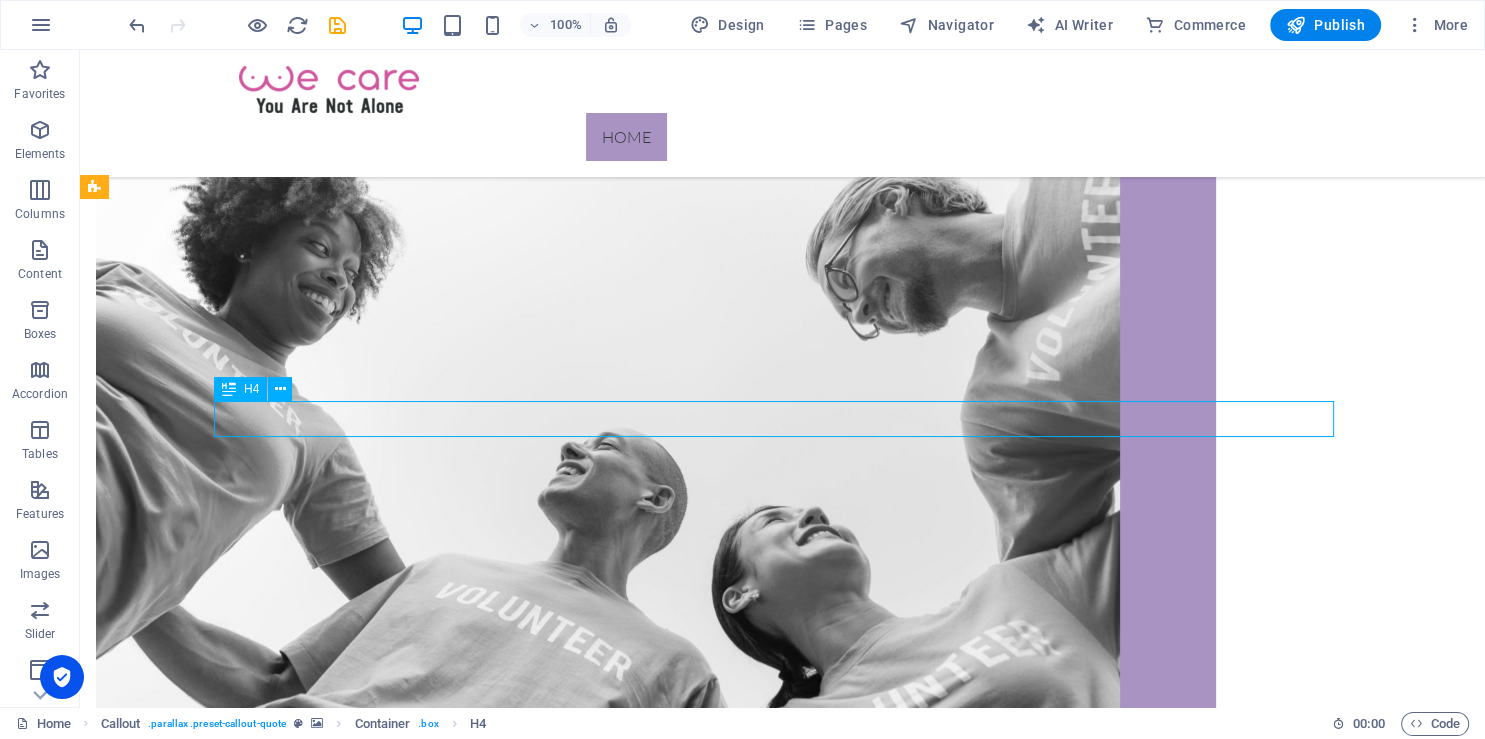 click on "- [PERSON_NAME]" at bounding box center [783, 3850] 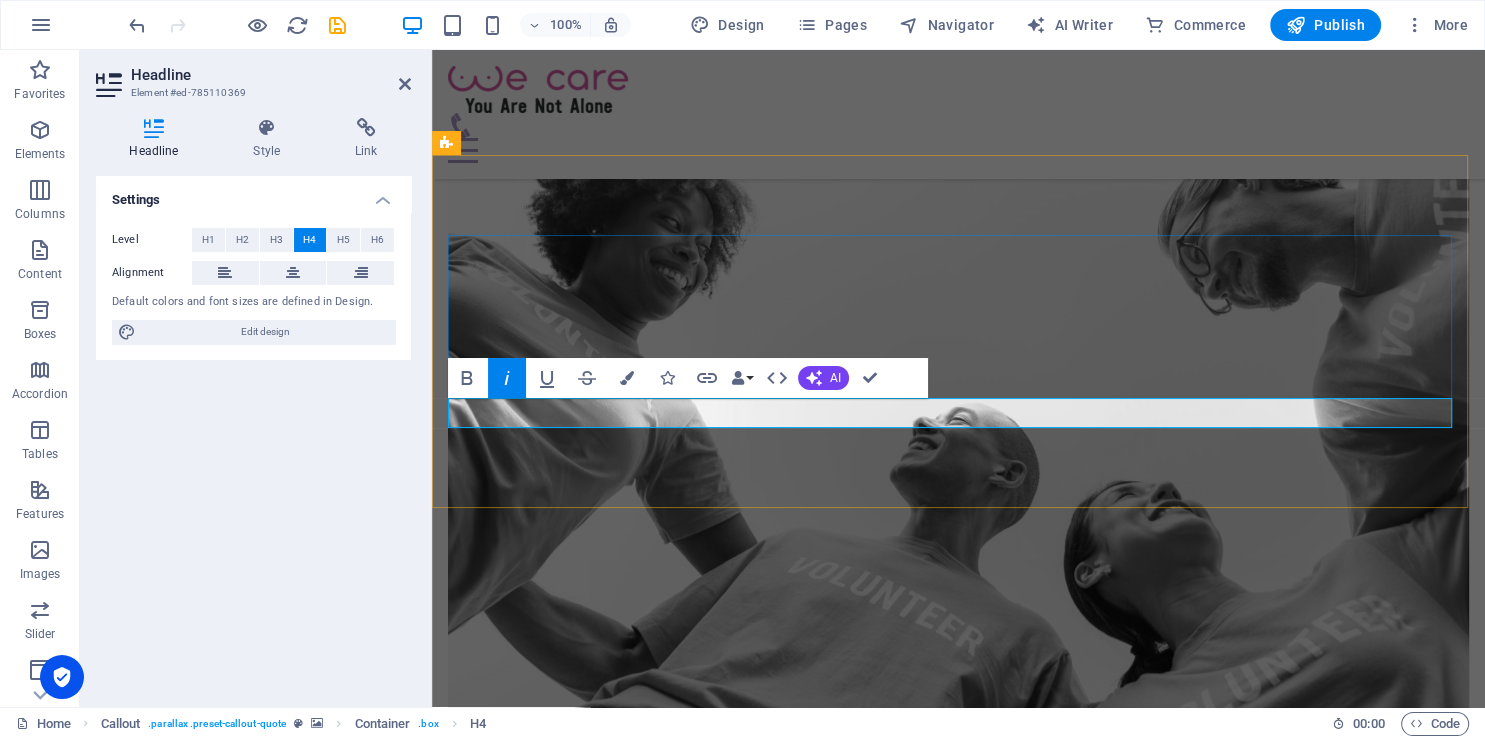 type 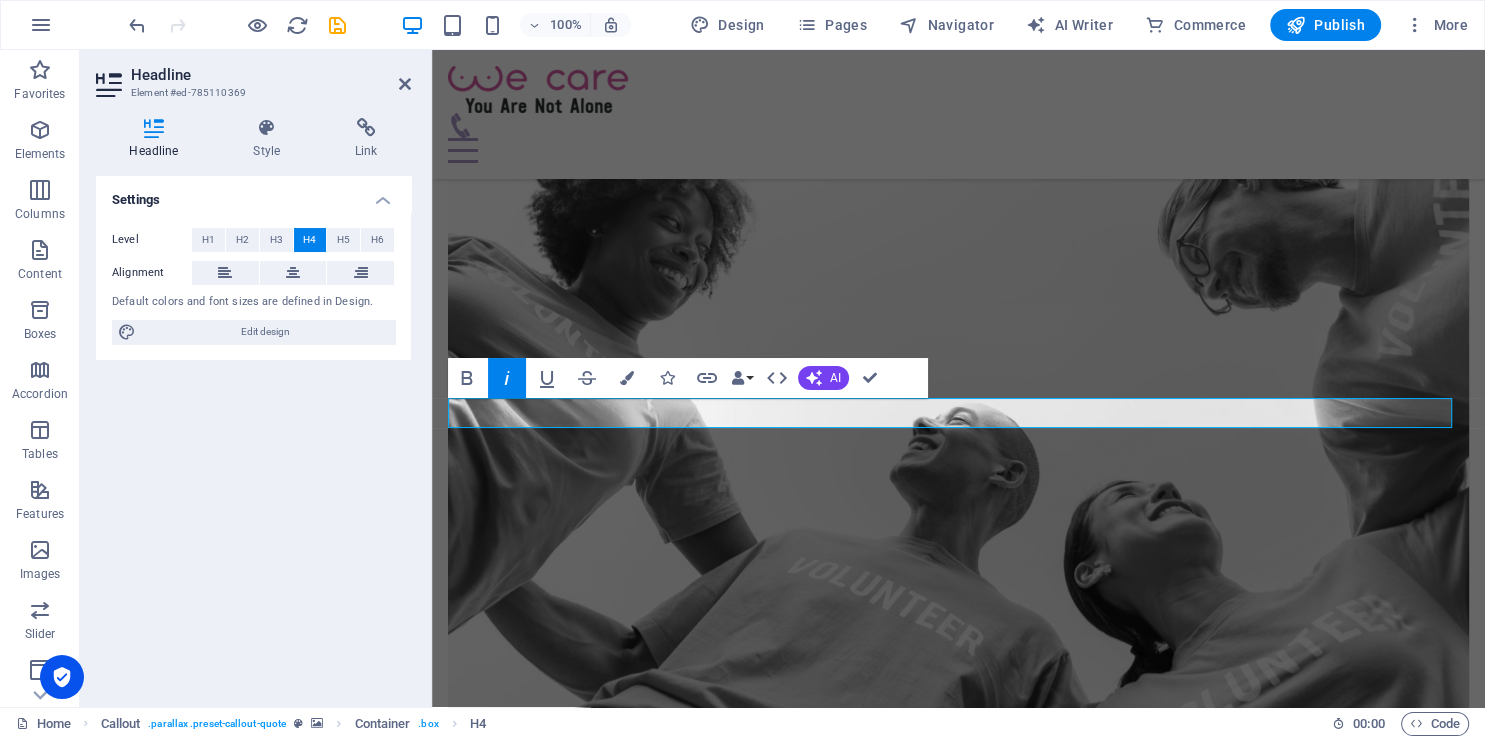 click at bounding box center (958, 3095) 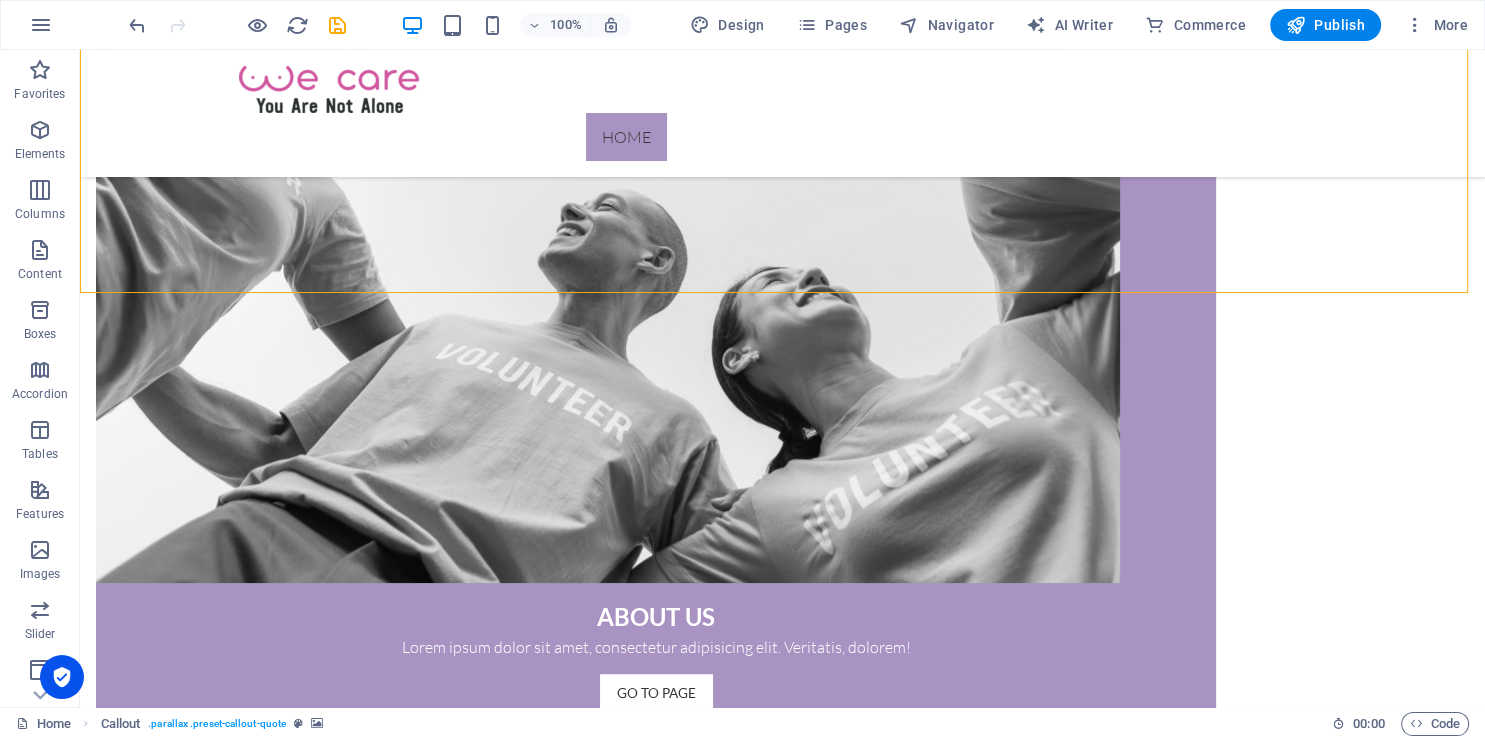 scroll, scrollTop: 1389, scrollLeft: 0, axis: vertical 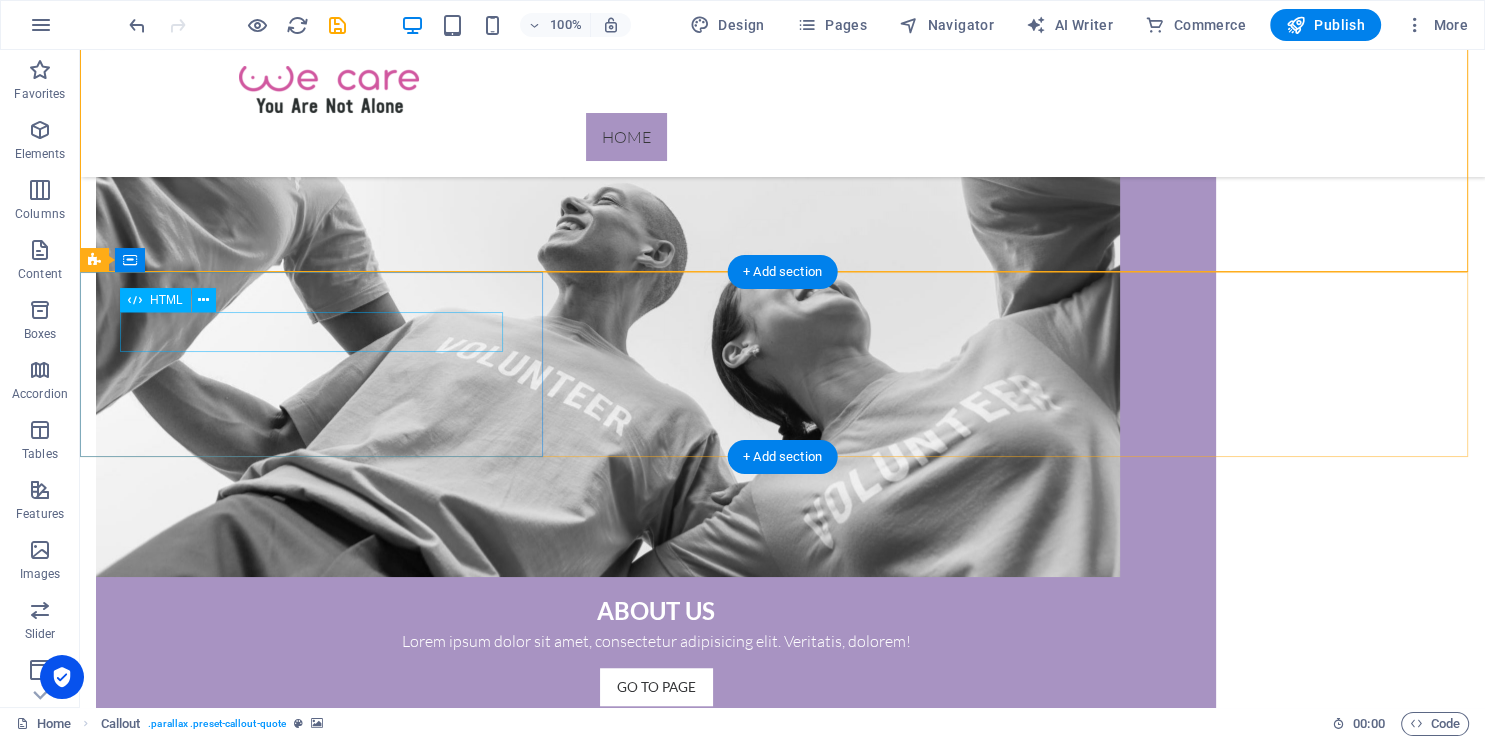 click on "455" at bounding box center (782, 3763) 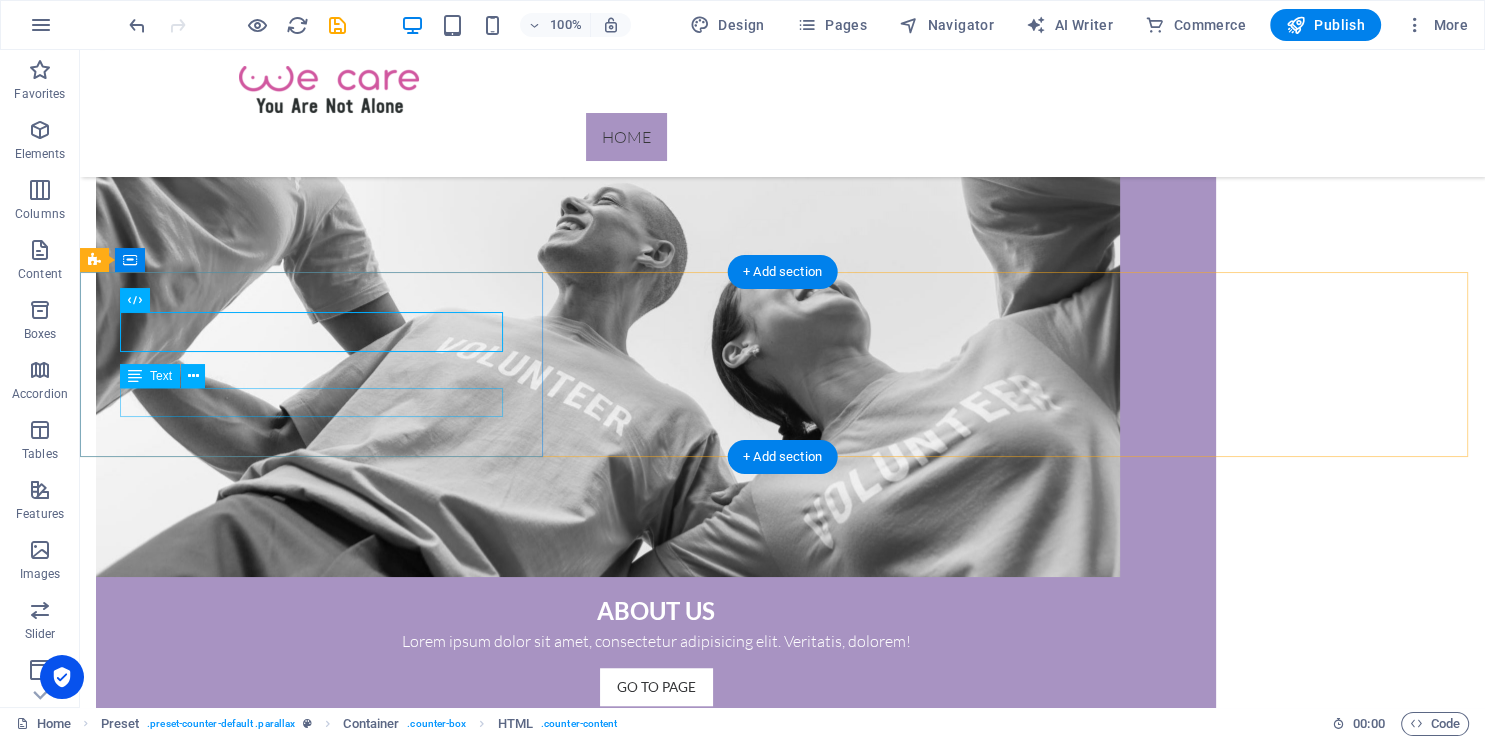 click on "Feeded  Homeless" at bounding box center (782, 3833) 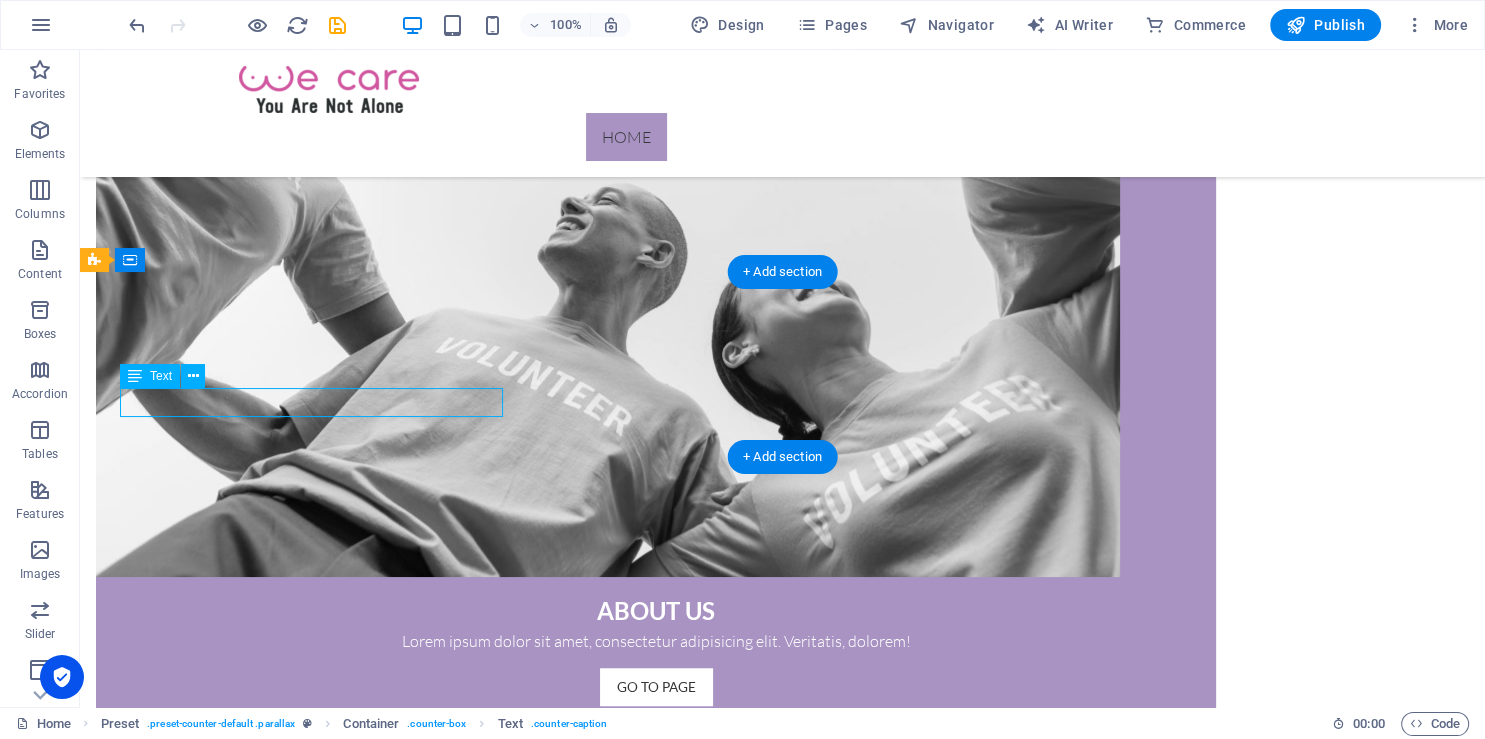 click on "Feeded  Homeless" at bounding box center (782, 3833) 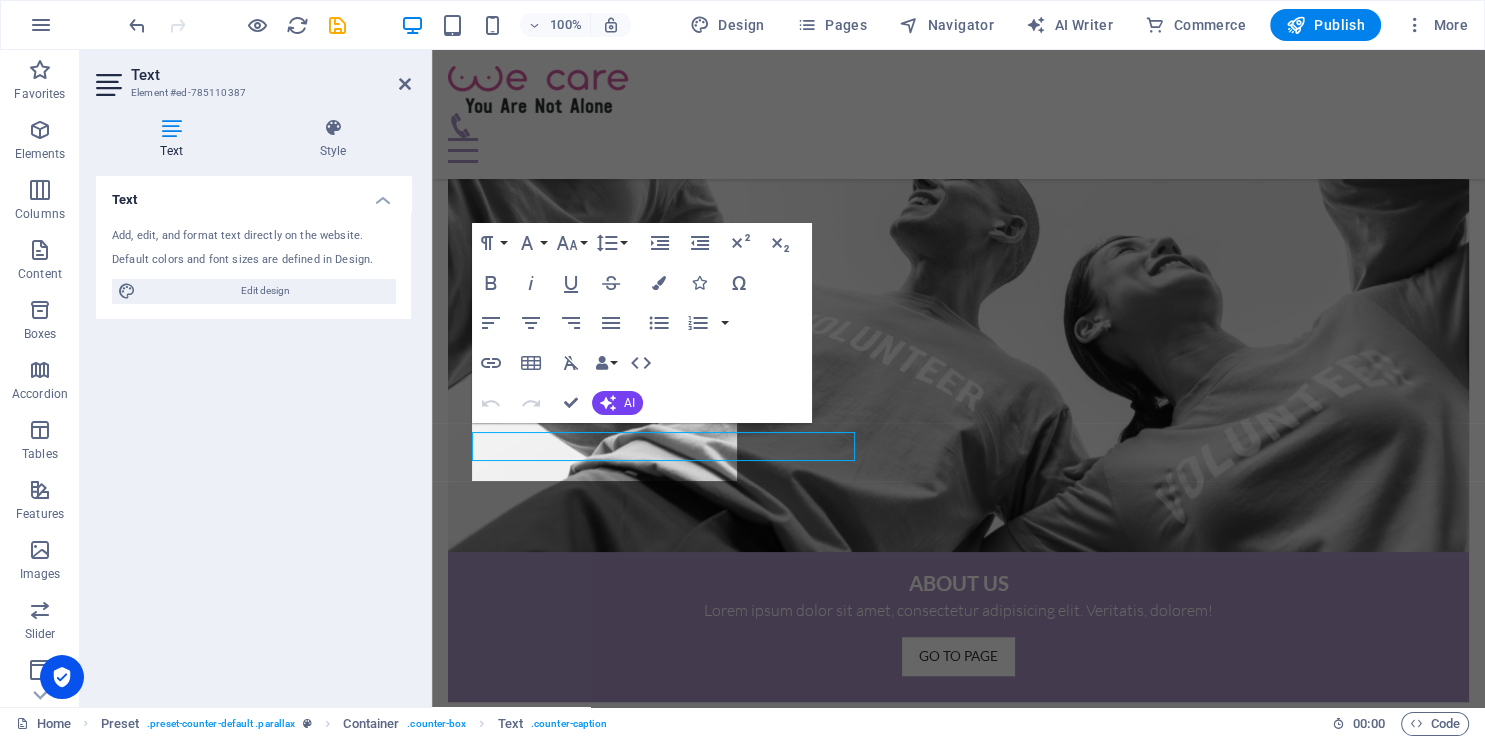 scroll, scrollTop: 1345, scrollLeft: 0, axis: vertical 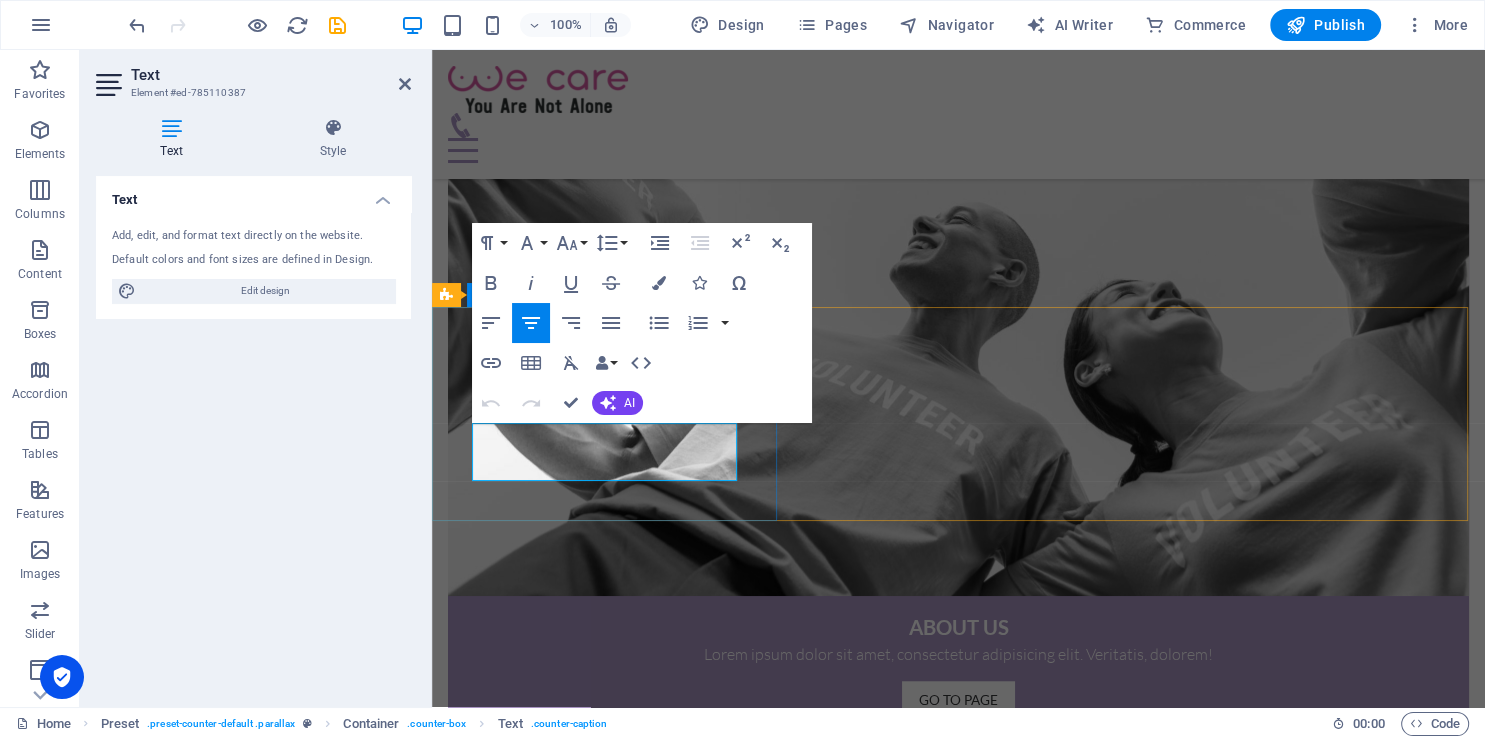 type 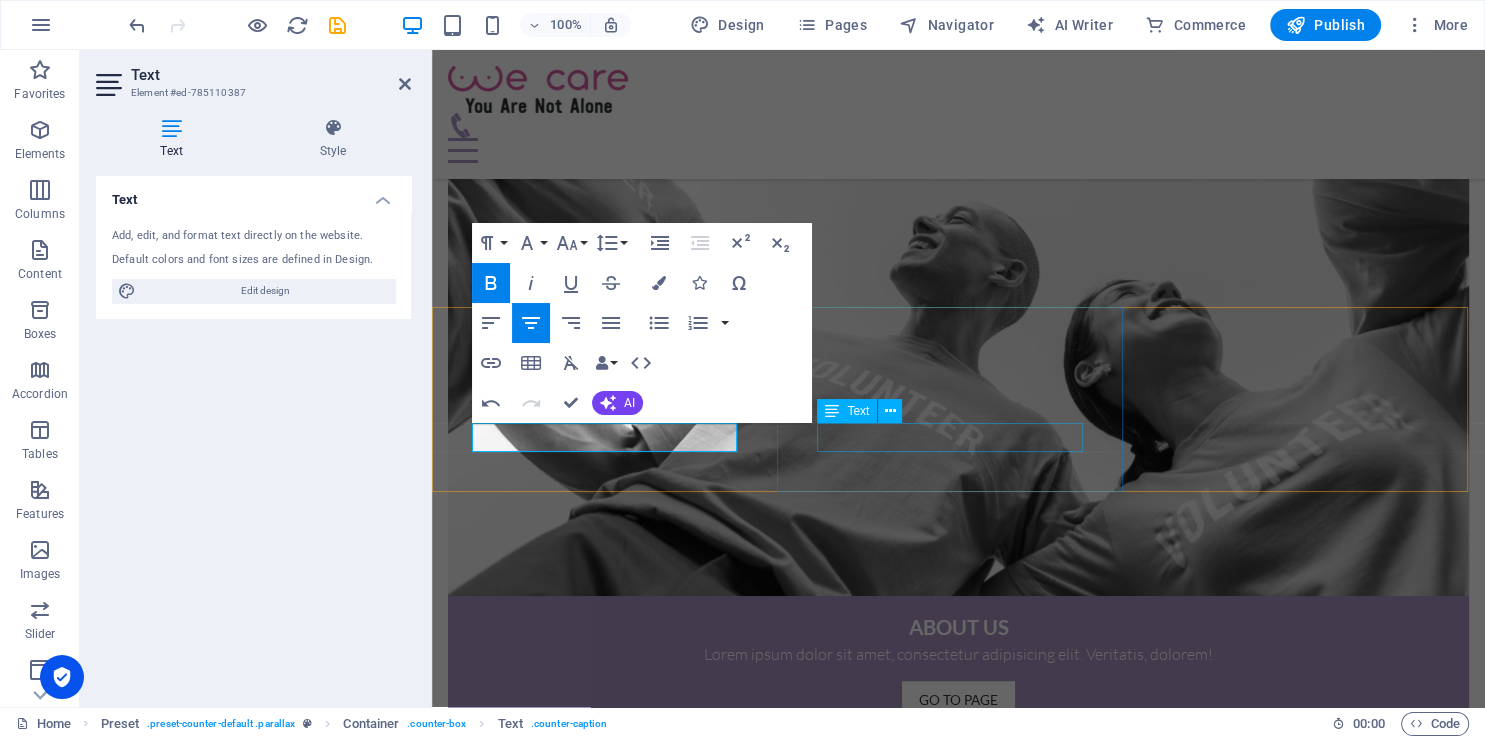 click on "build  Shelters" at bounding box center [958, 3817] 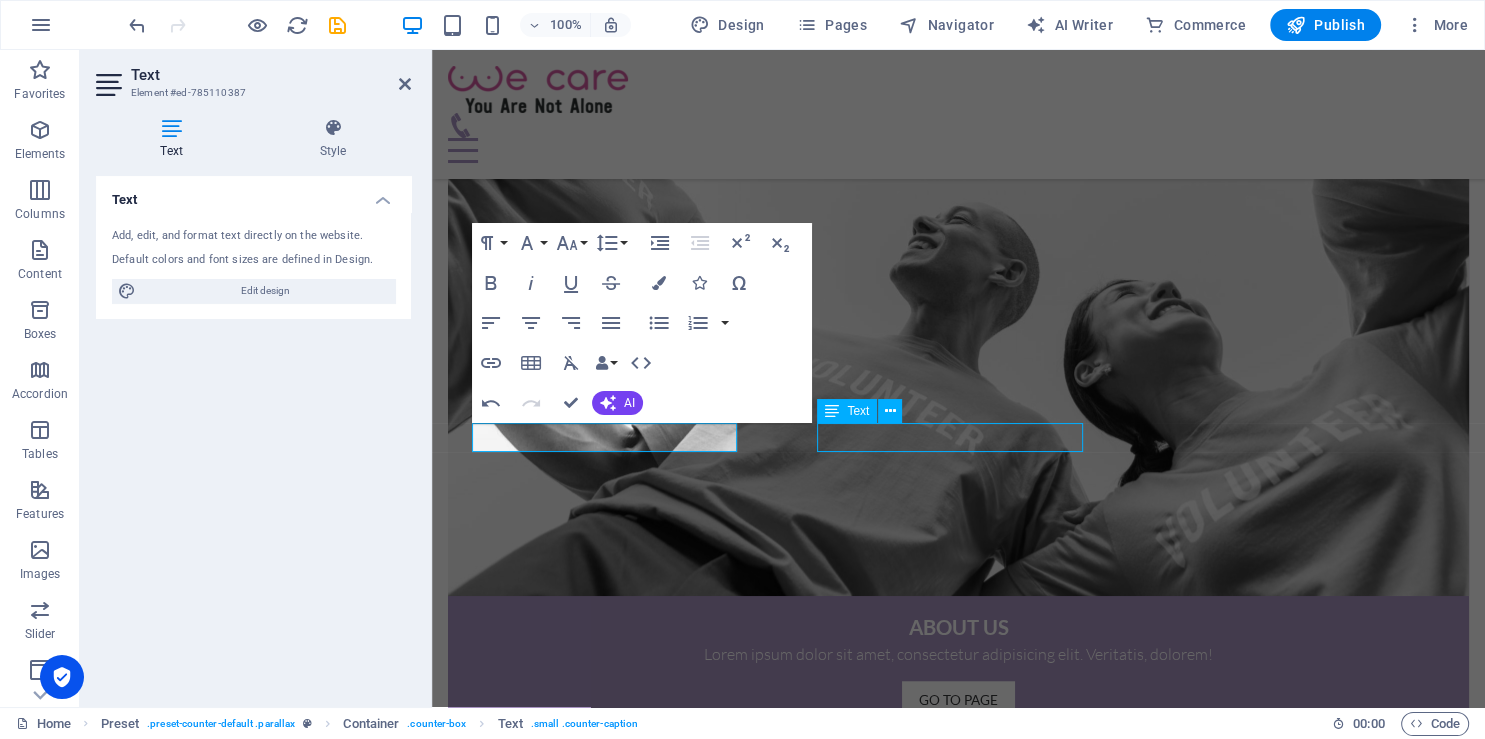 scroll, scrollTop: 1389, scrollLeft: 0, axis: vertical 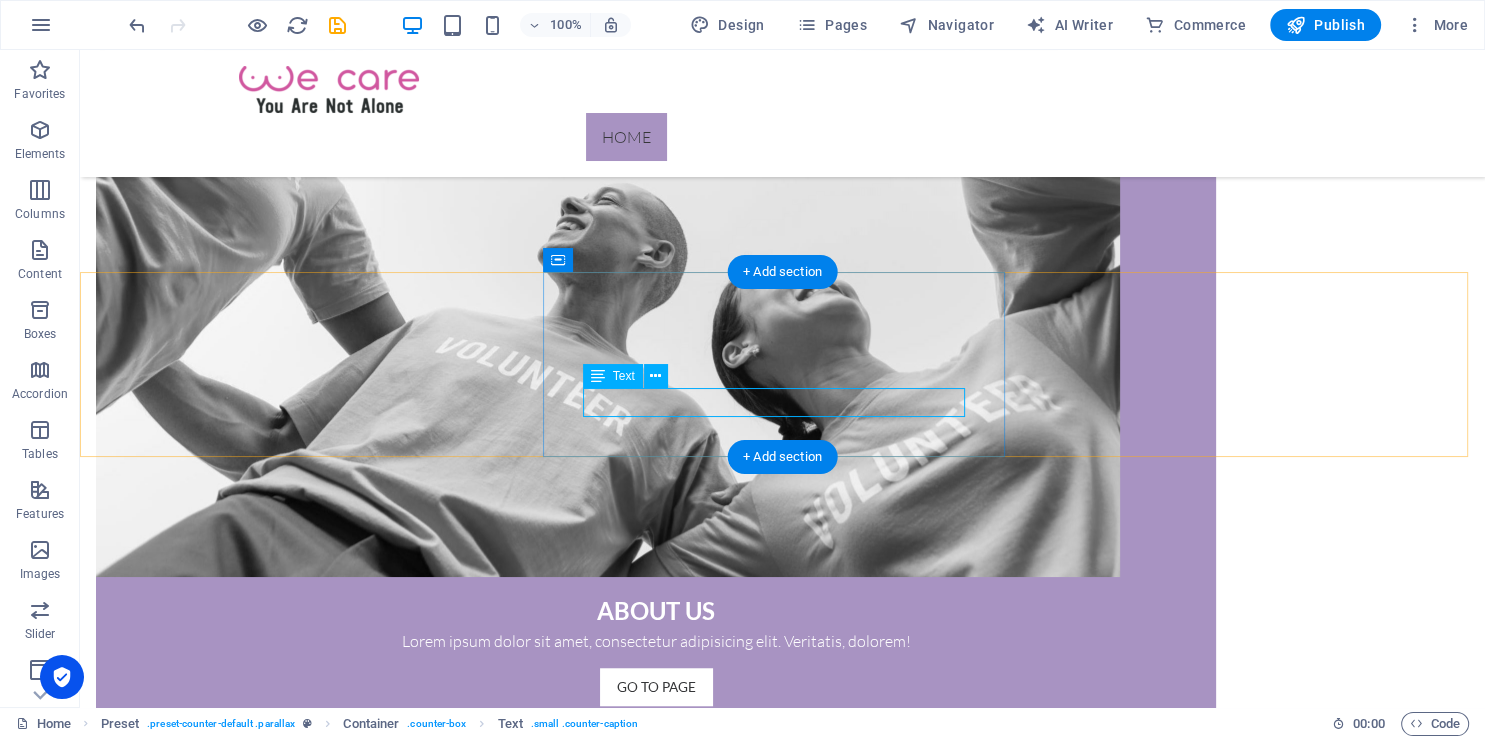click on "build  Shelters" at bounding box center [782, 4018] 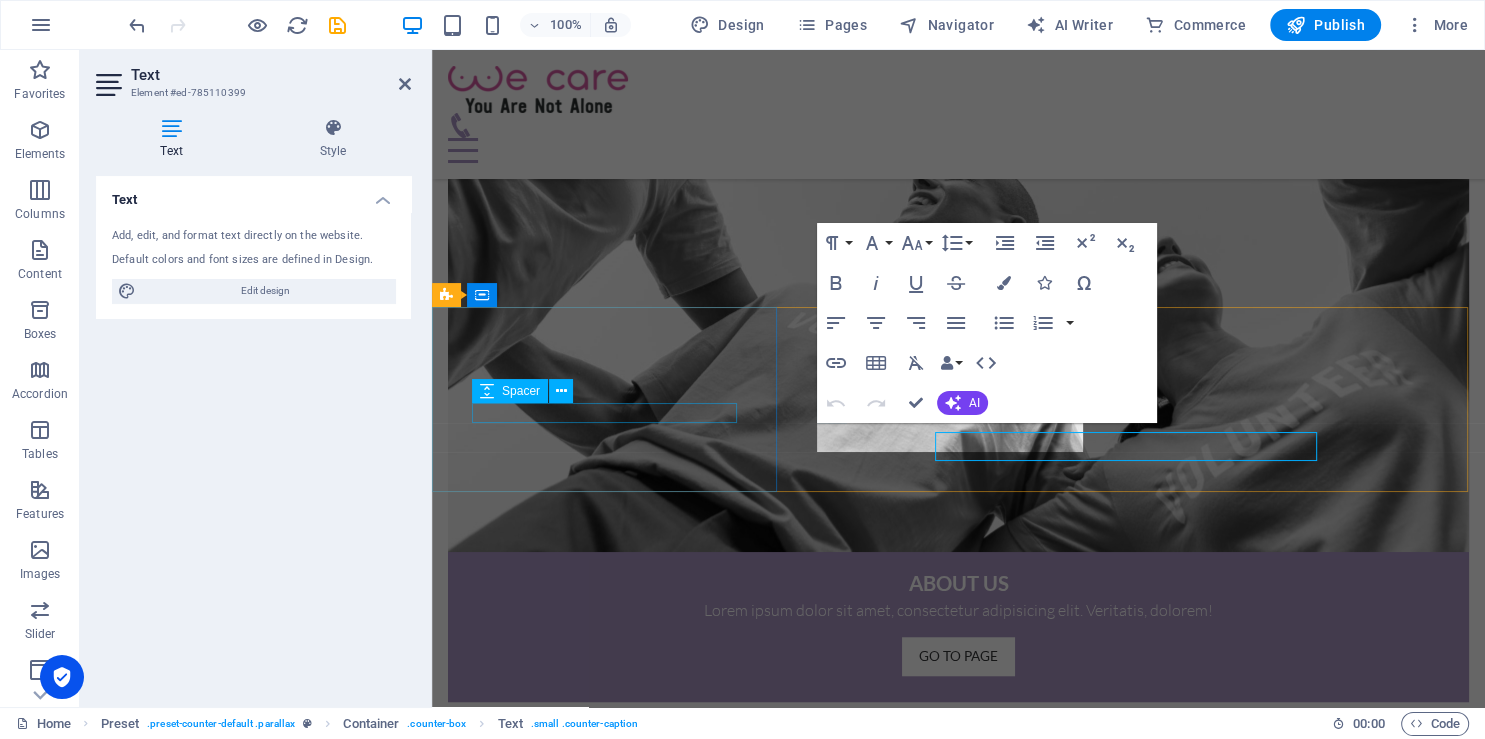 scroll, scrollTop: 1345, scrollLeft: 0, axis: vertical 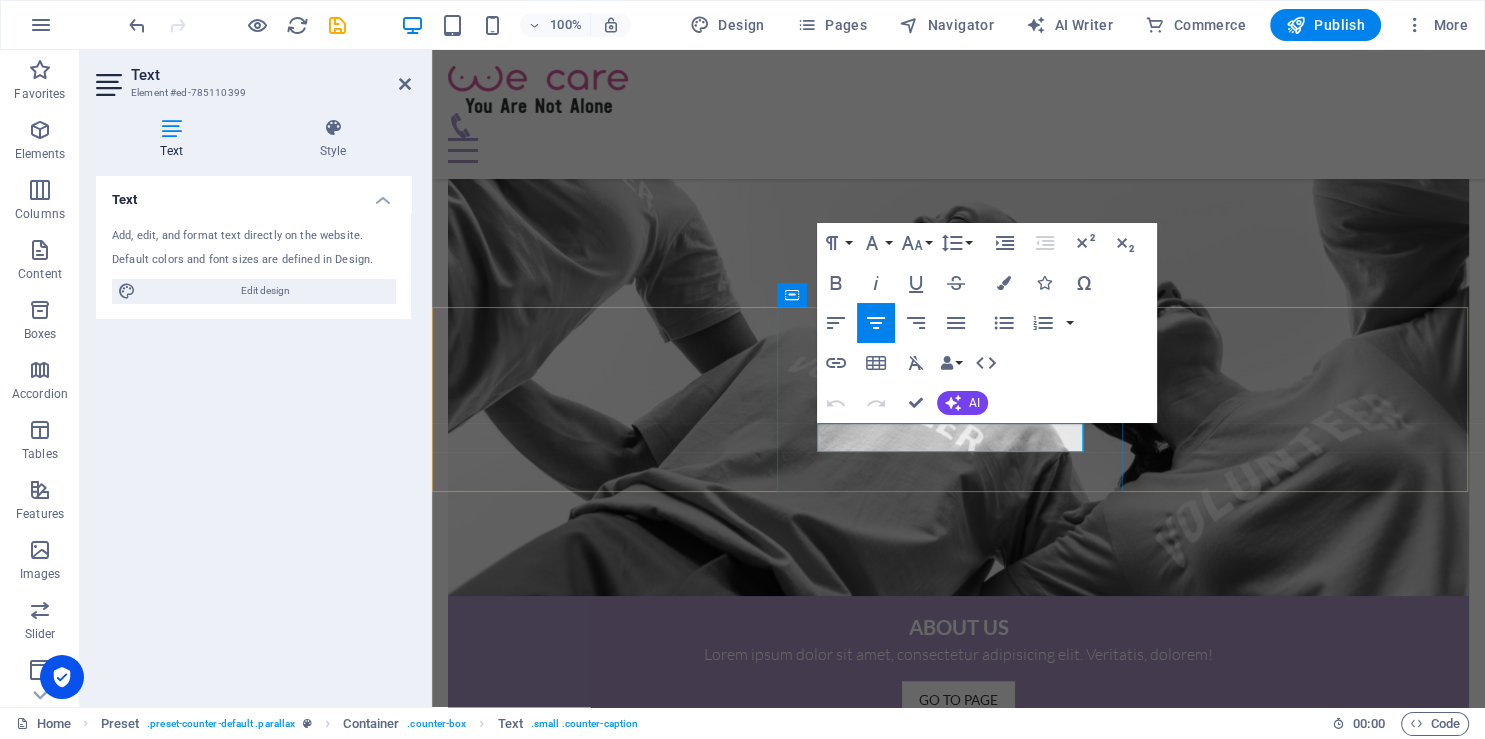 click on "build  Shelters" at bounding box center (958, 3817) 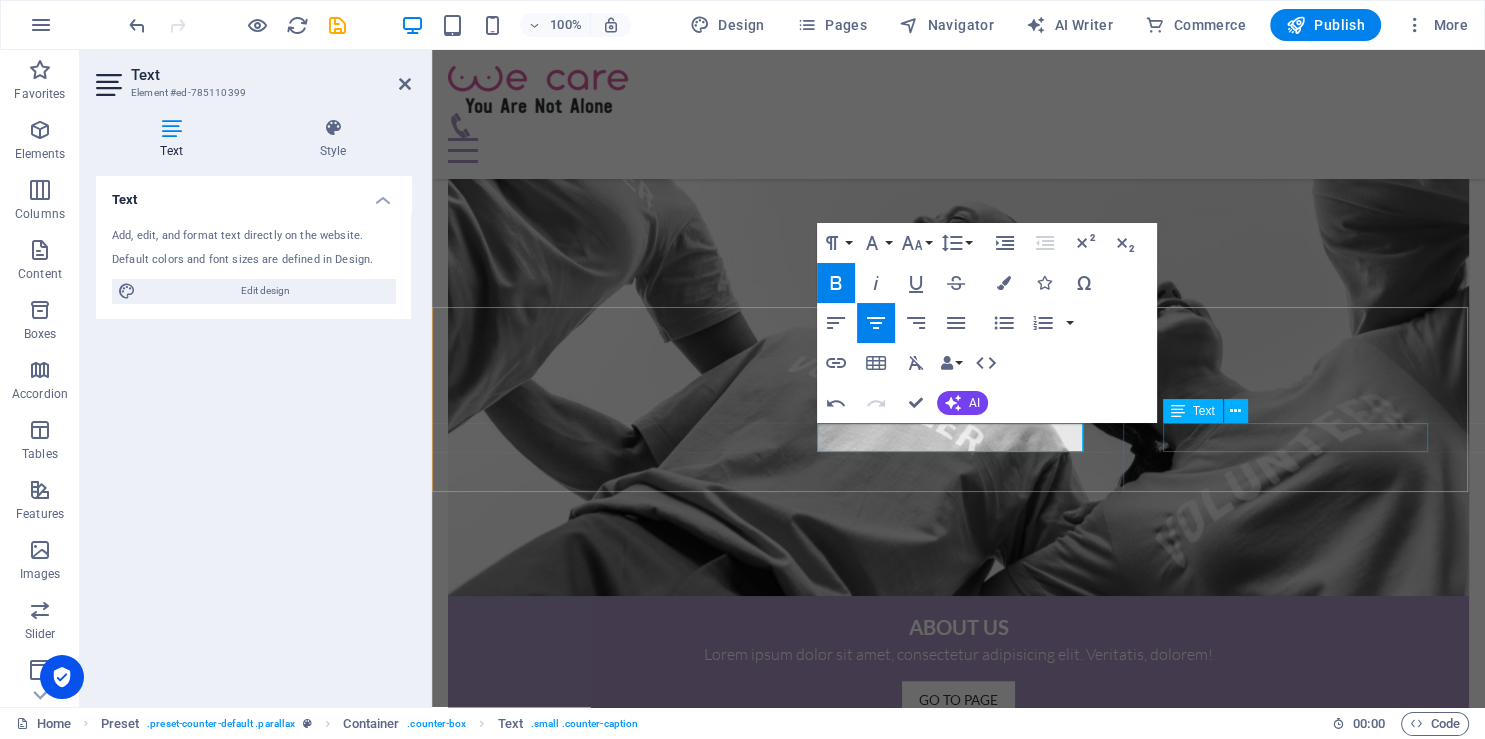 drag, startPoint x: 1178, startPoint y: 426, endPoint x: 1575, endPoint y: 473, distance: 399.77243 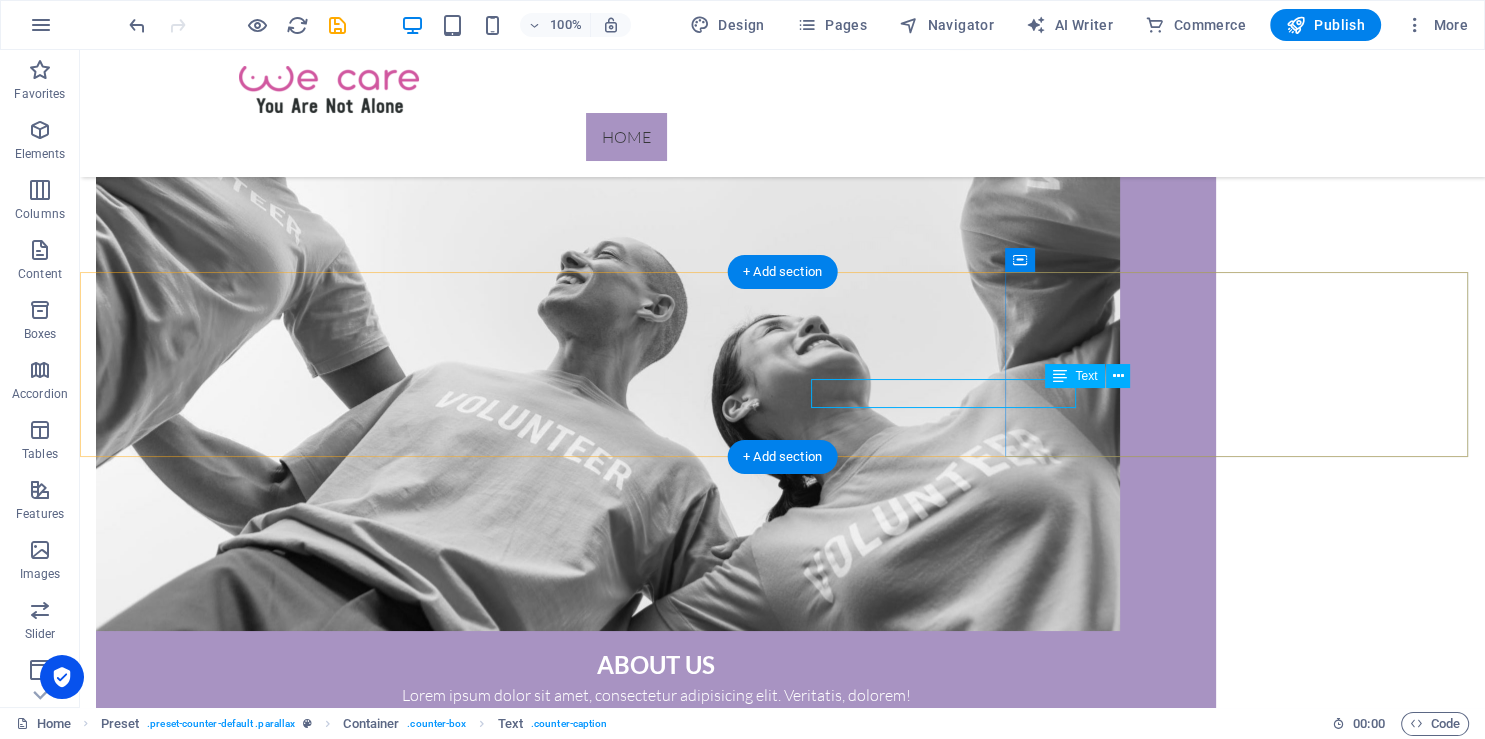 scroll, scrollTop: 1389, scrollLeft: 0, axis: vertical 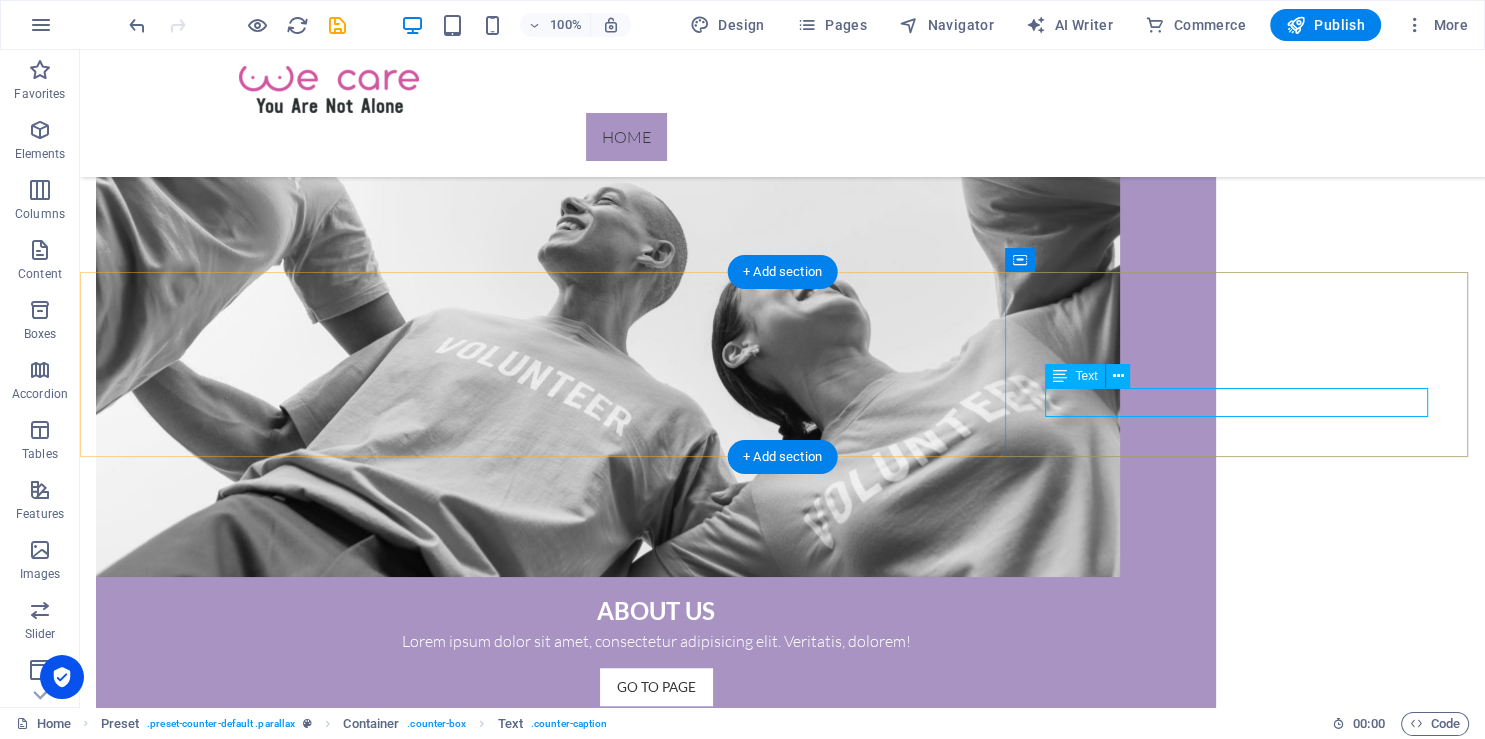 click on "Money  Donated" at bounding box center [782, 4202] 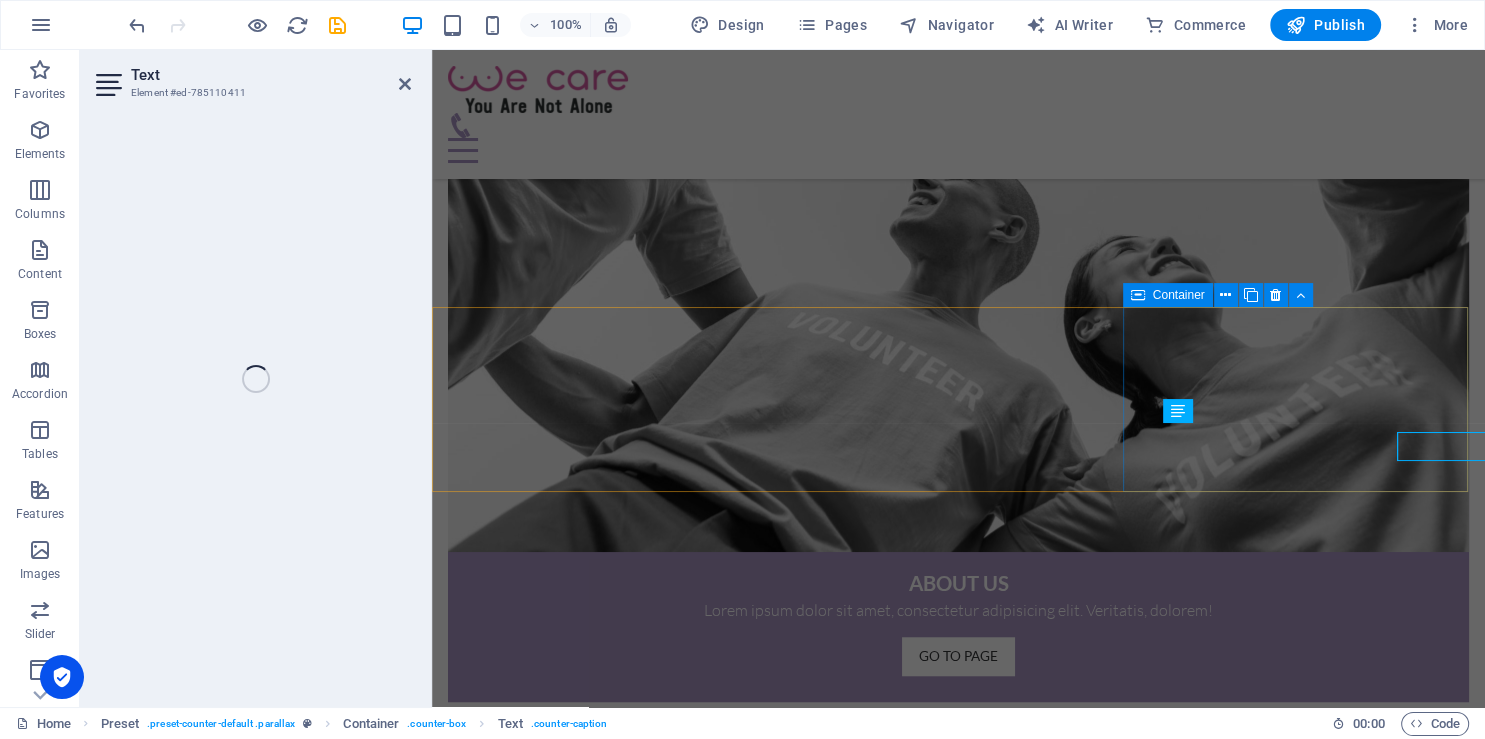 scroll, scrollTop: 1345, scrollLeft: 0, axis: vertical 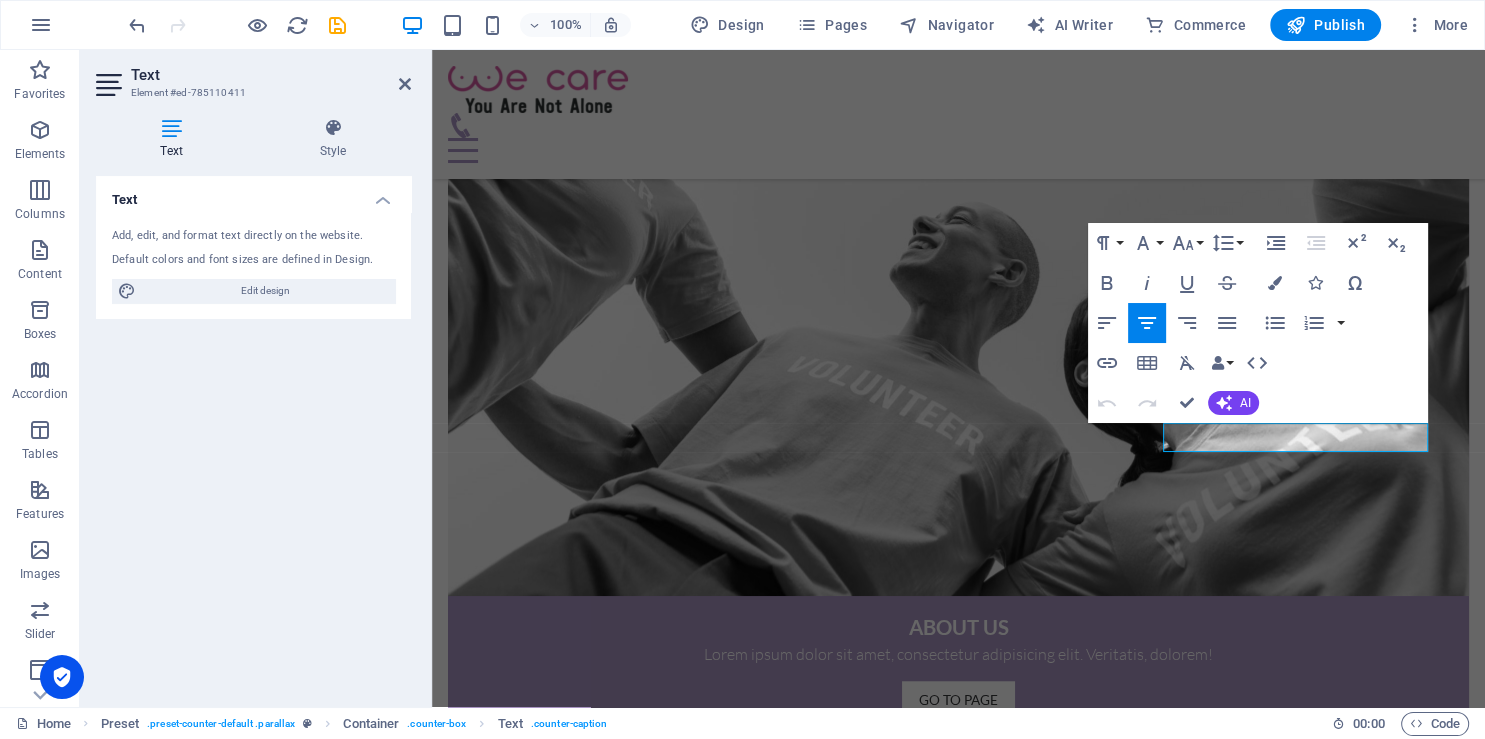 click on "Money  Donated" at bounding box center (958, 4002) 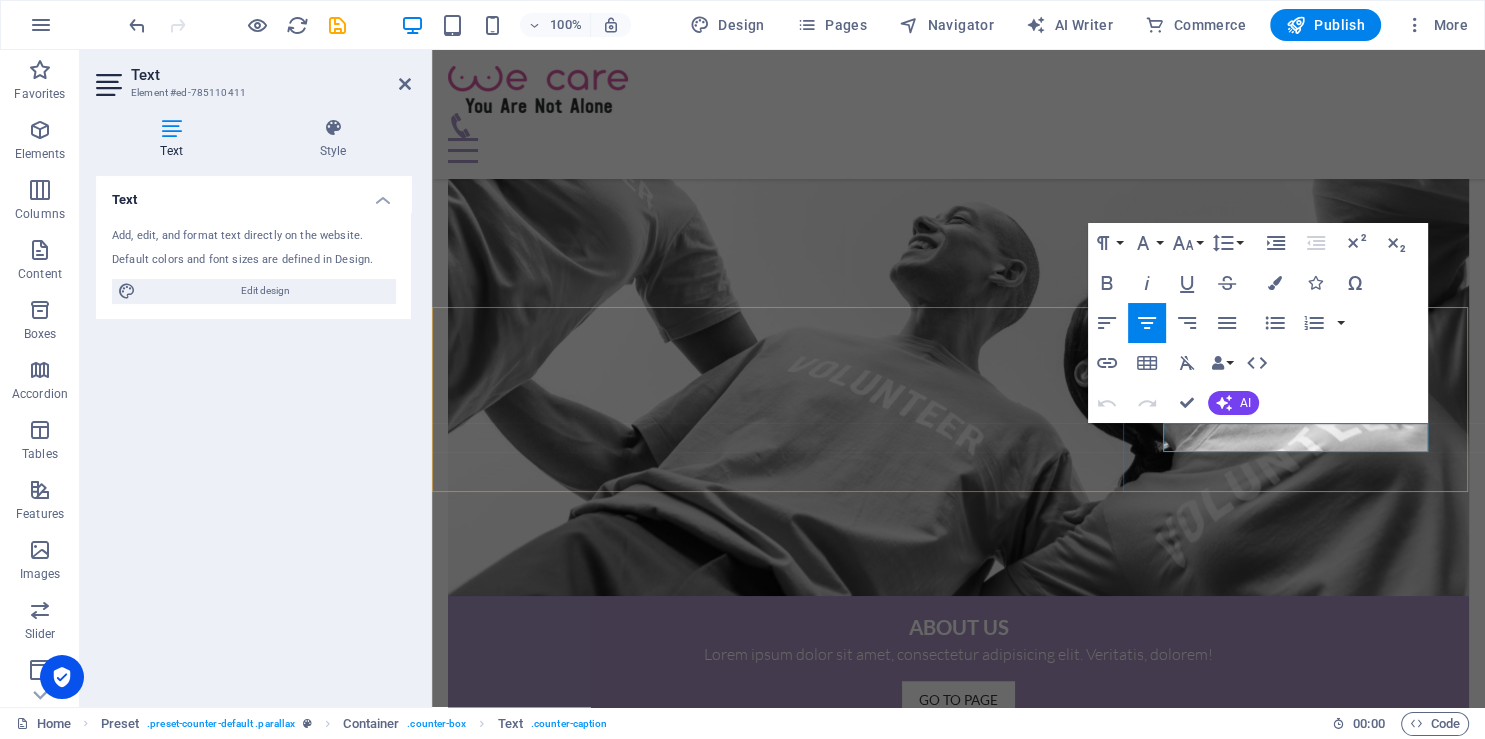click on "Money  Donated" at bounding box center (958, 4002) 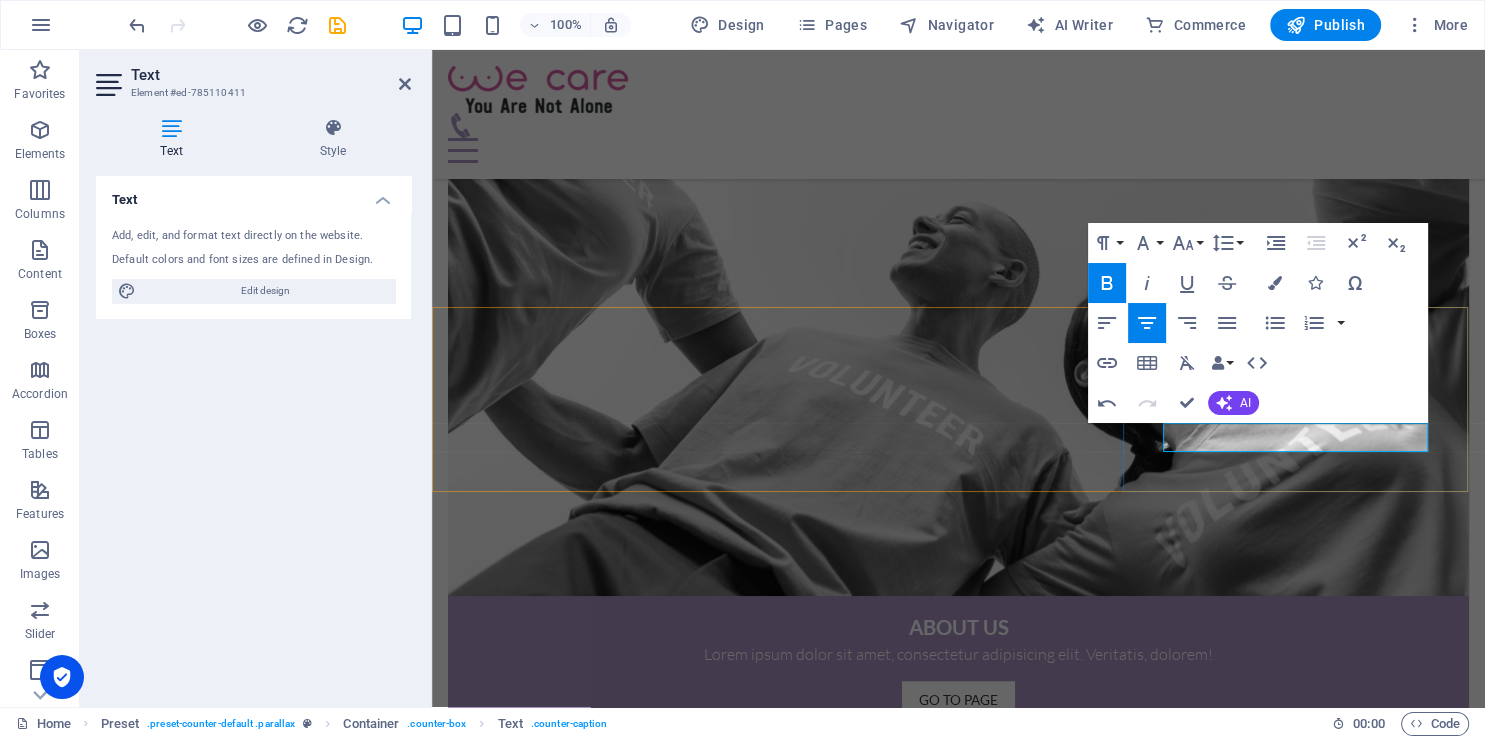 click on "$ 122000 Sample  Texts" at bounding box center (958, 3964) 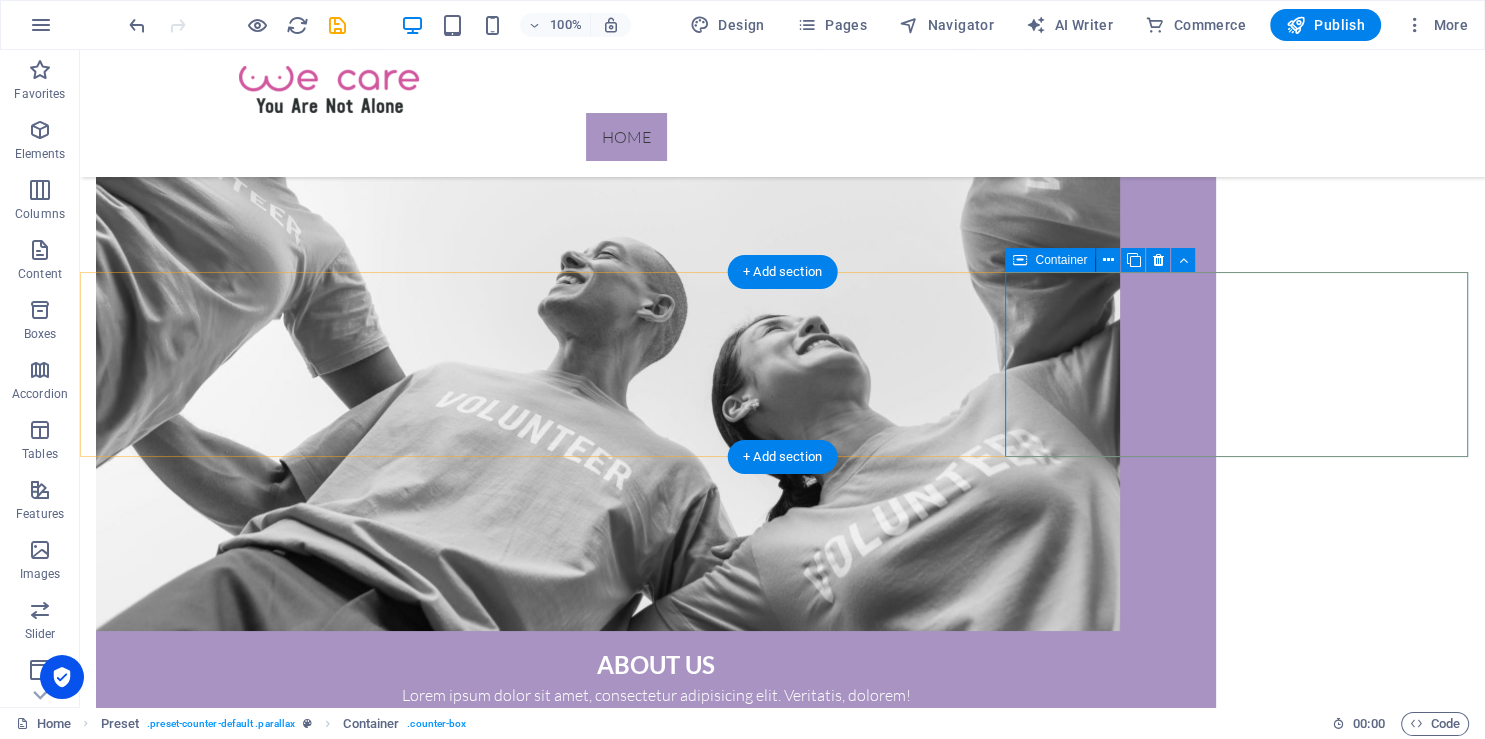scroll, scrollTop: 1389, scrollLeft: 0, axis: vertical 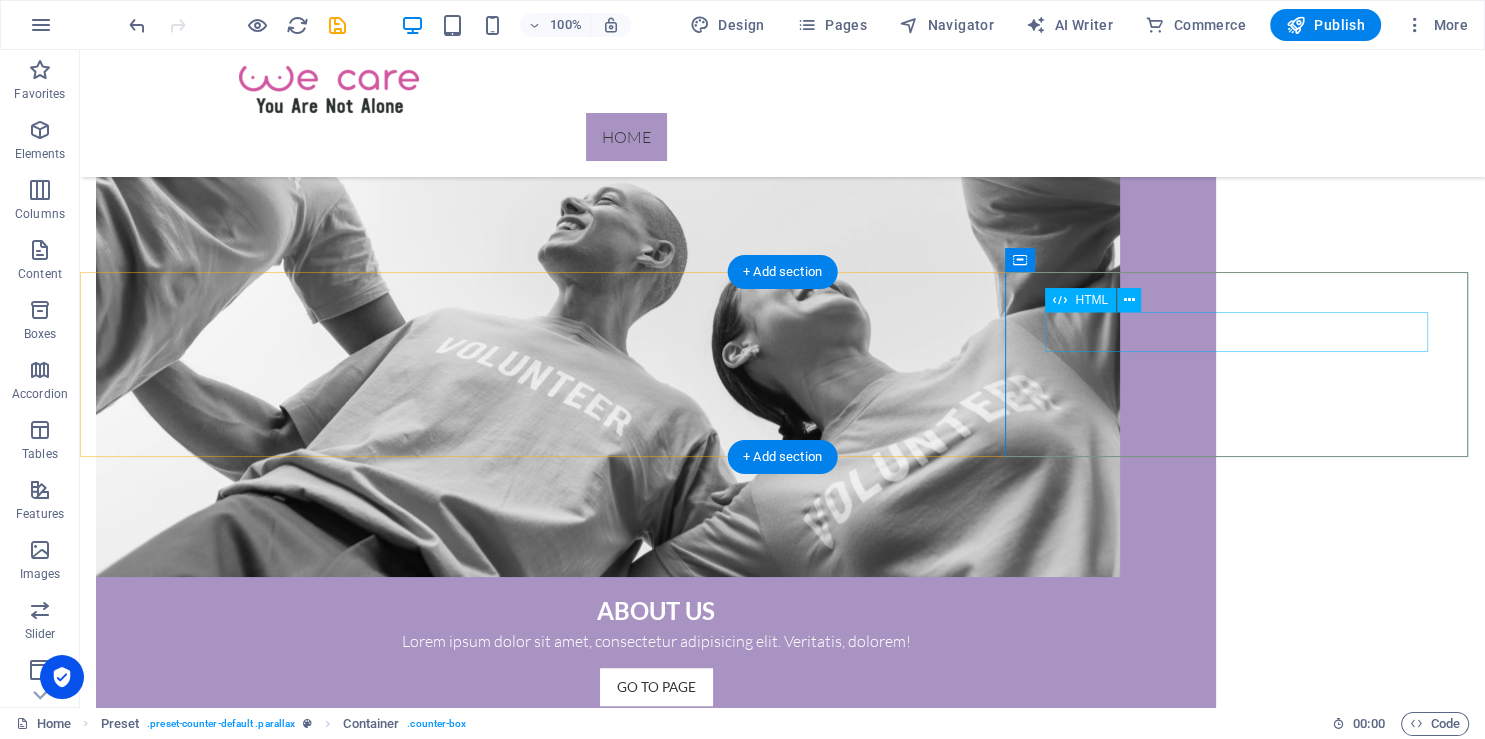 click on "$ 122000" at bounding box center [782, 4132] 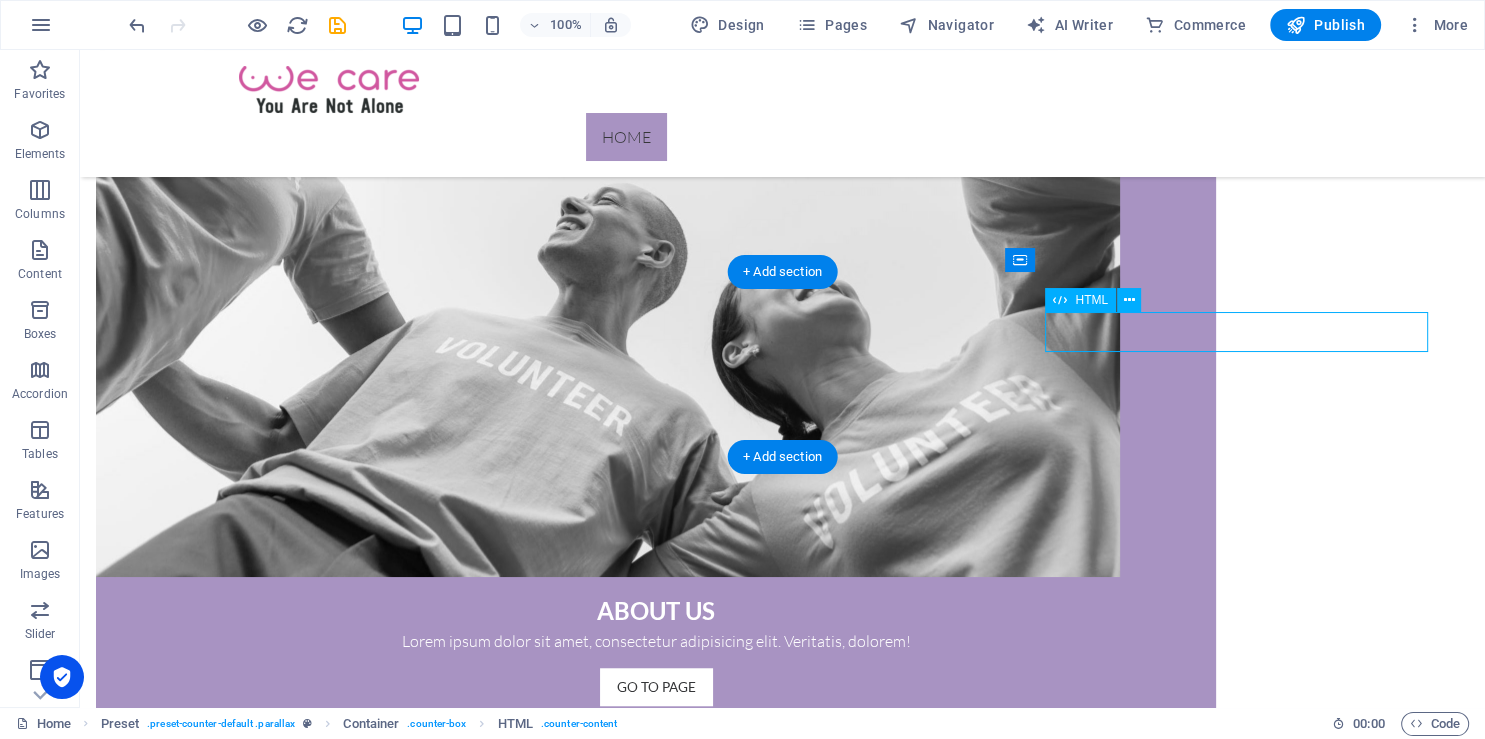 click on "$ 122000" at bounding box center (782, 4132) 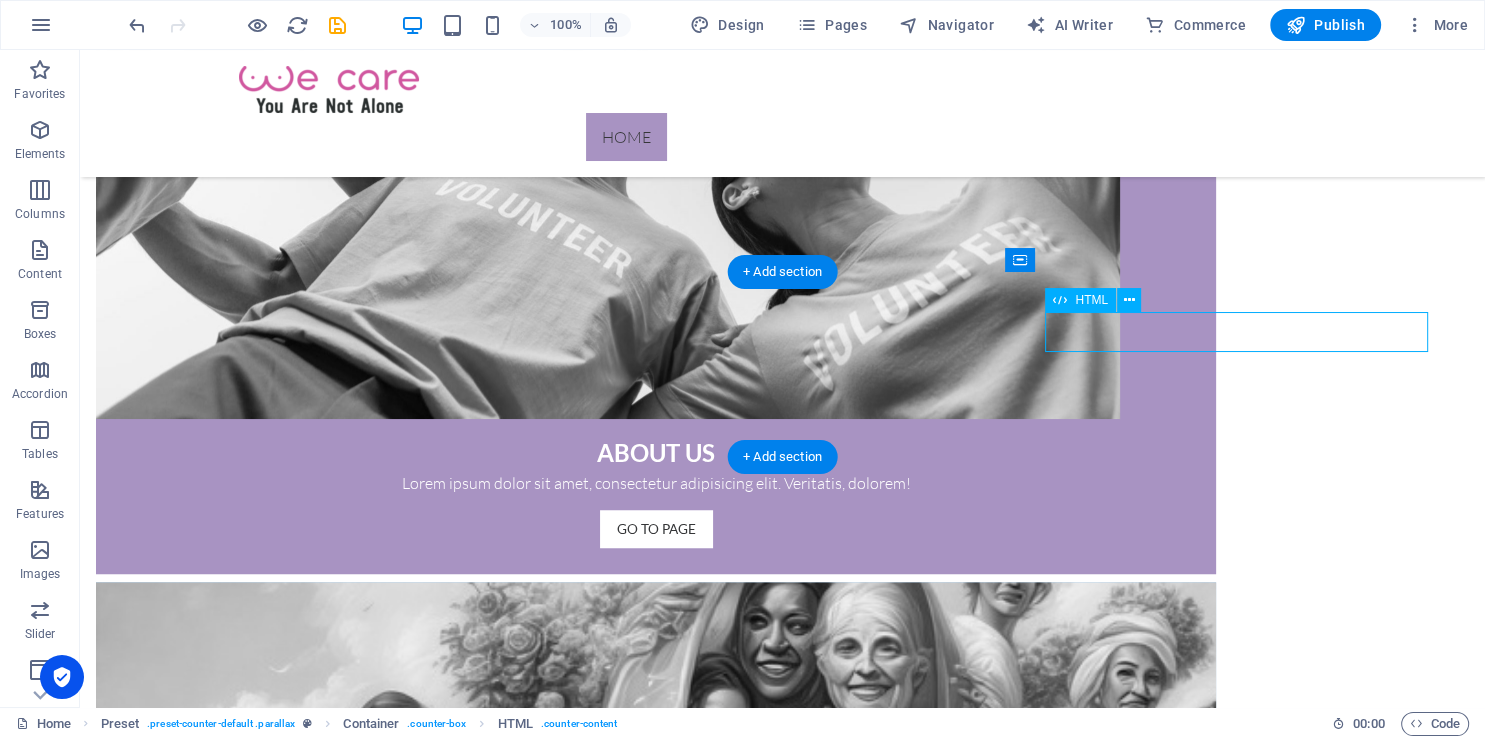 scroll, scrollTop: 1194, scrollLeft: 0, axis: vertical 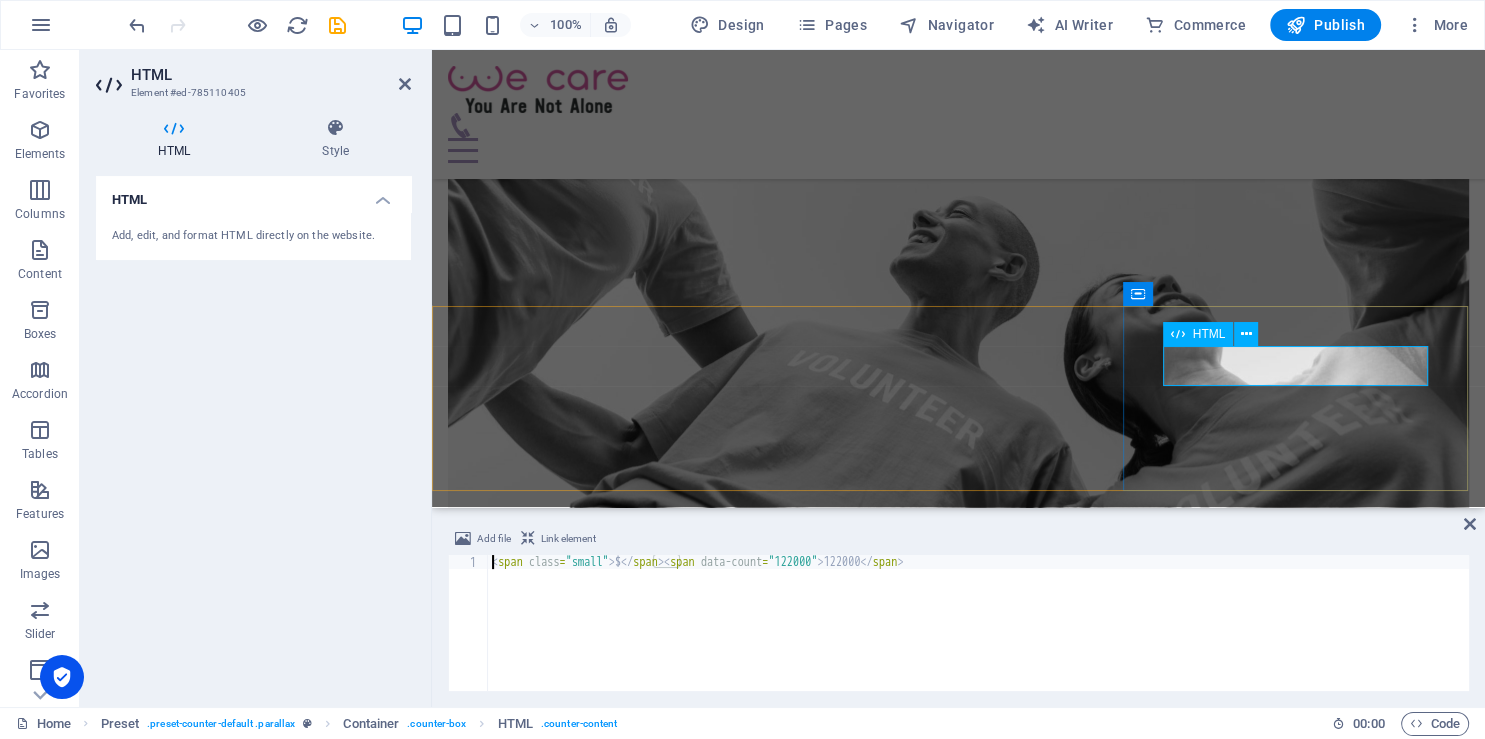 click on "$ 122000" at bounding box center [958, 3866] 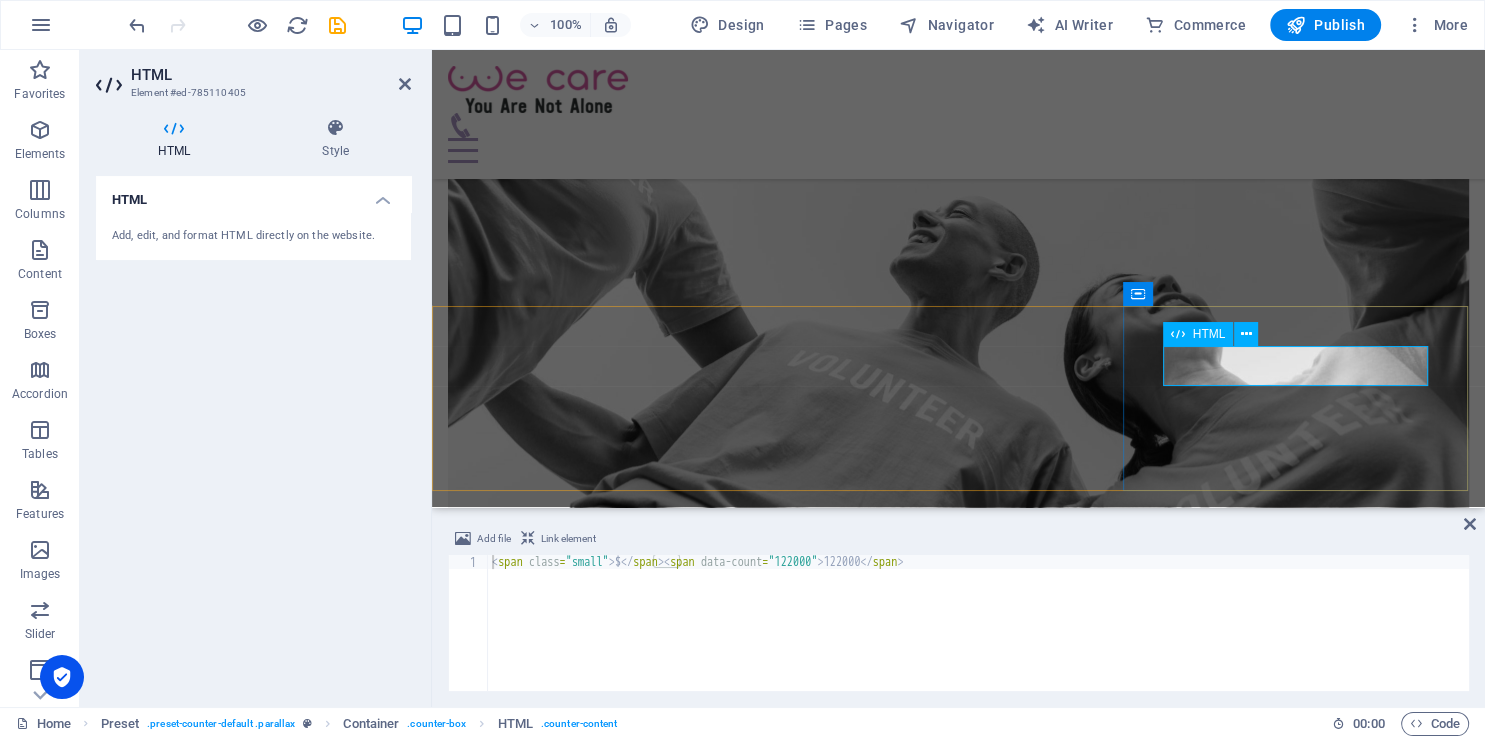 click on "$ 122000" at bounding box center (958, 3866) 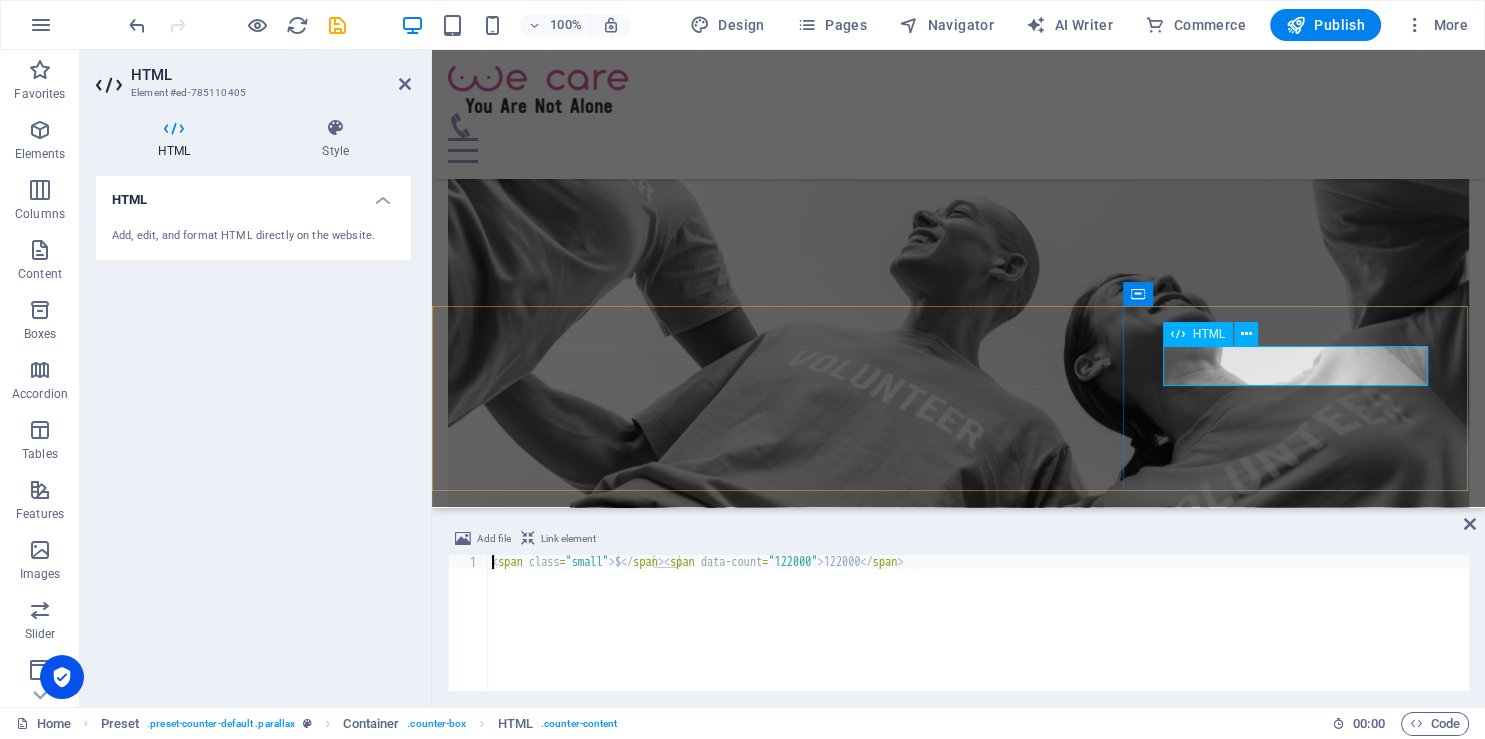 click on "$ 122000" at bounding box center (958, 3866) 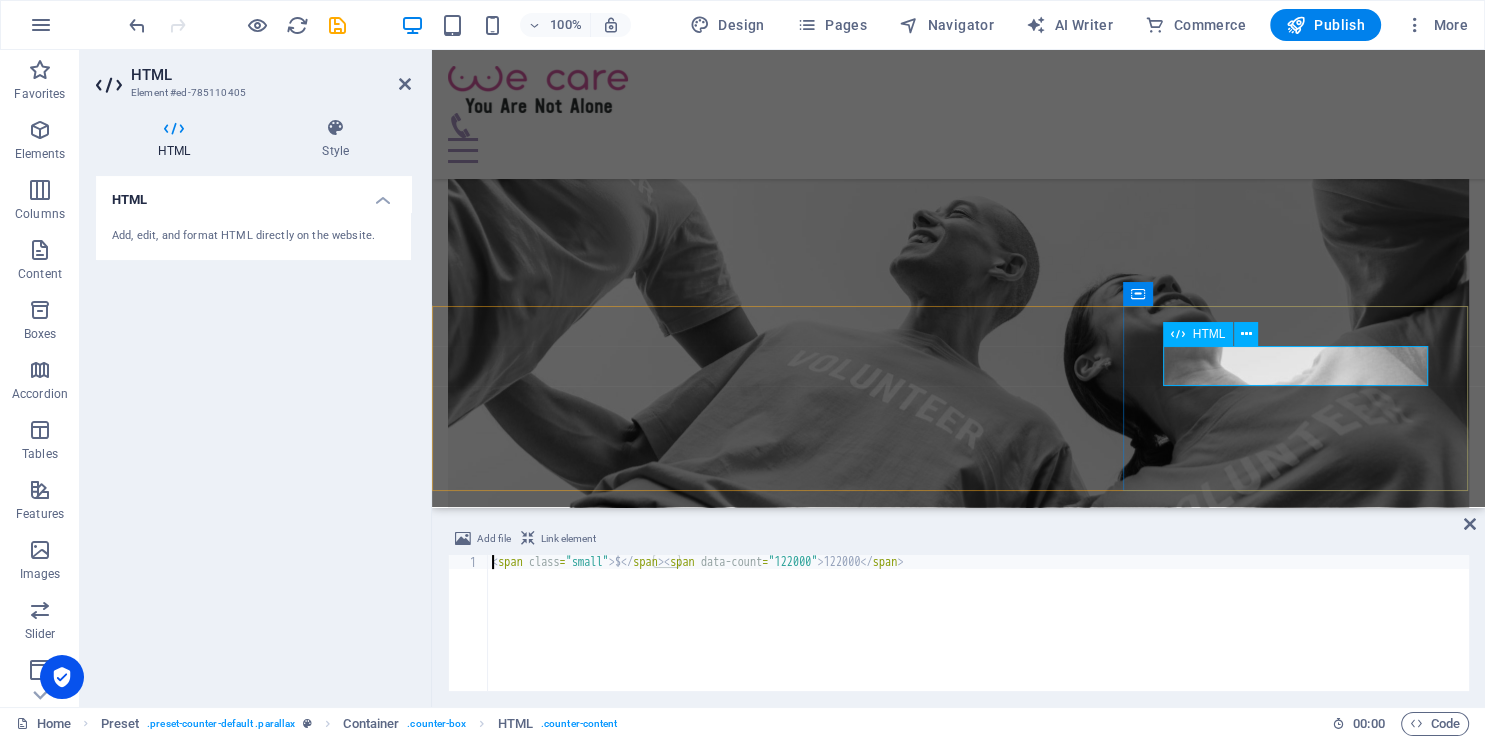 click on "$ 122000" at bounding box center (958, 3866) 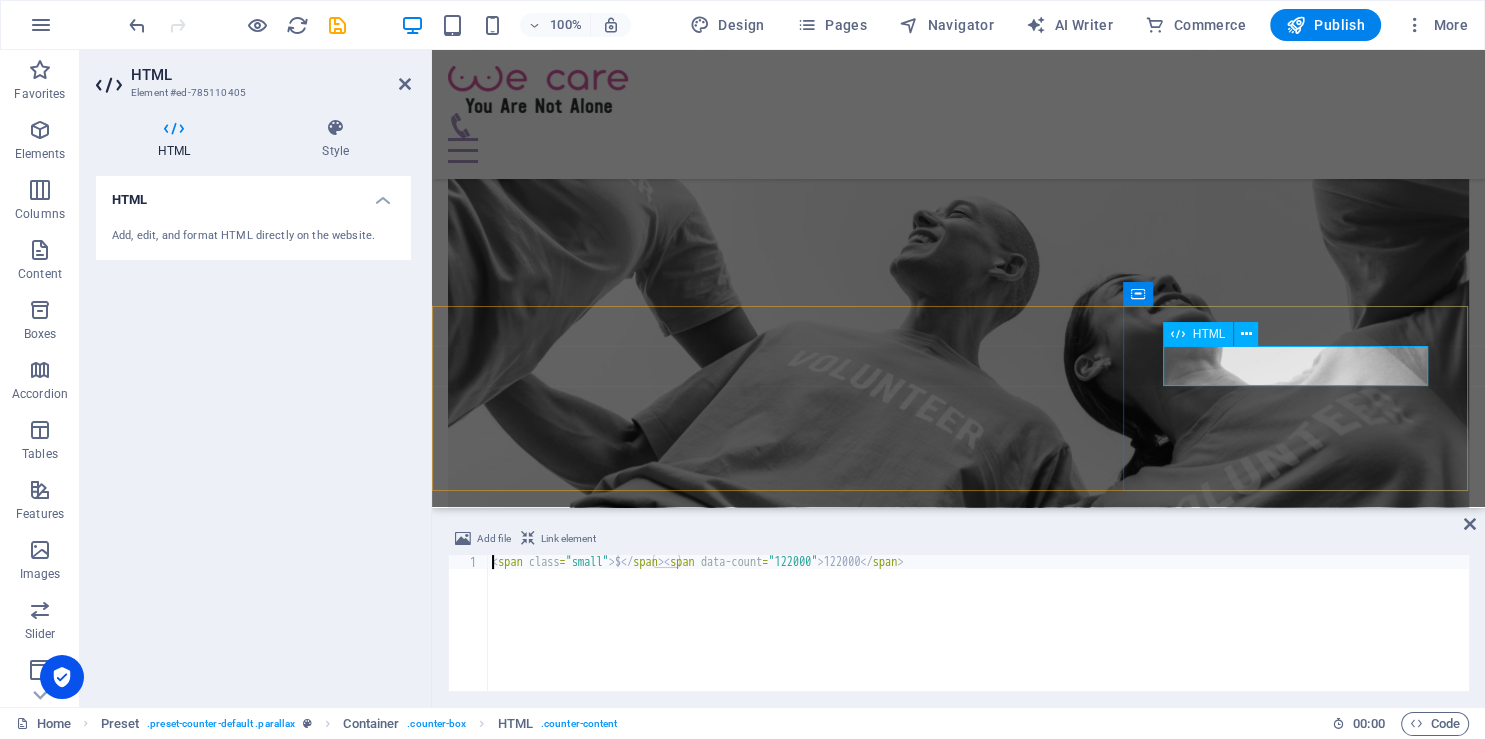 click on "$ 122000" at bounding box center [958, 3866] 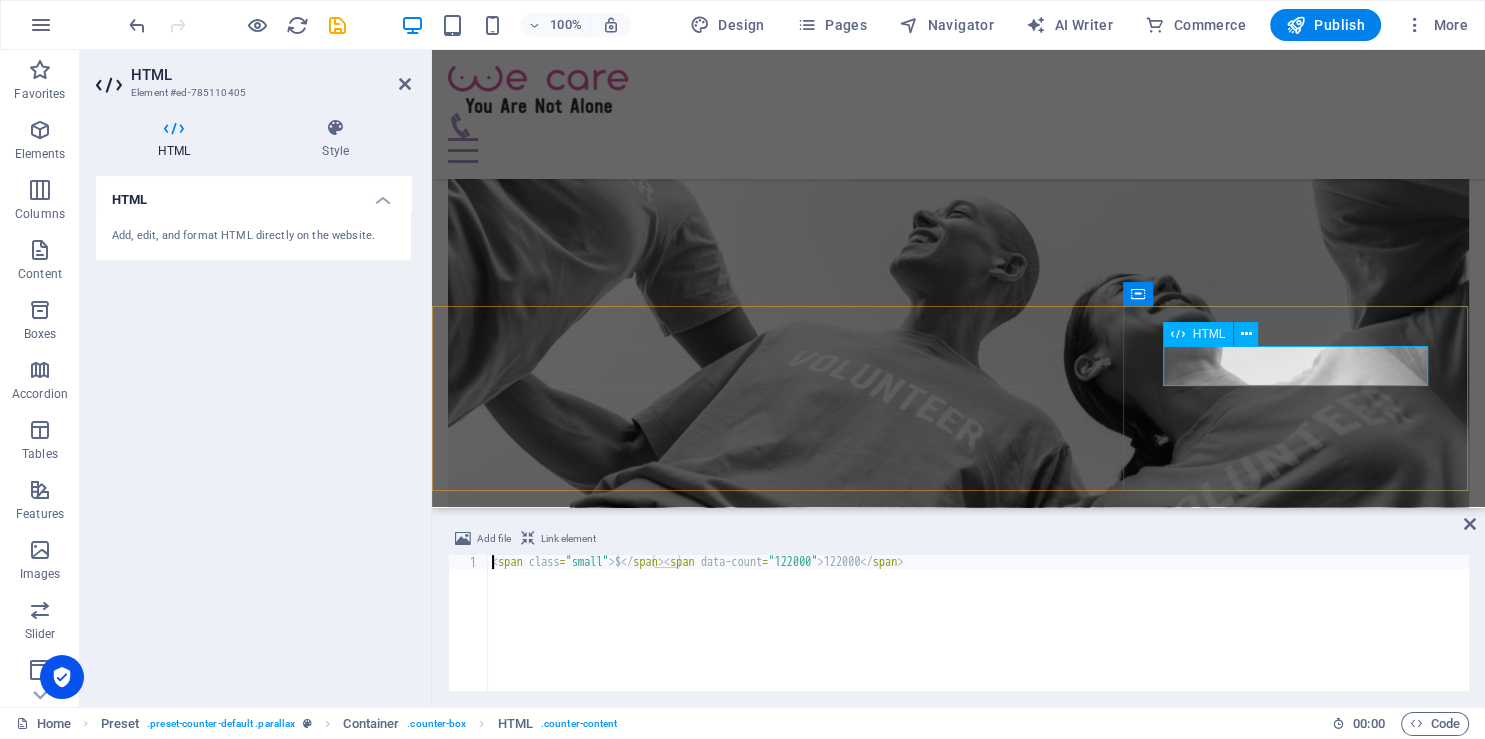 click on "$ 122000" at bounding box center (958, 3866) 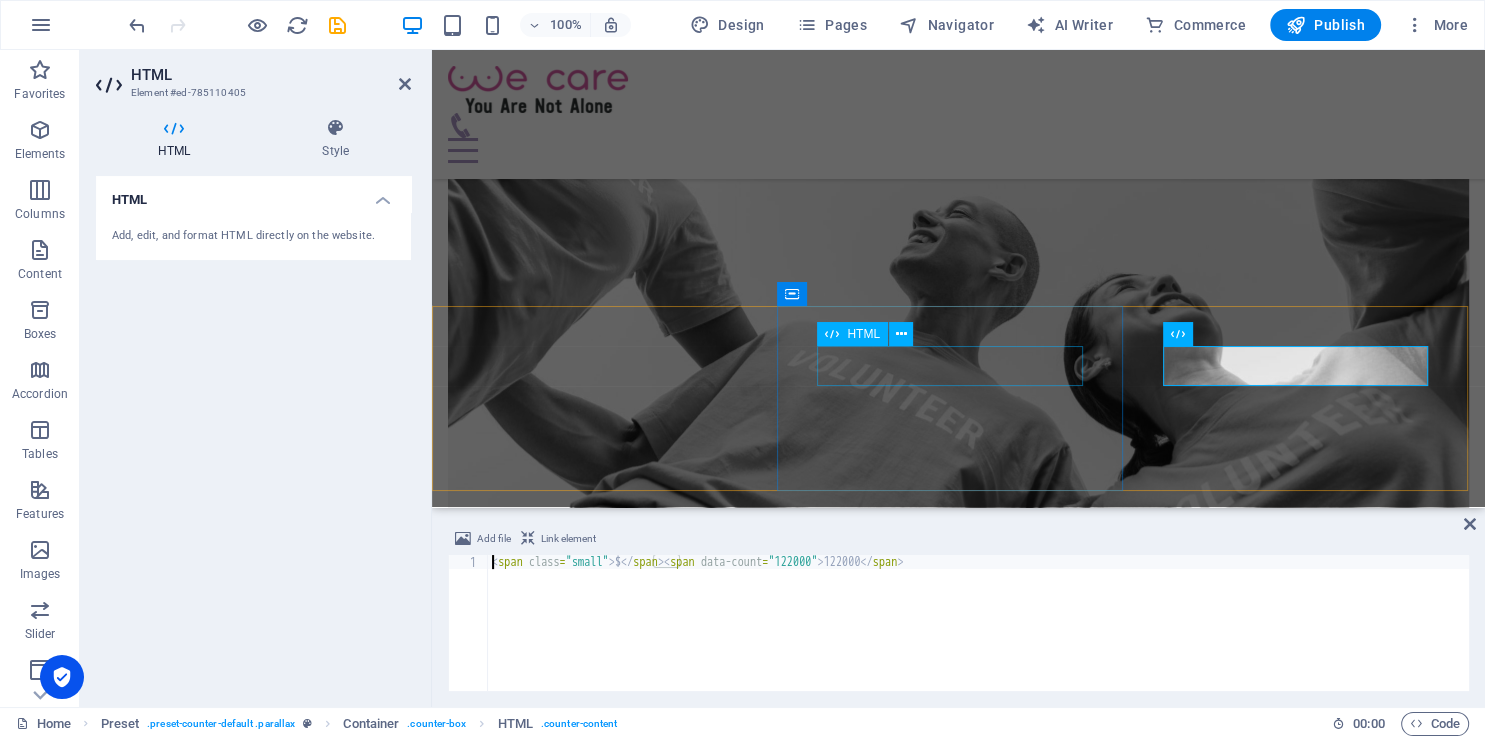 click on "85" at bounding box center [958, 3681] 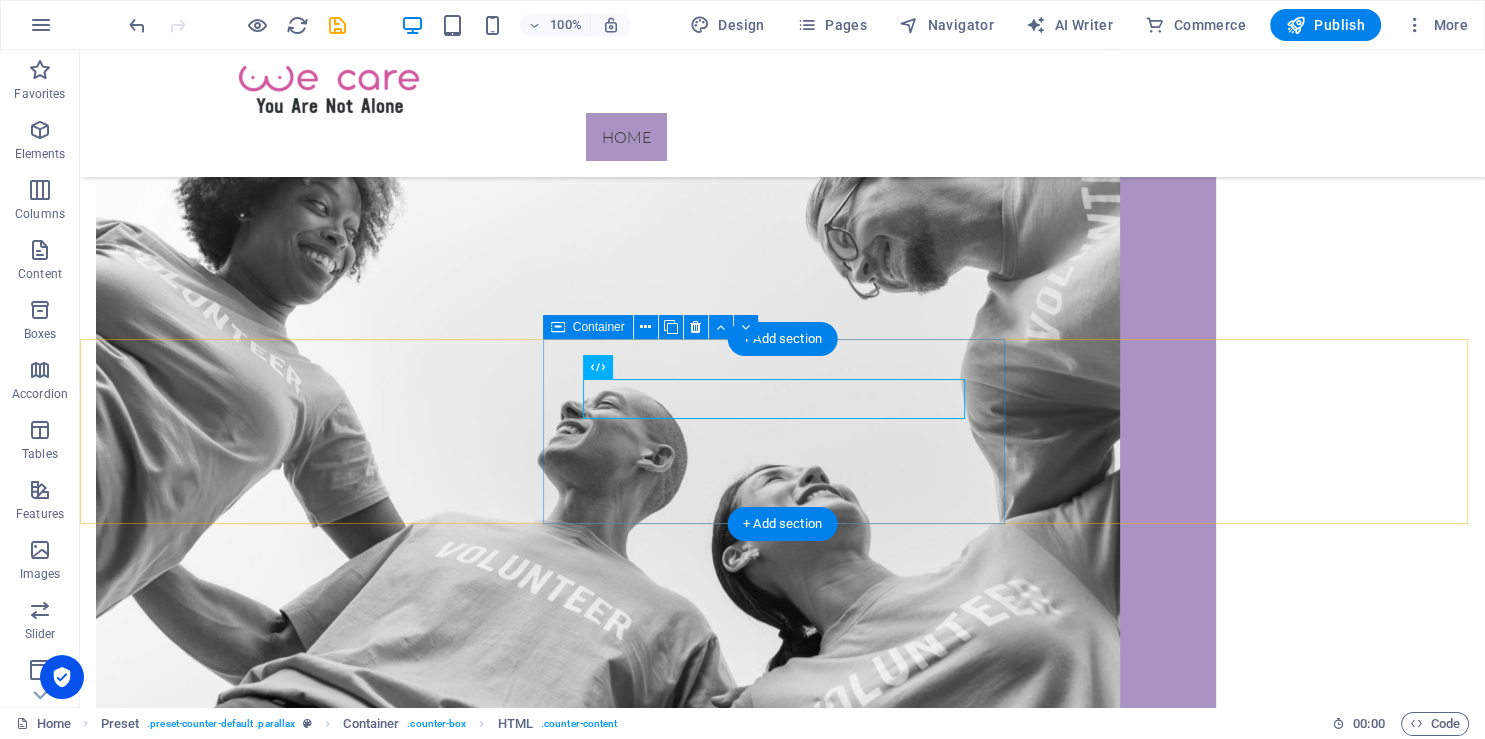 scroll, scrollTop: 1322, scrollLeft: 0, axis: vertical 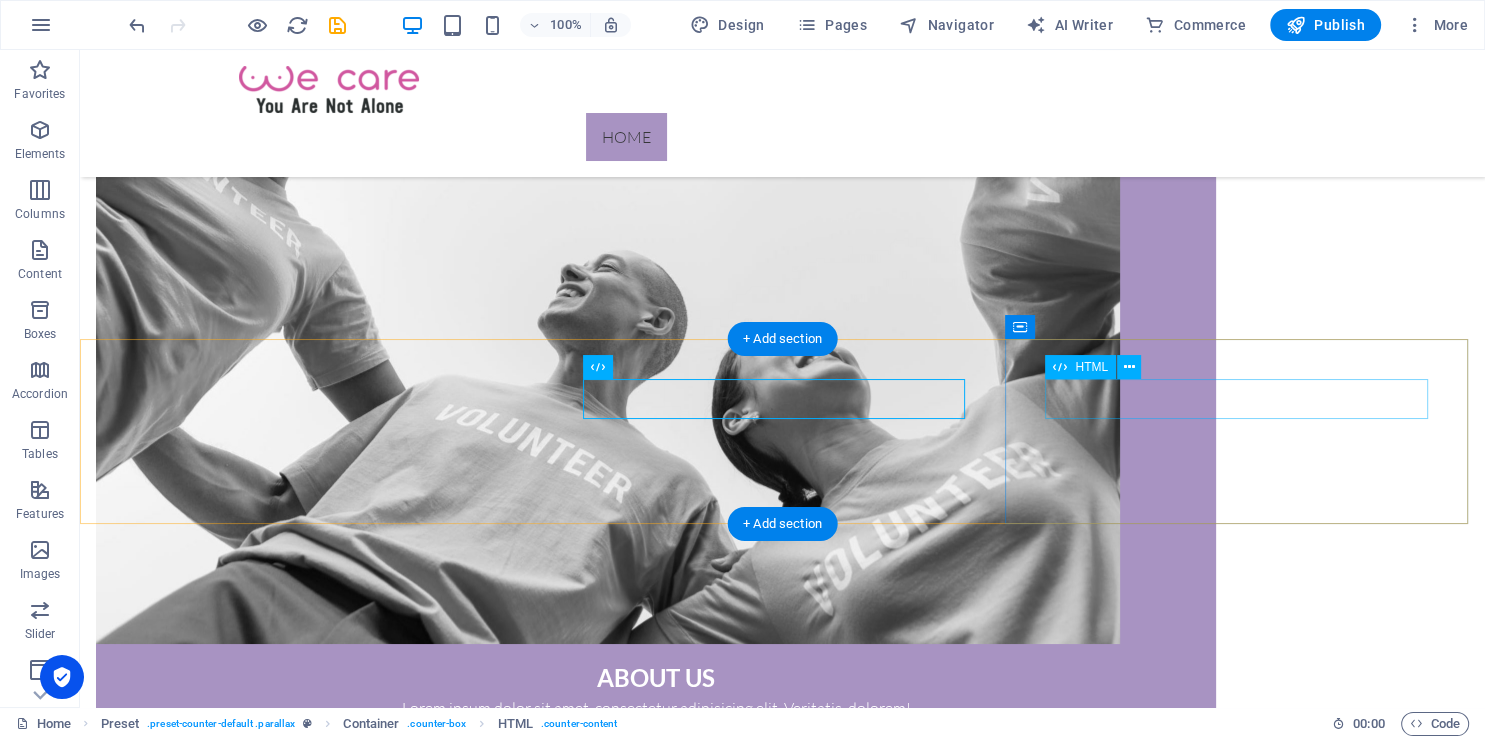 click on "$ 122000" at bounding box center (782, 4199) 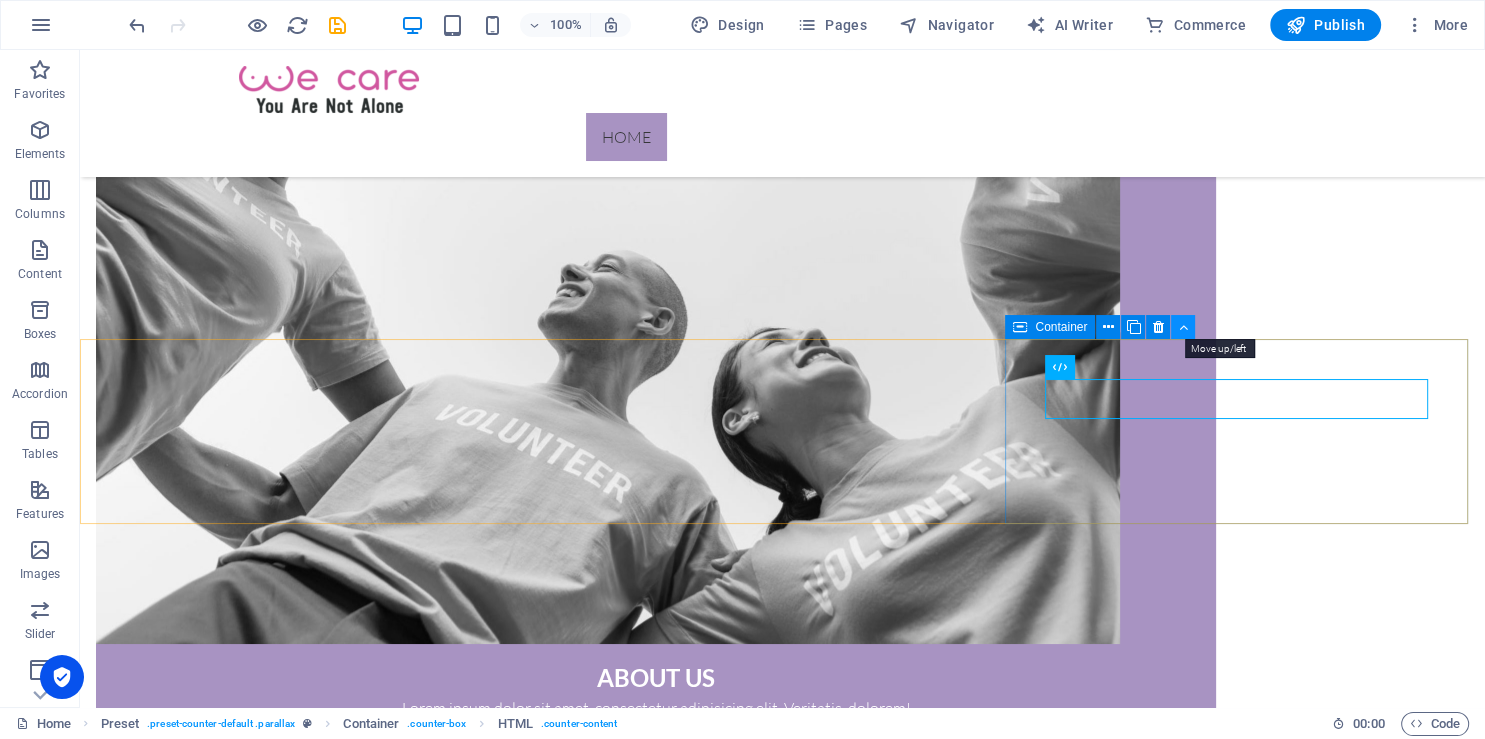 click at bounding box center [1183, 327] 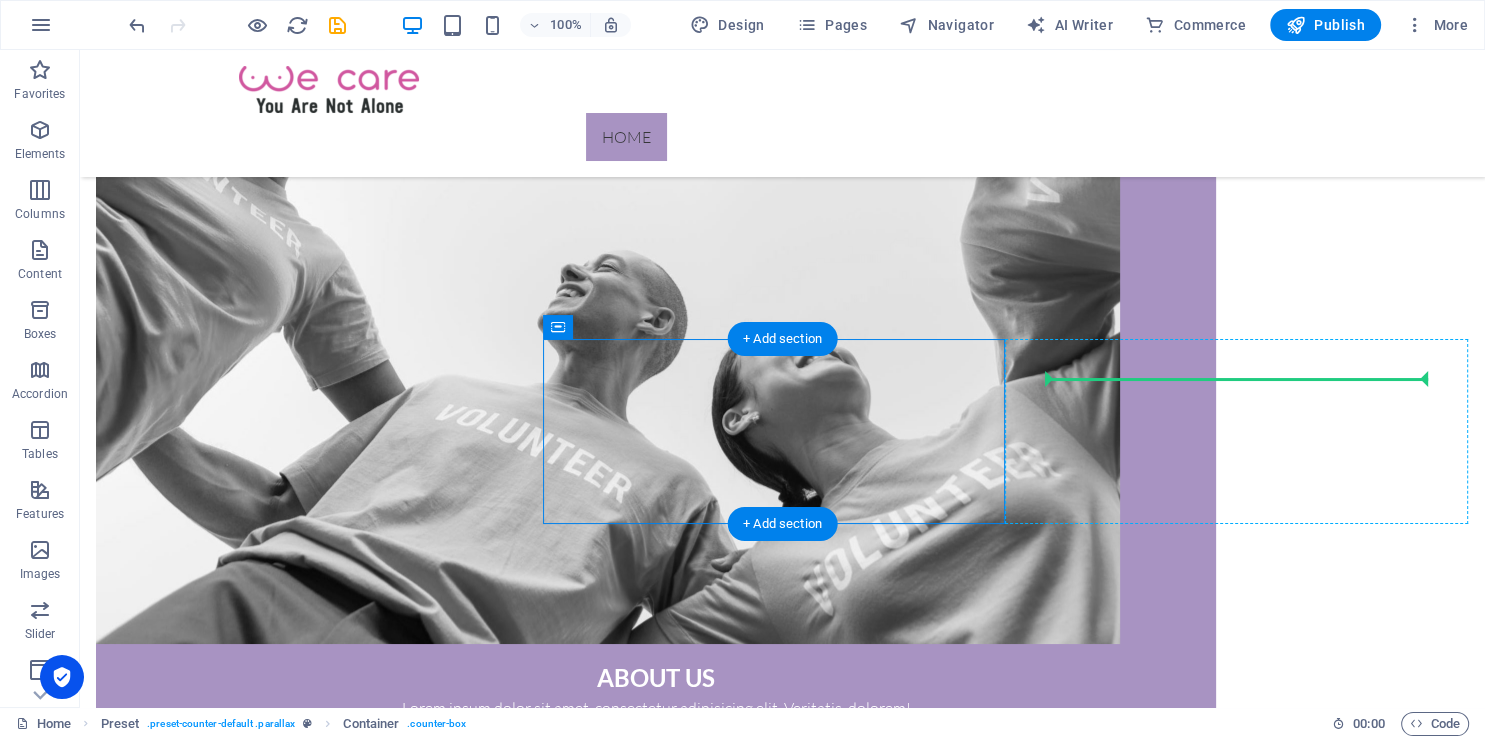 drag, startPoint x: 886, startPoint y: 369, endPoint x: 1066, endPoint y: 394, distance: 181.72781 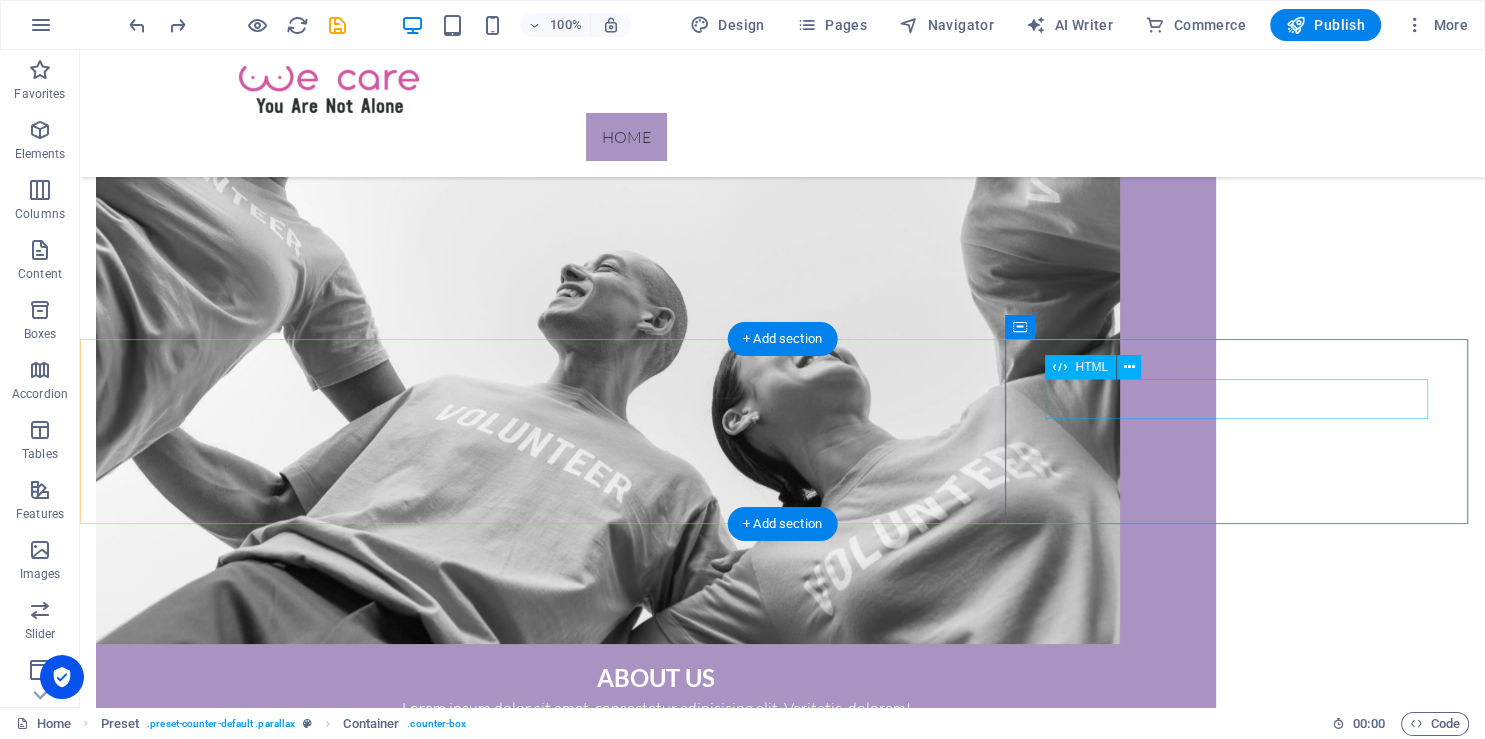 click on "$ 122000" at bounding box center (782, 4199) 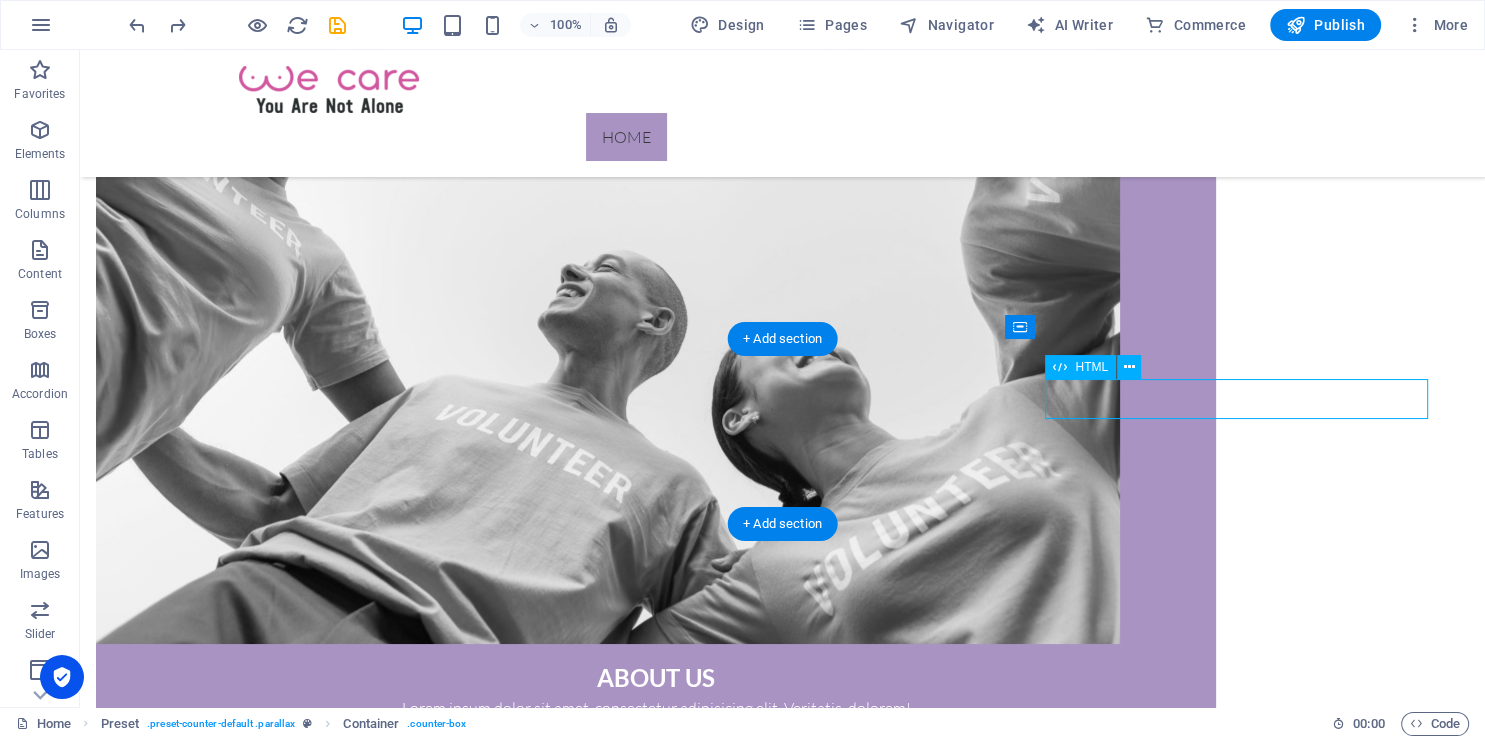 click on "$ 122000" at bounding box center (782, 4199) 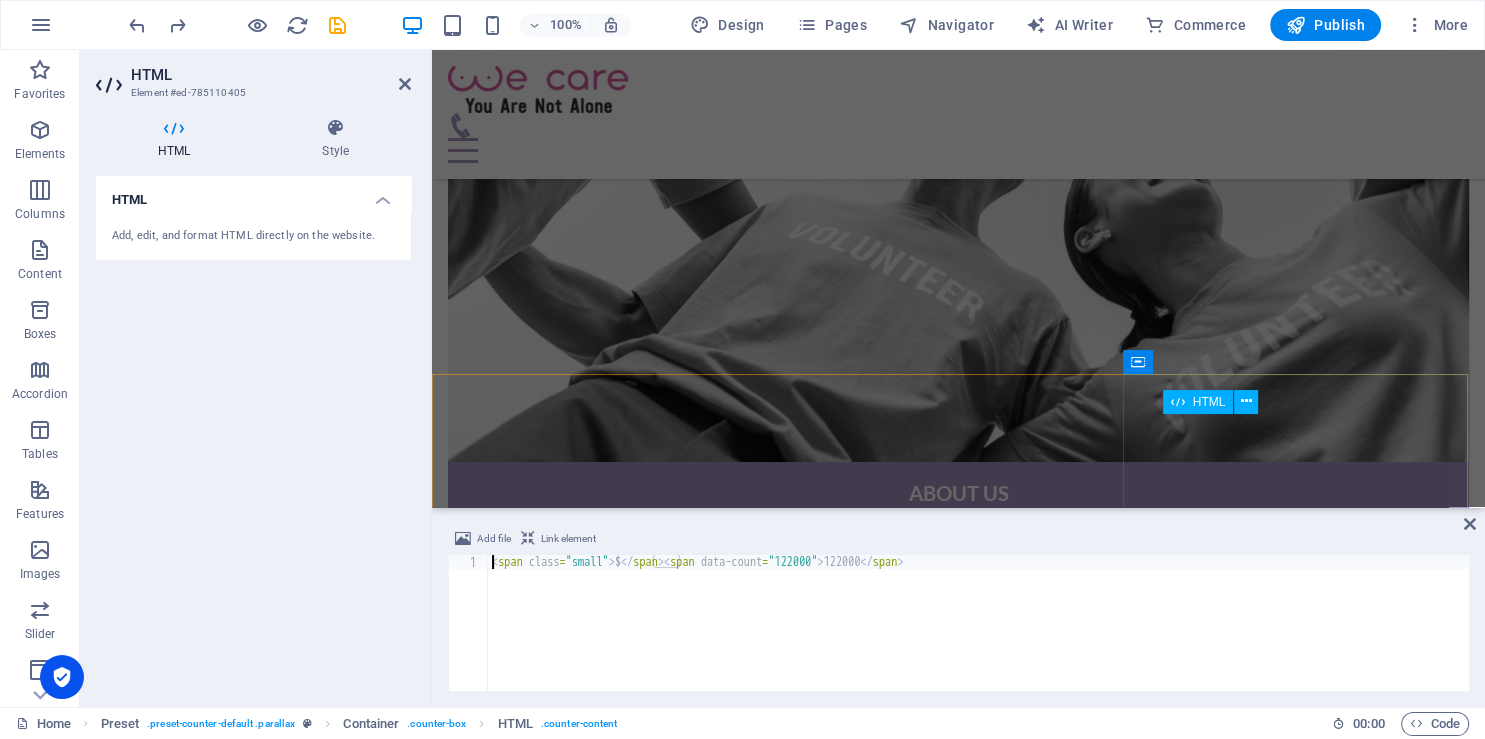 scroll, scrollTop: 1127, scrollLeft: 0, axis: vertical 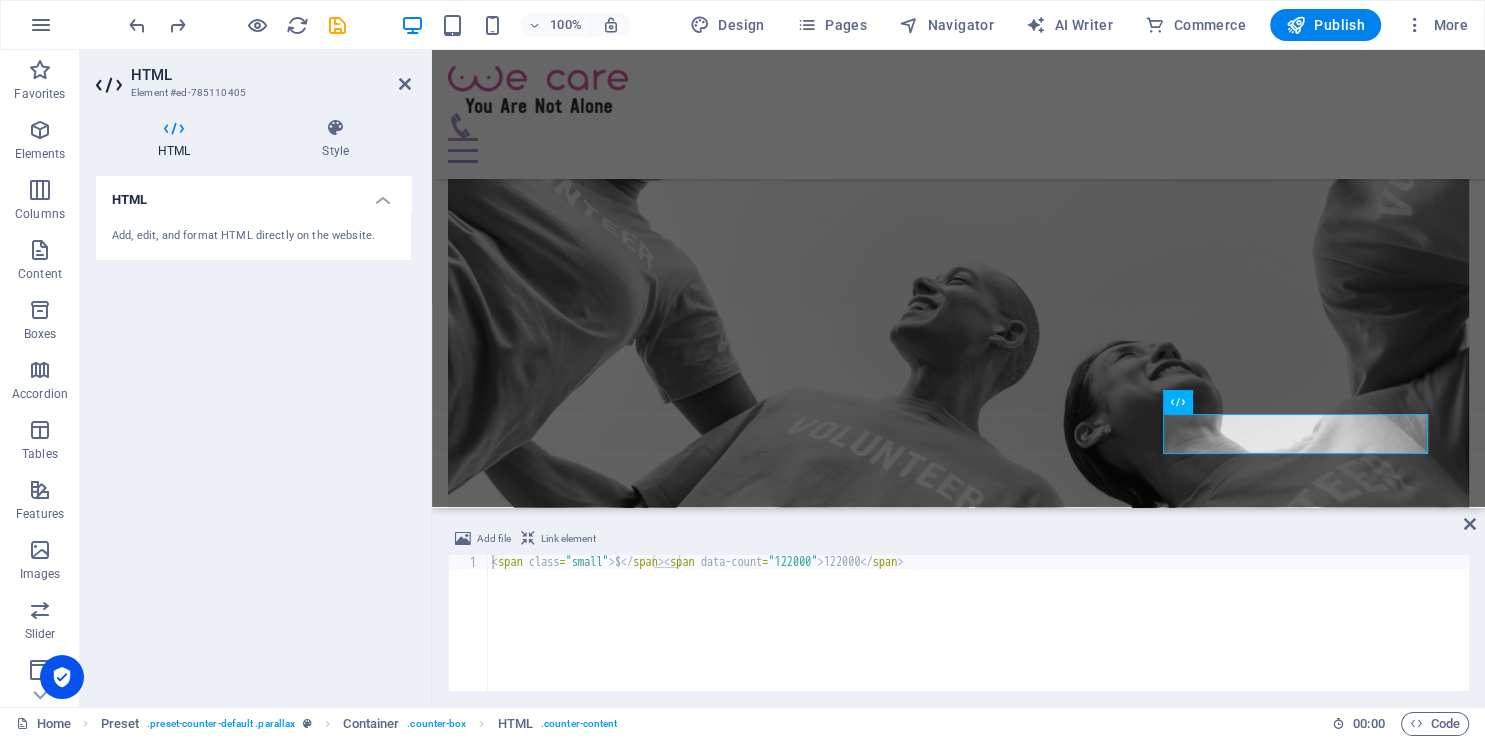 click on "Add, edit, and format HTML directly on the website." at bounding box center (253, 236) 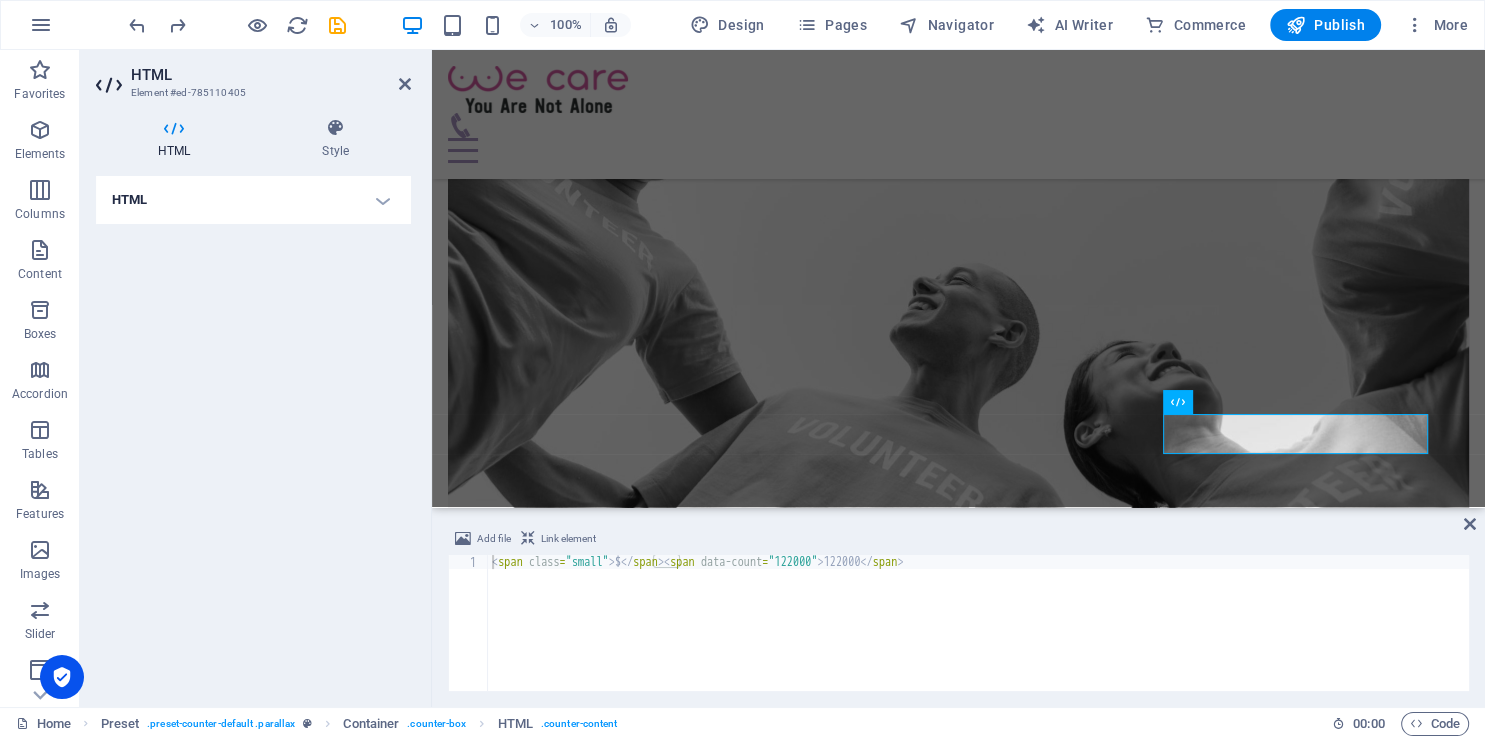 click on "HTML" at bounding box center (253, 200) 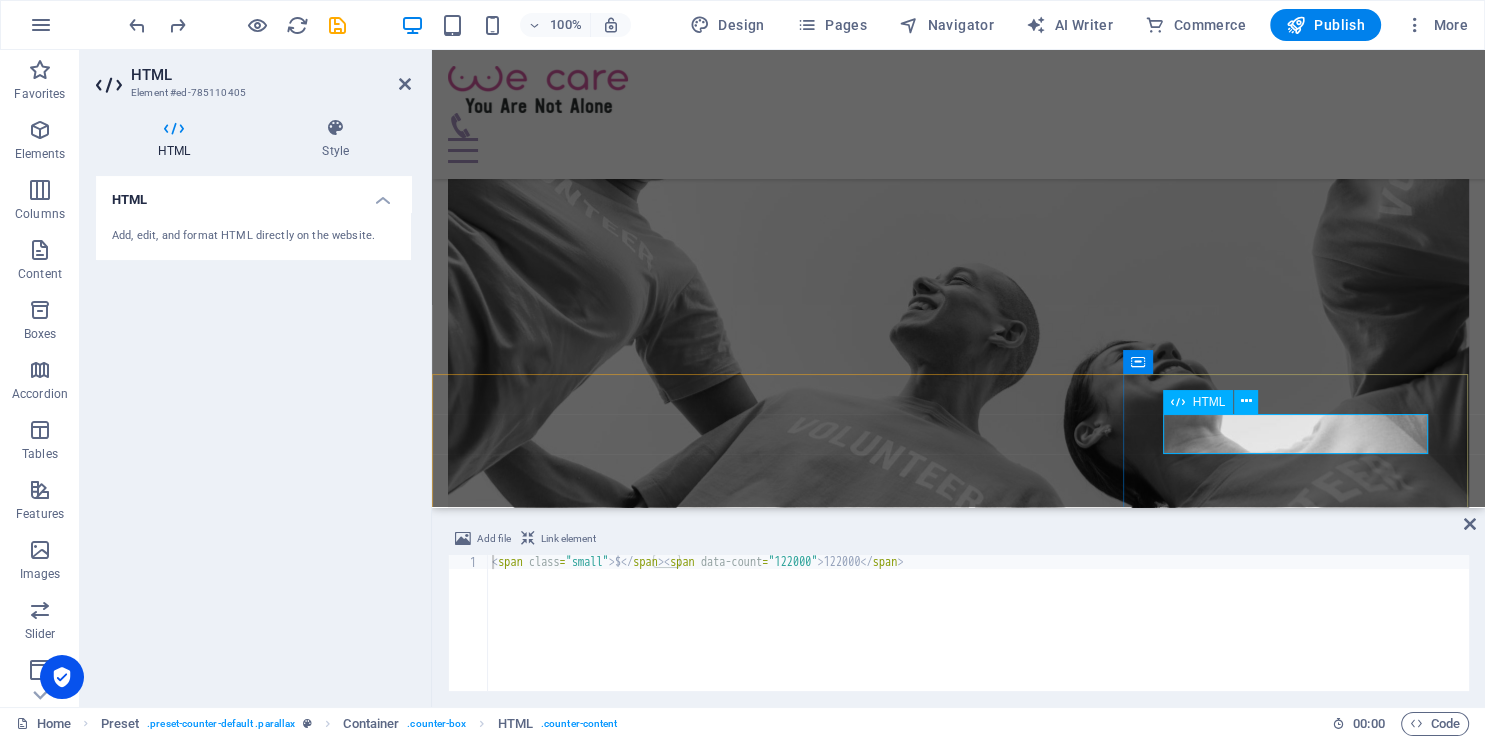 click on "HTML" at bounding box center (1198, 402) 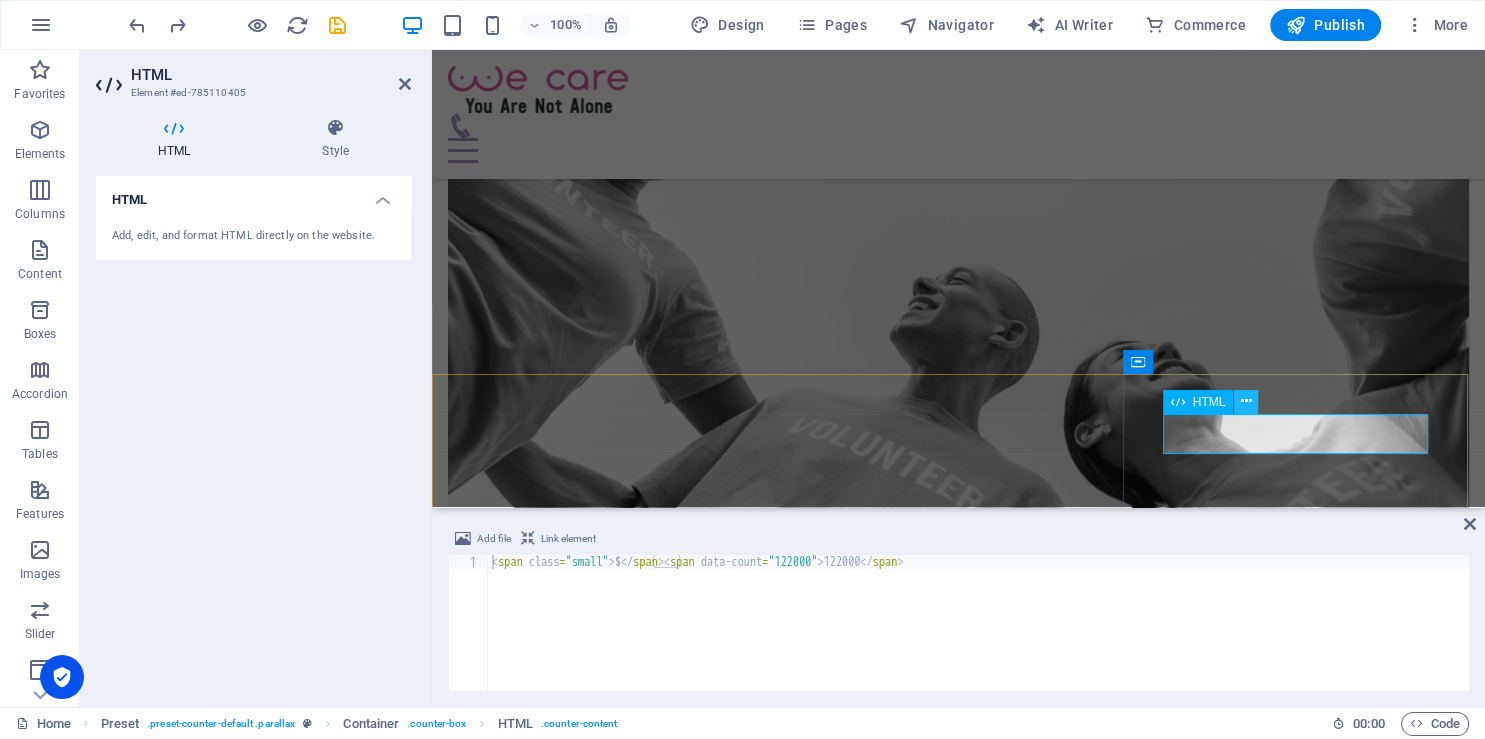 click at bounding box center (1246, 401) 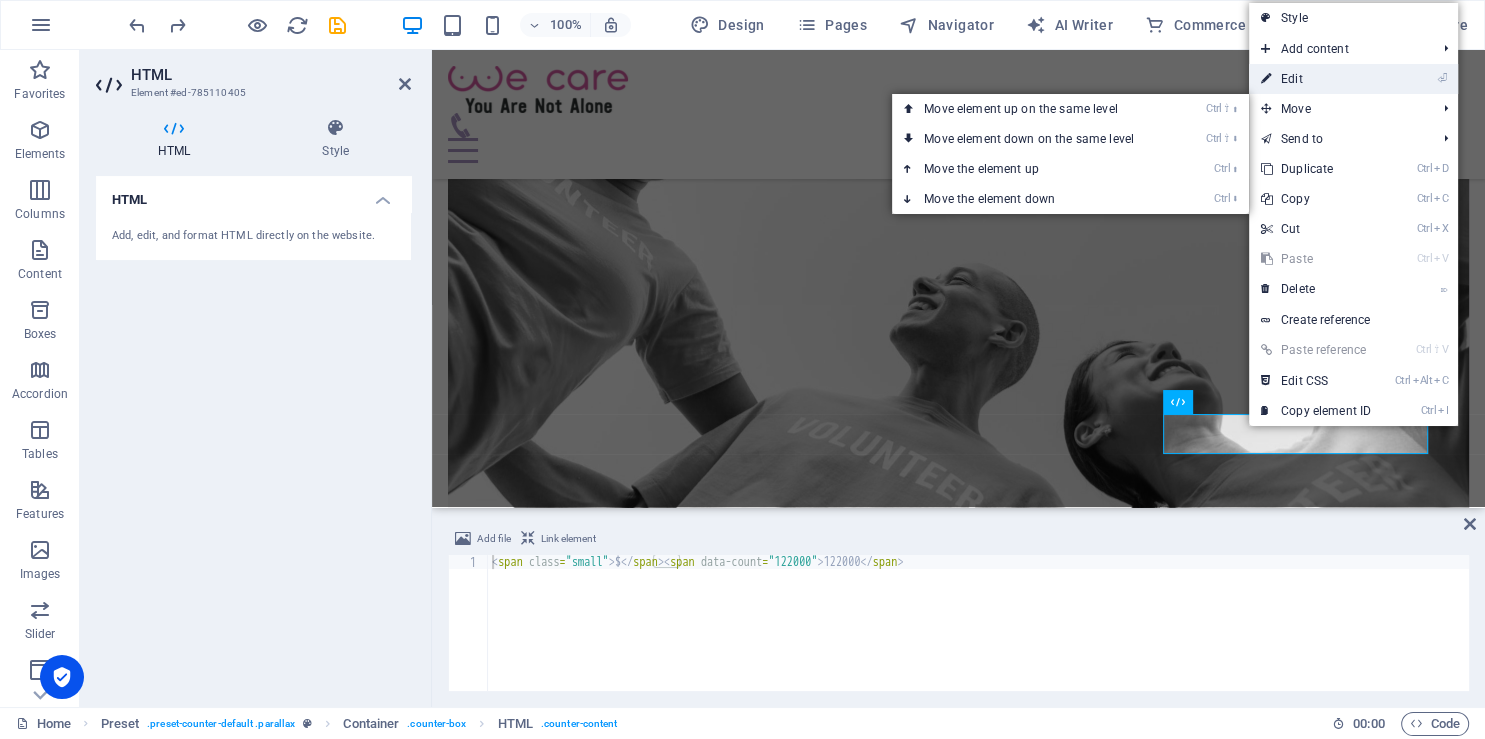click on "⏎  Edit" at bounding box center (1316, 79) 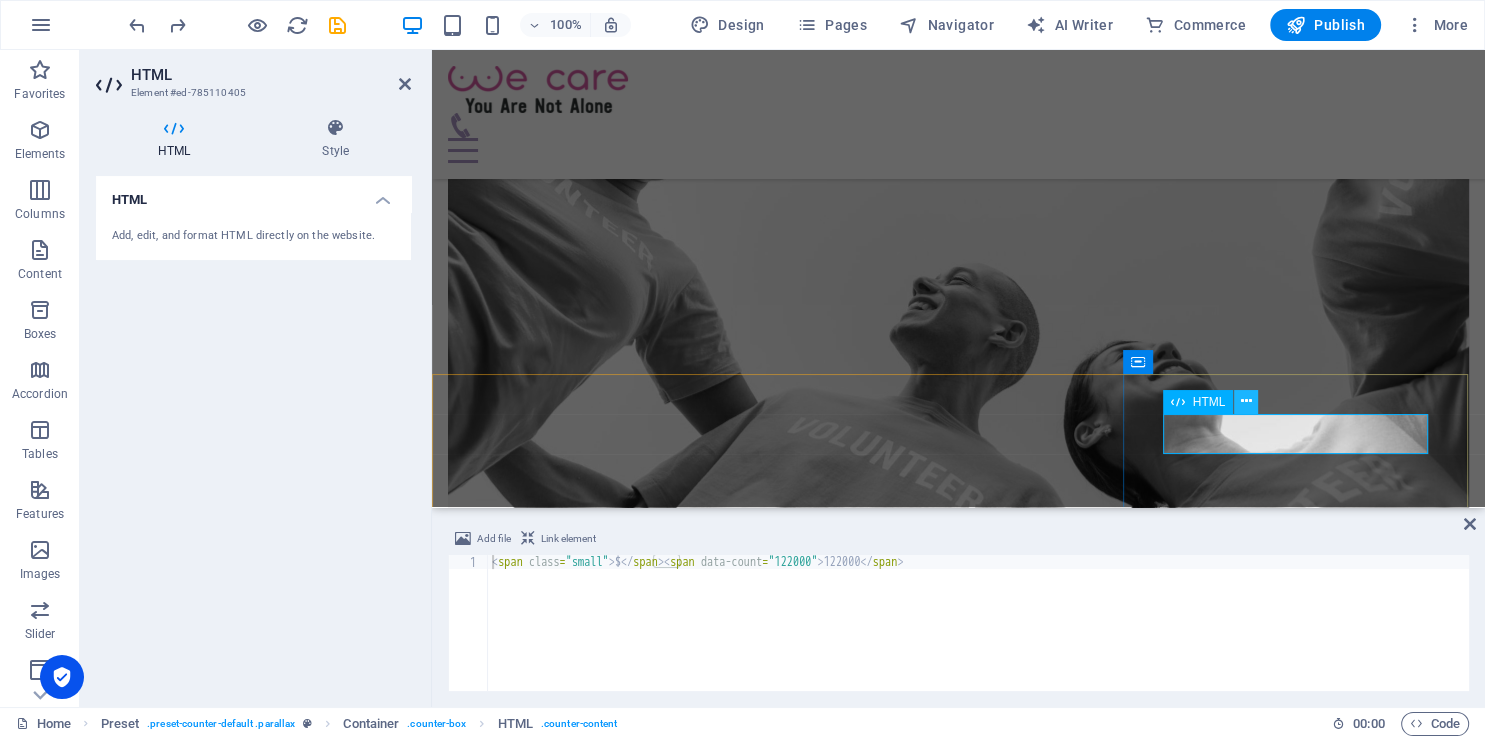 click at bounding box center (1246, 401) 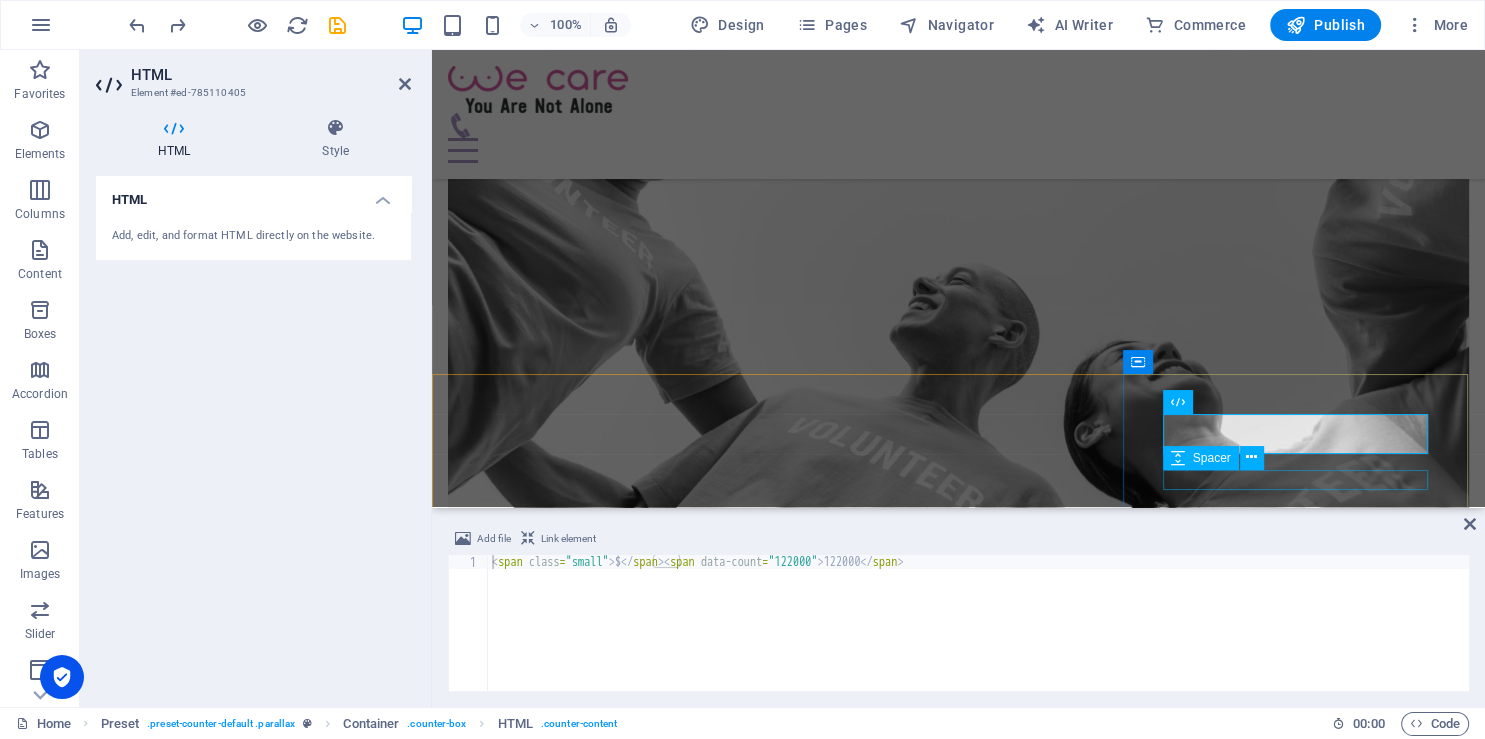 click at bounding box center [958, 3979] 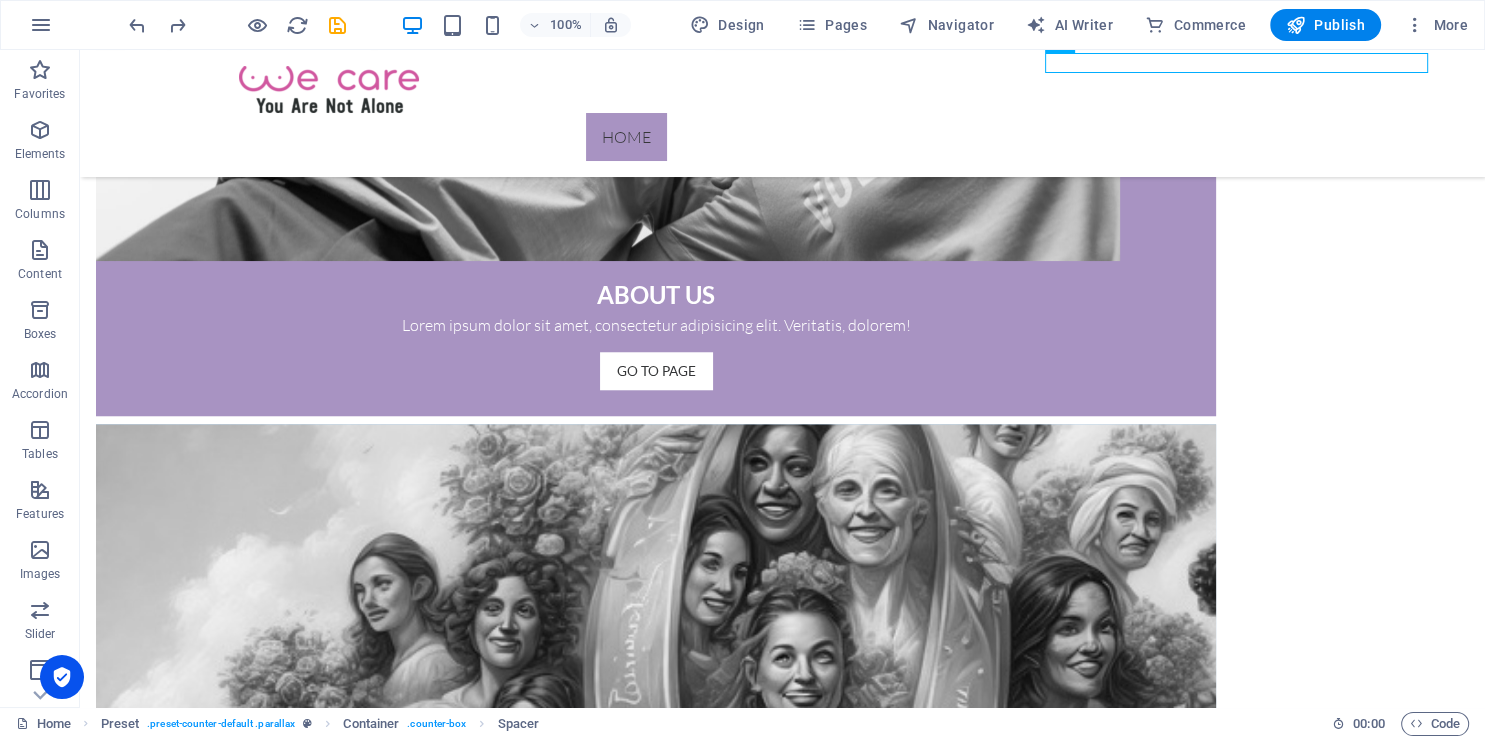 scroll, scrollTop: 1712, scrollLeft: 0, axis: vertical 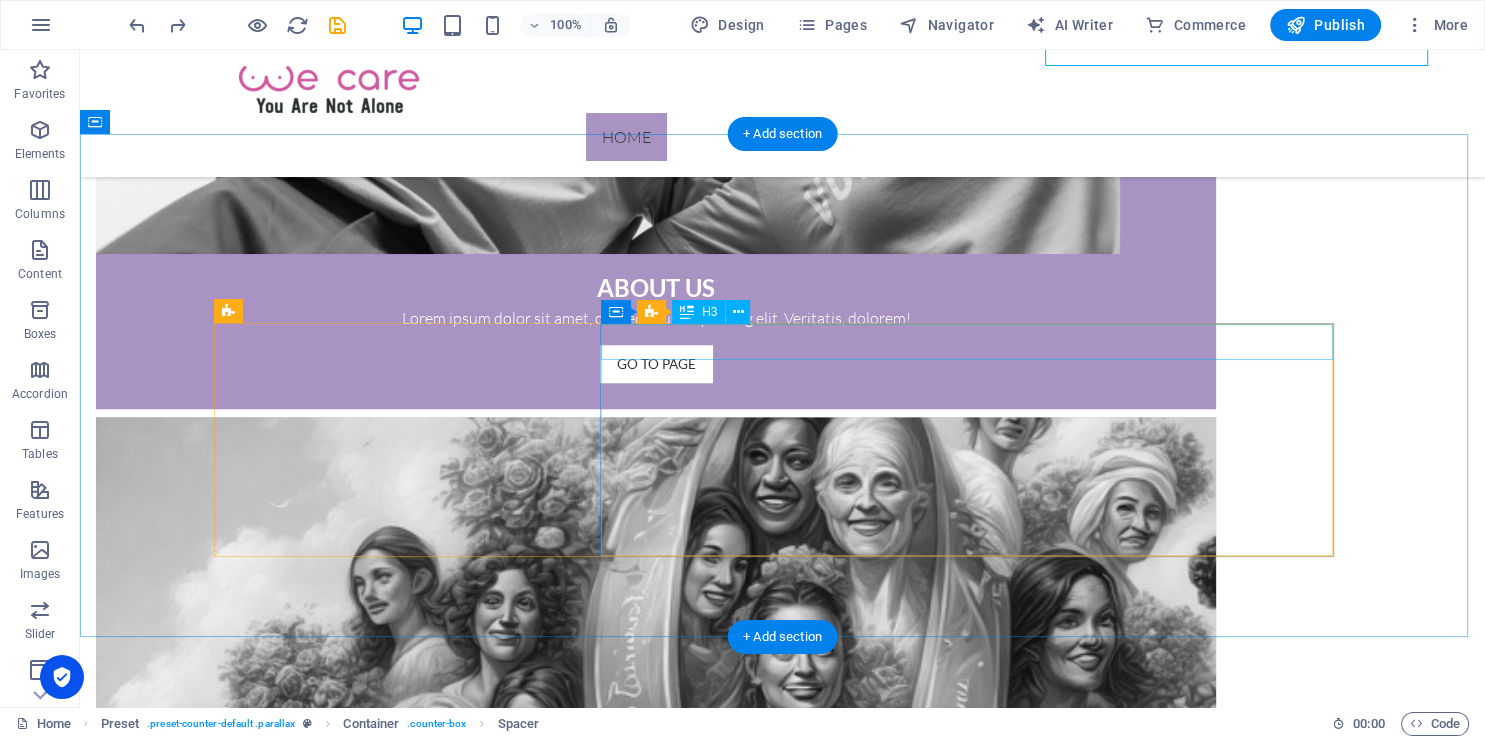 click on "New Shelter at the [GEOGRAPHIC_DATA]" at bounding box center (783, 4526) 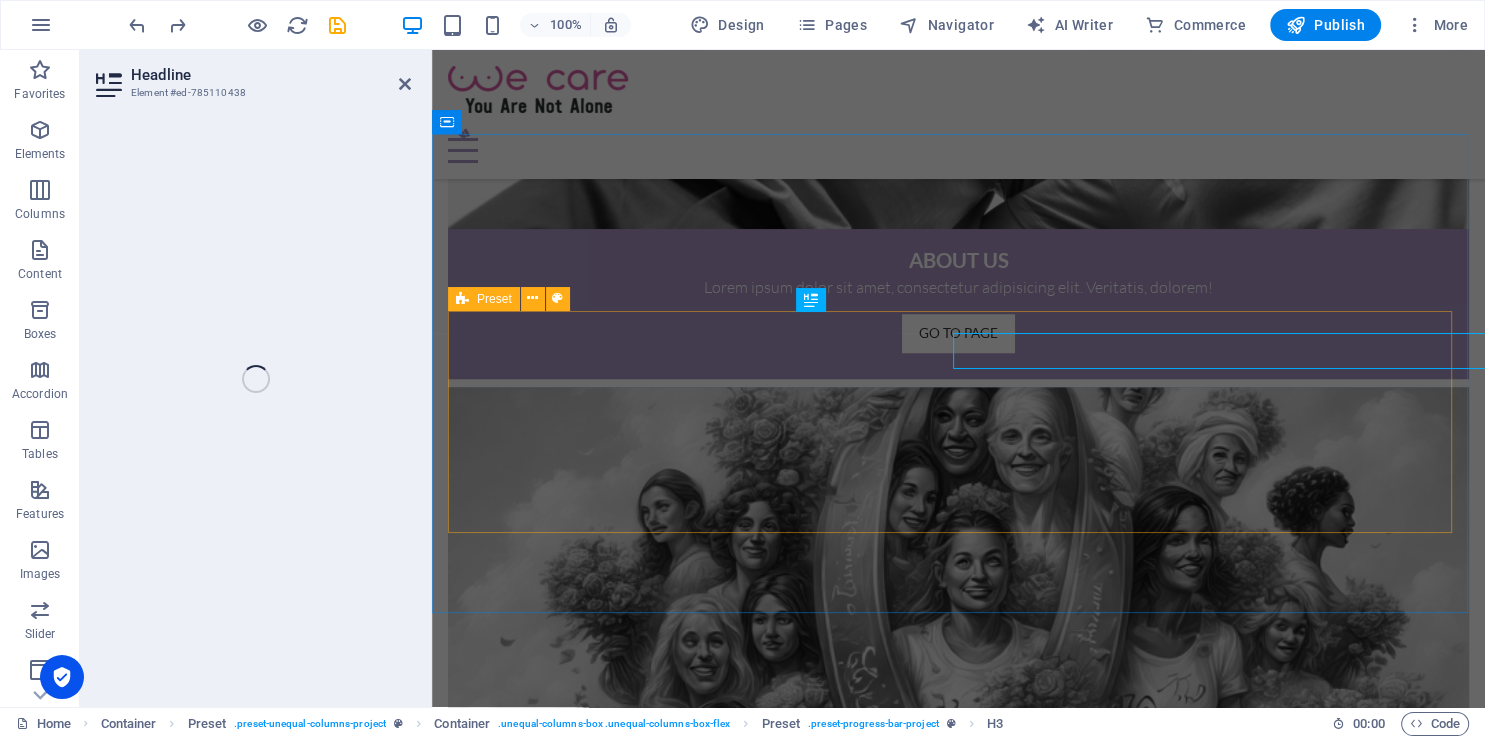 scroll, scrollTop: 1703, scrollLeft: 0, axis: vertical 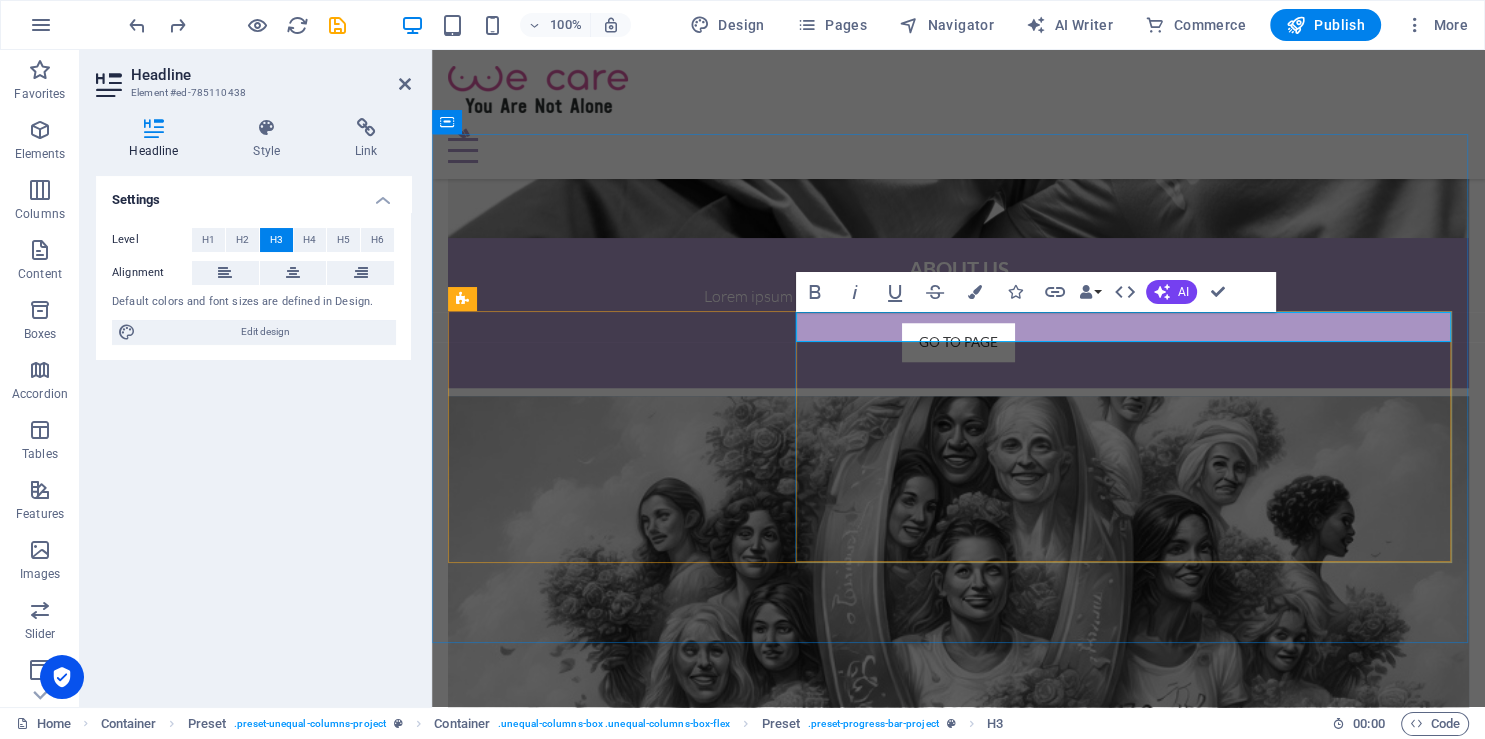 click on "New Shelter at the [GEOGRAPHIC_DATA]" at bounding box center [958, 4263] 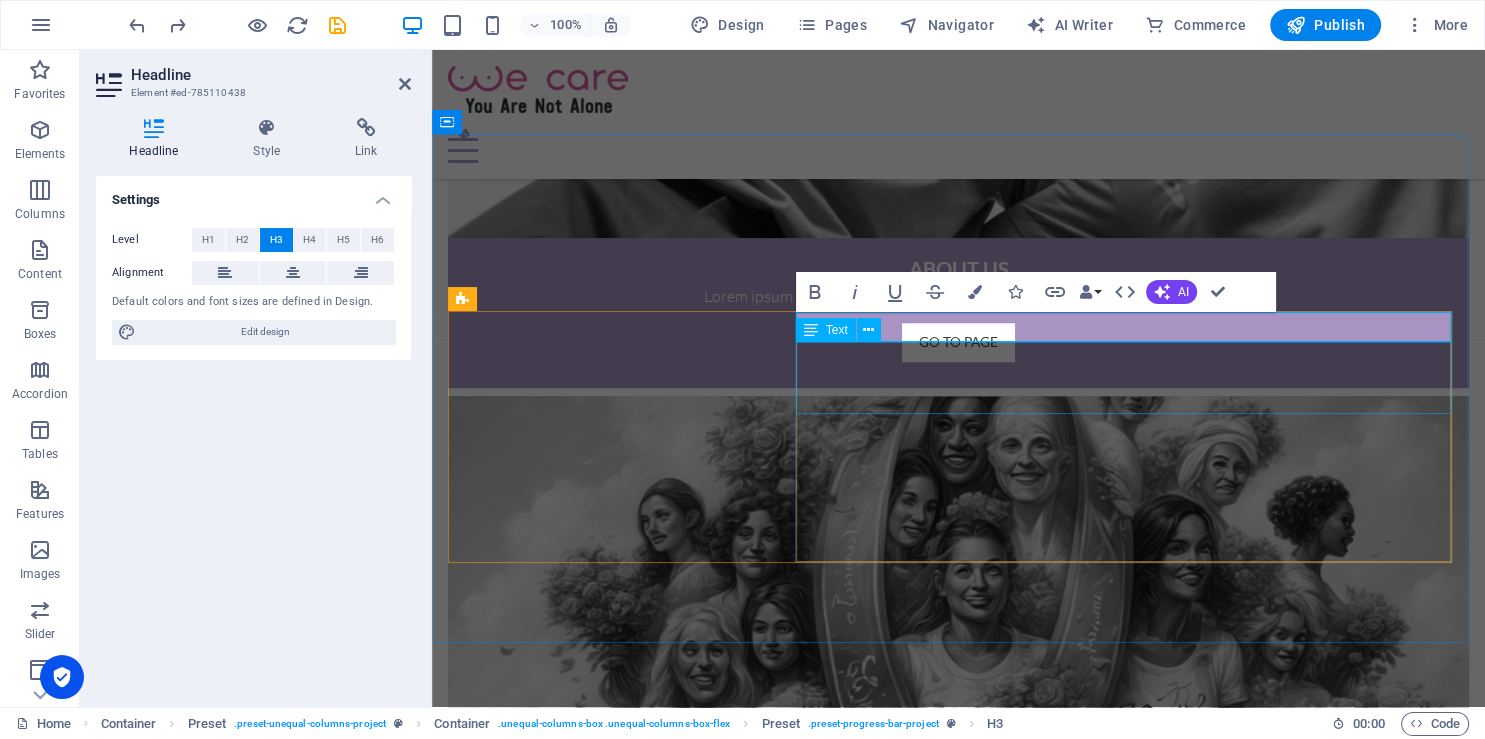 click on "Lorem ipsum dolor sit amet, consetetur sadipscing elitr, sed diam nonumy eirmod tempor invidunt ut labore et dolore magna aliquyam erat, sed diam voluptua. At vero eos et accusam et [PERSON_NAME] duo [PERSON_NAME] et ea rebum." at bounding box center (958, 4333) 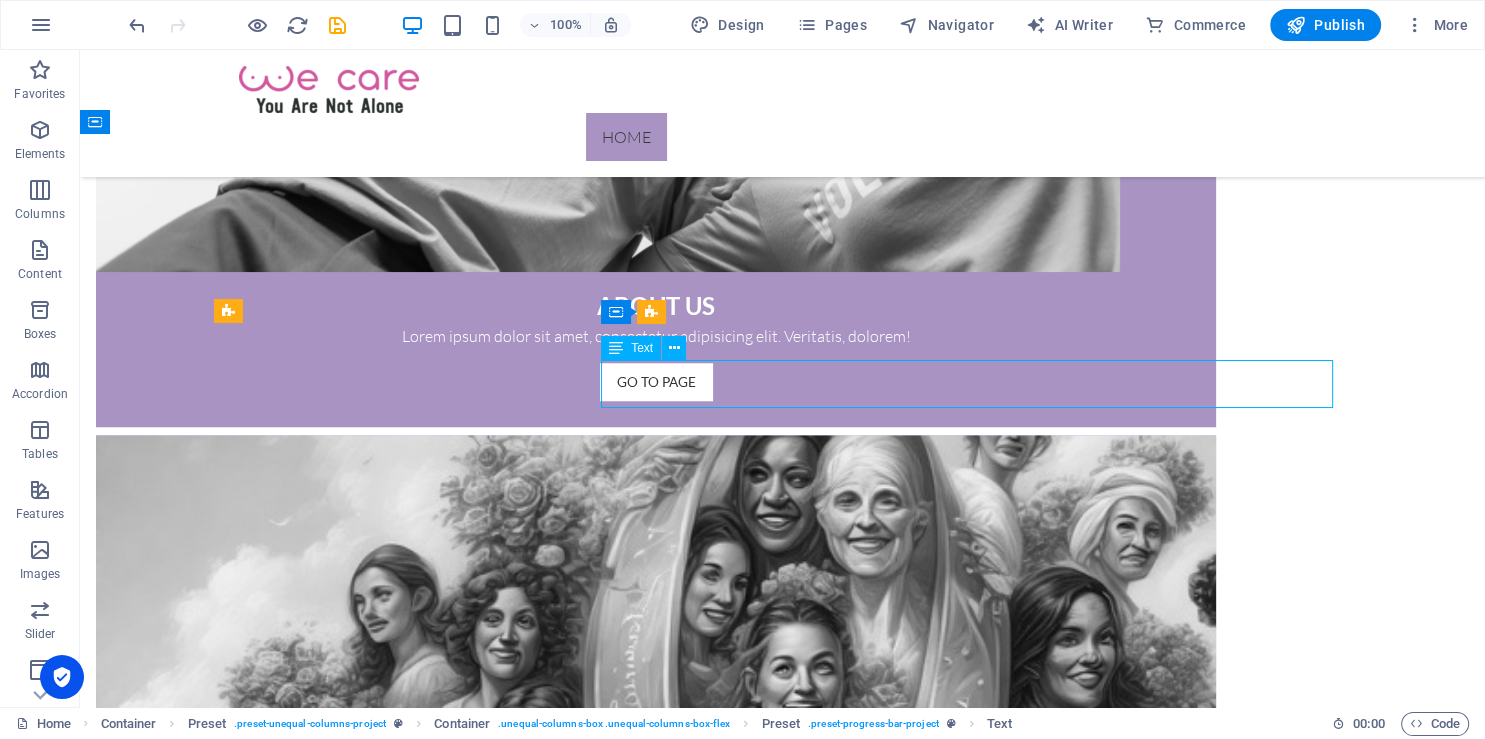 scroll, scrollTop: 1712, scrollLeft: 0, axis: vertical 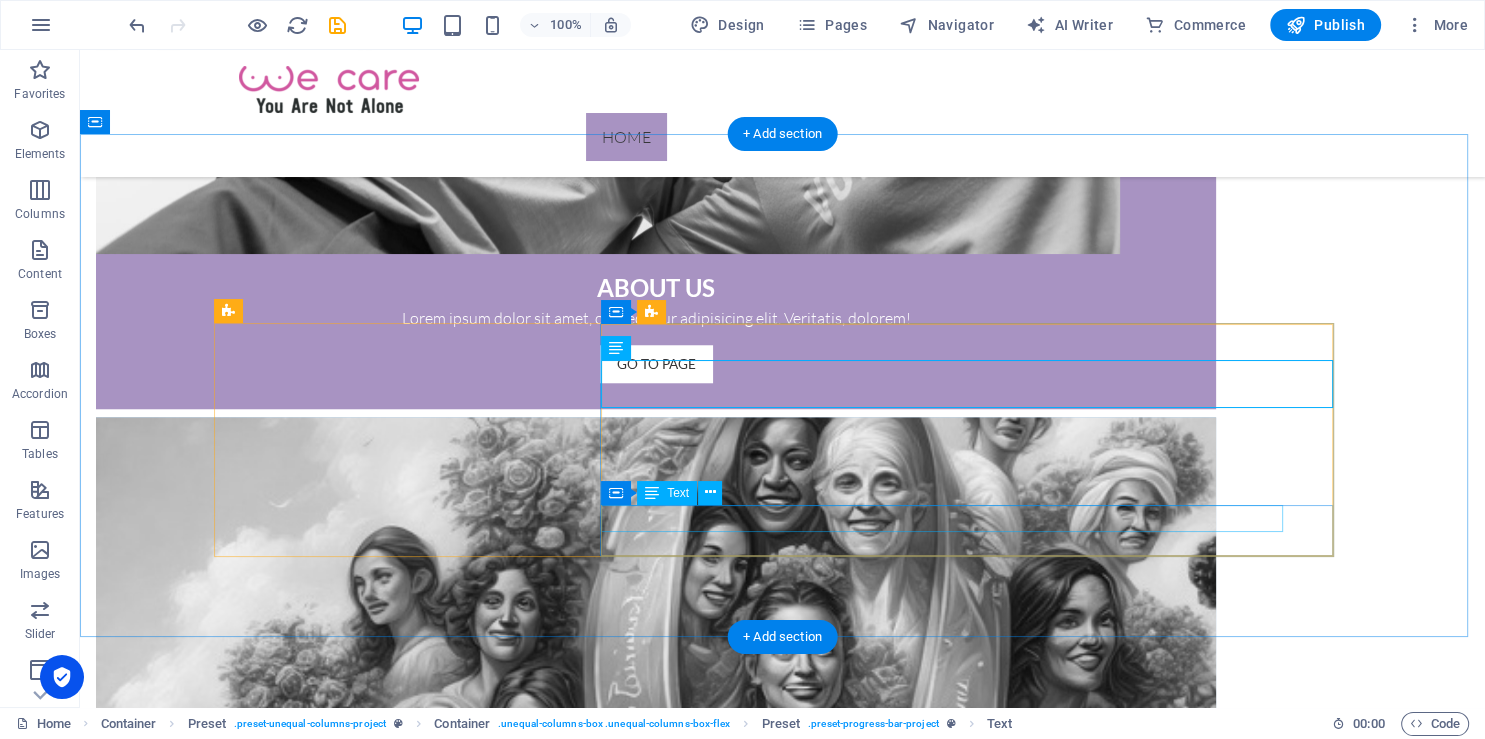 click on "$56.000   - Already donated" at bounding box center [783, 4703] 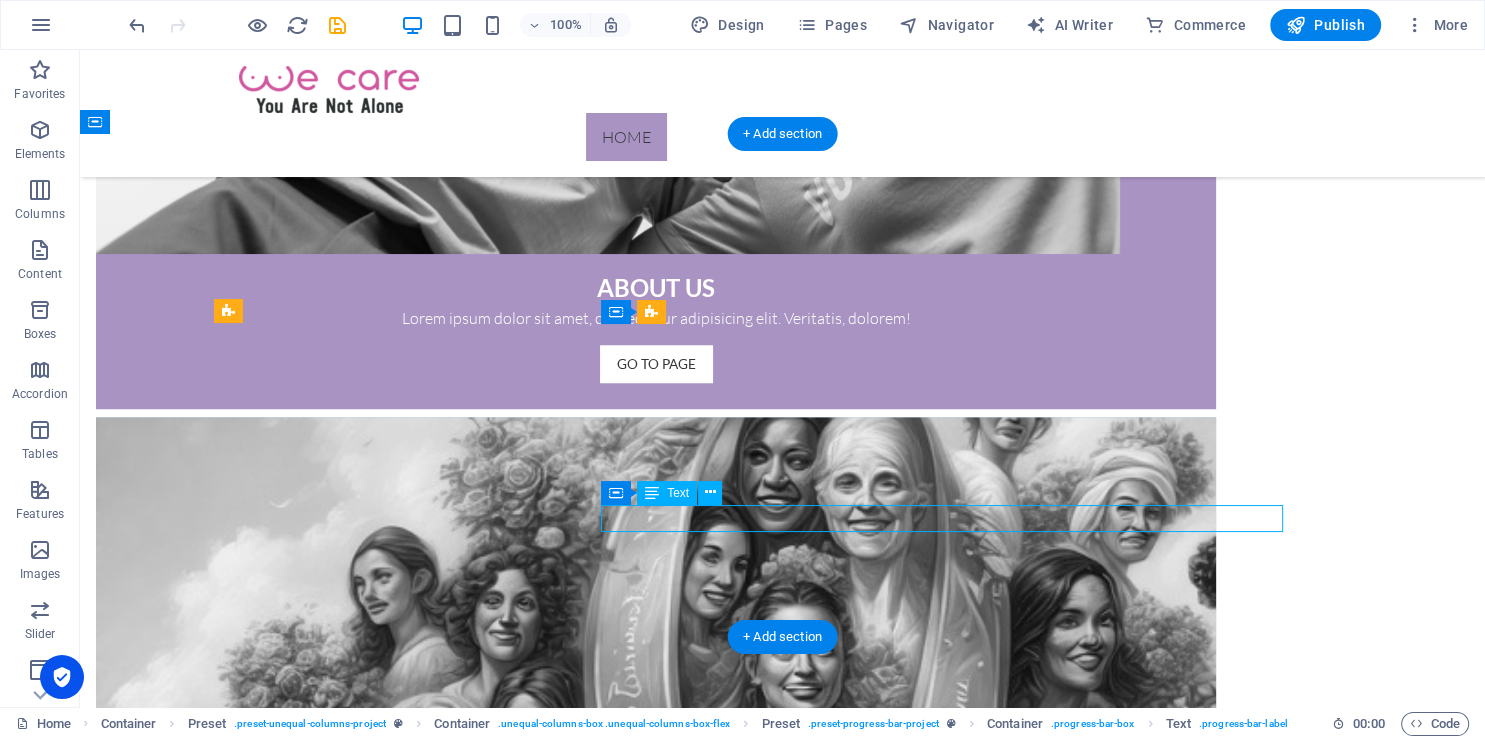 click on "$56.000   - Already donated" at bounding box center [783, 4703] 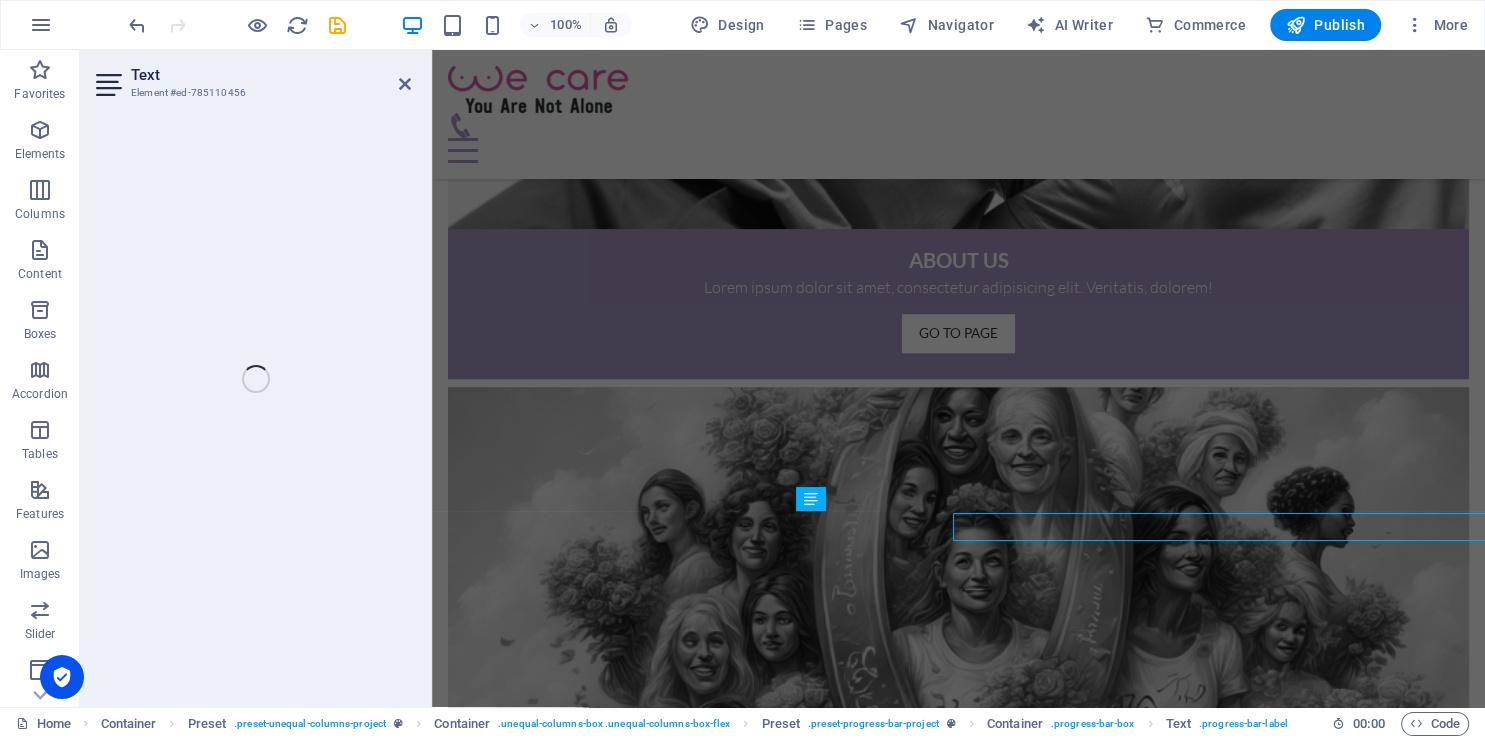 scroll, scrollTop: 1703, scrollLeft: 0, axis: vertical 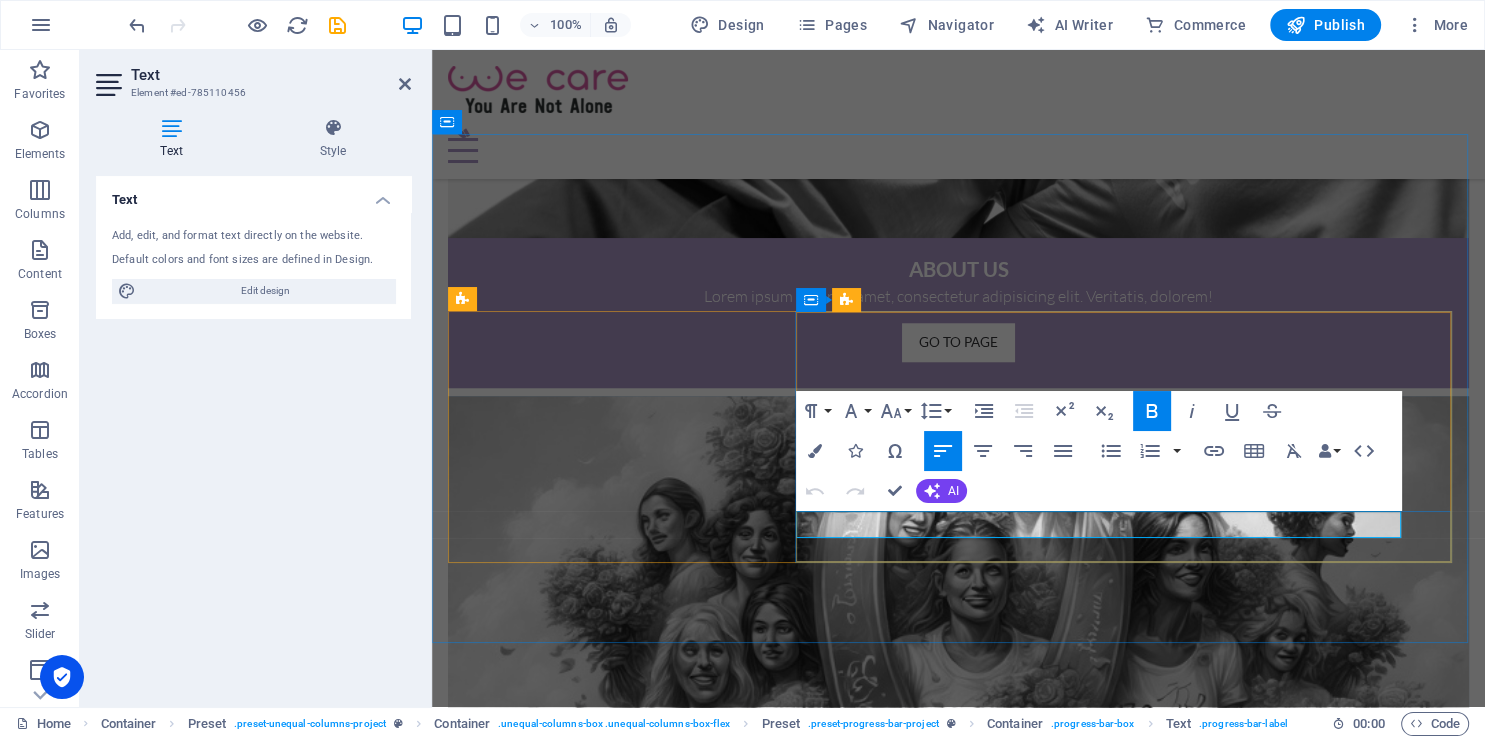 click on "$56.000" at bounding box center (484, 4464) 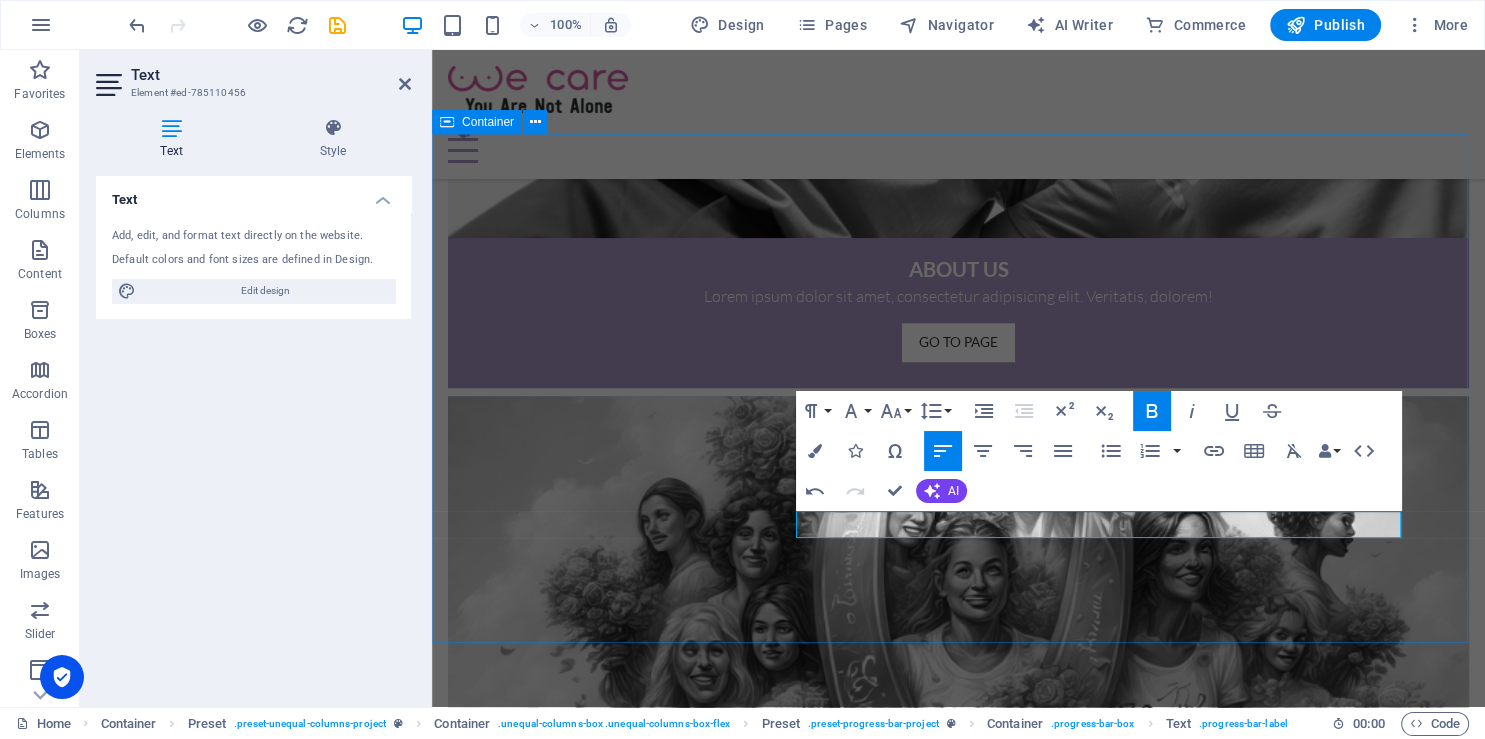 click on "Our current Project Drop content here or  Add elements  Paste clipboard New Community to Support Survivors Lorem ipsum dolor sit amet, consetetur sadipscing elitr, sed diam nonumy eirmod tempor invidunt ut labore et dolore magna aliquyam erat, sed diam voluptua. At vero eos et accusam et [PERSON_NAME] duo [PERSON_NAME] et ea rebum.   Donate  for this Project $3.000   - Already donated 65%" at bounding box center [958, 4155] 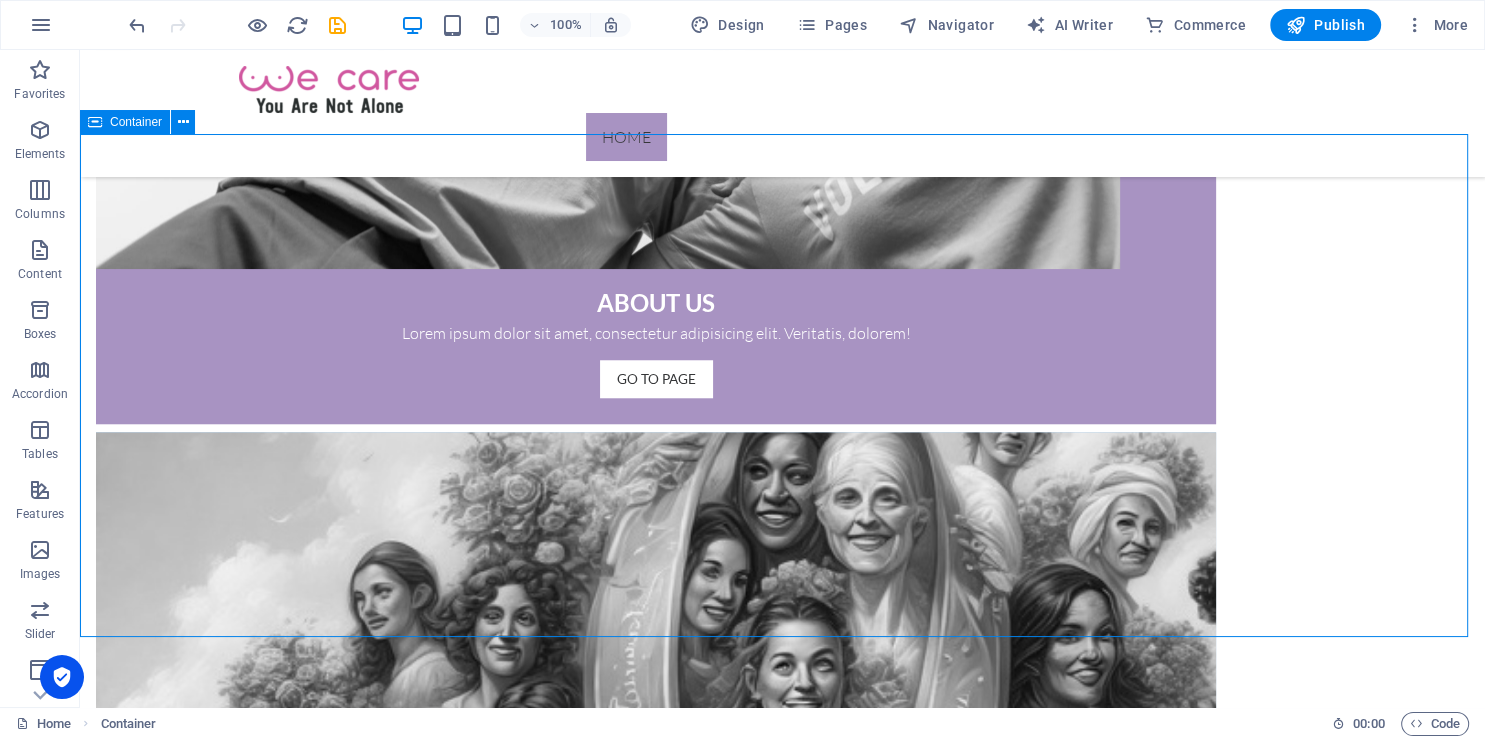scroll, scrollTop: 1712, scrollLeft: 0, axis: vertical 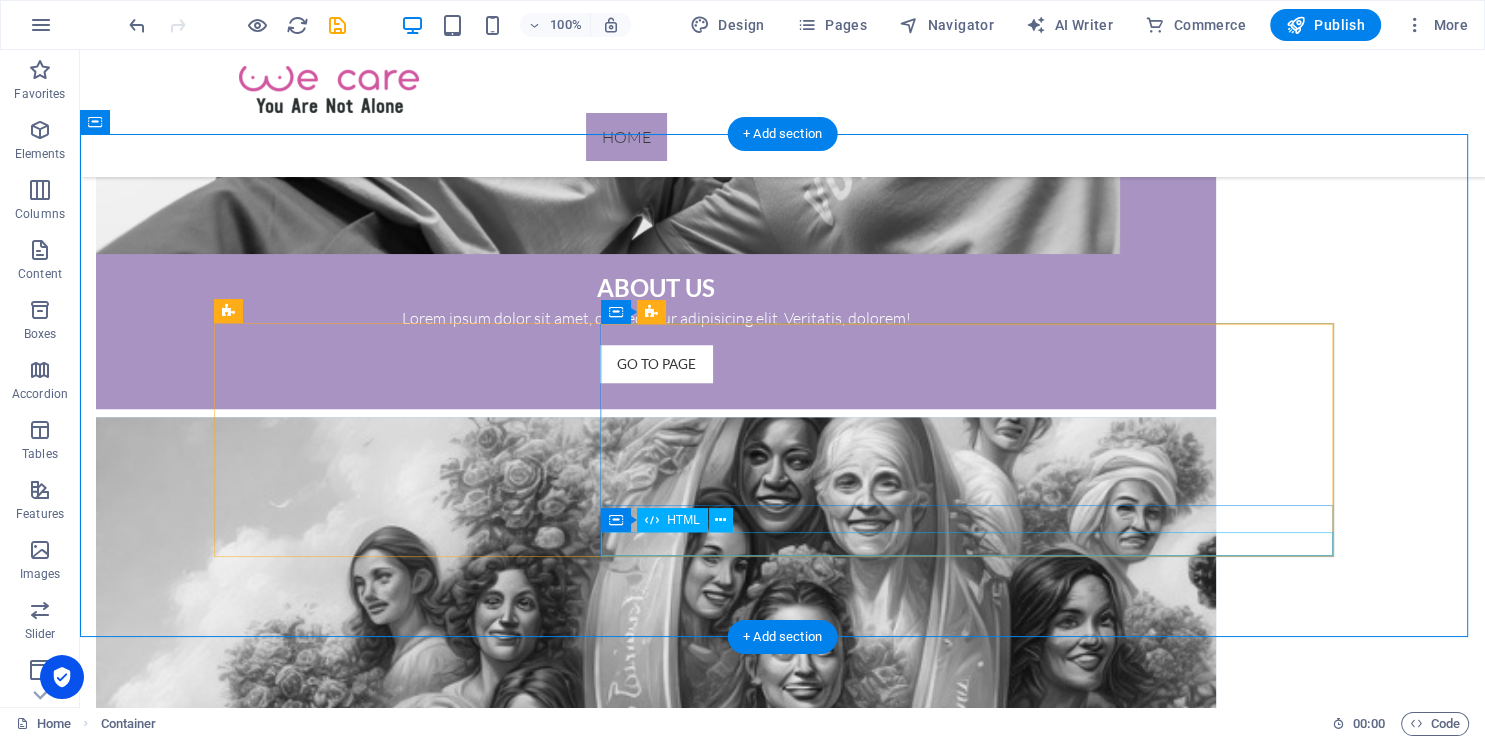 click at bounding box center [783, 4753] 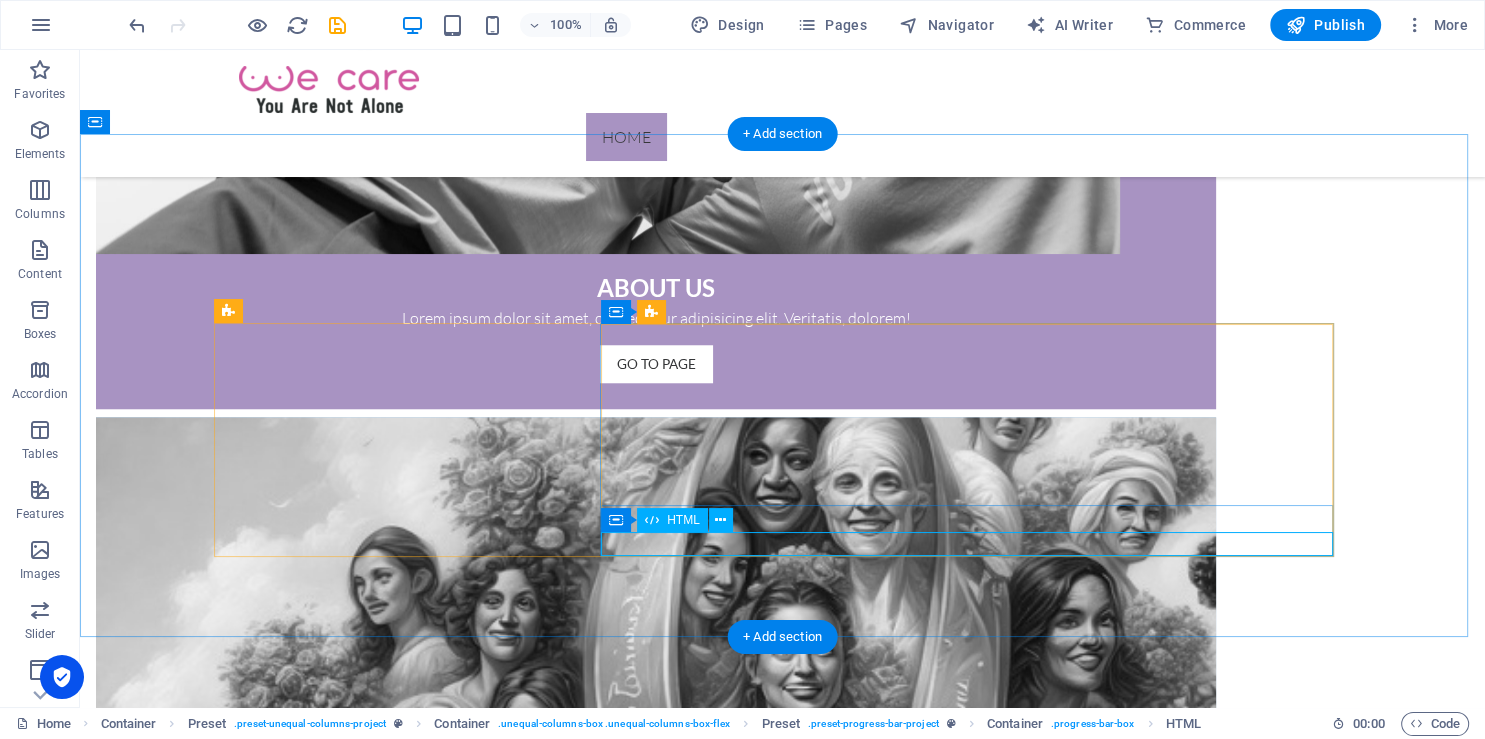 click at bounding box center (783, 4753) 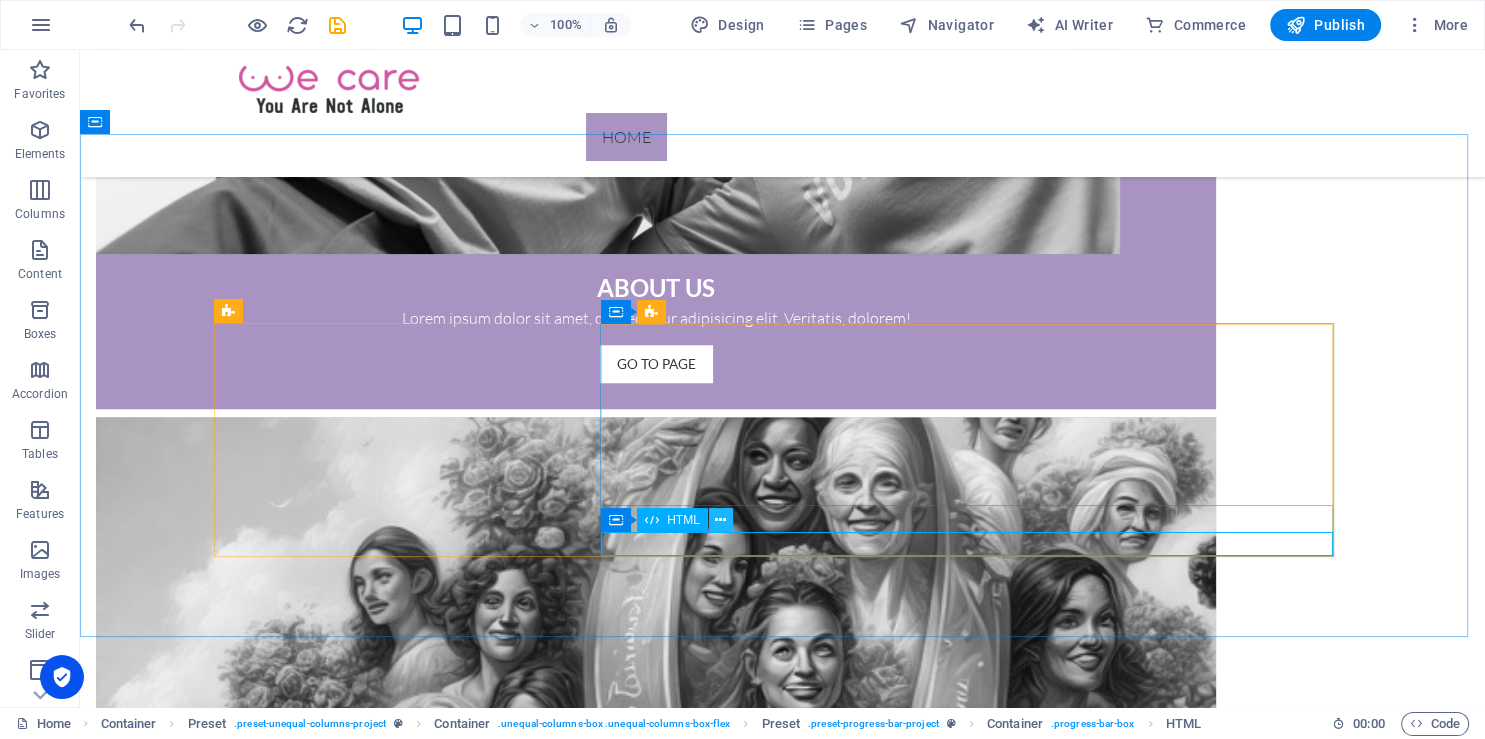 click at bounding box center (720, 520) 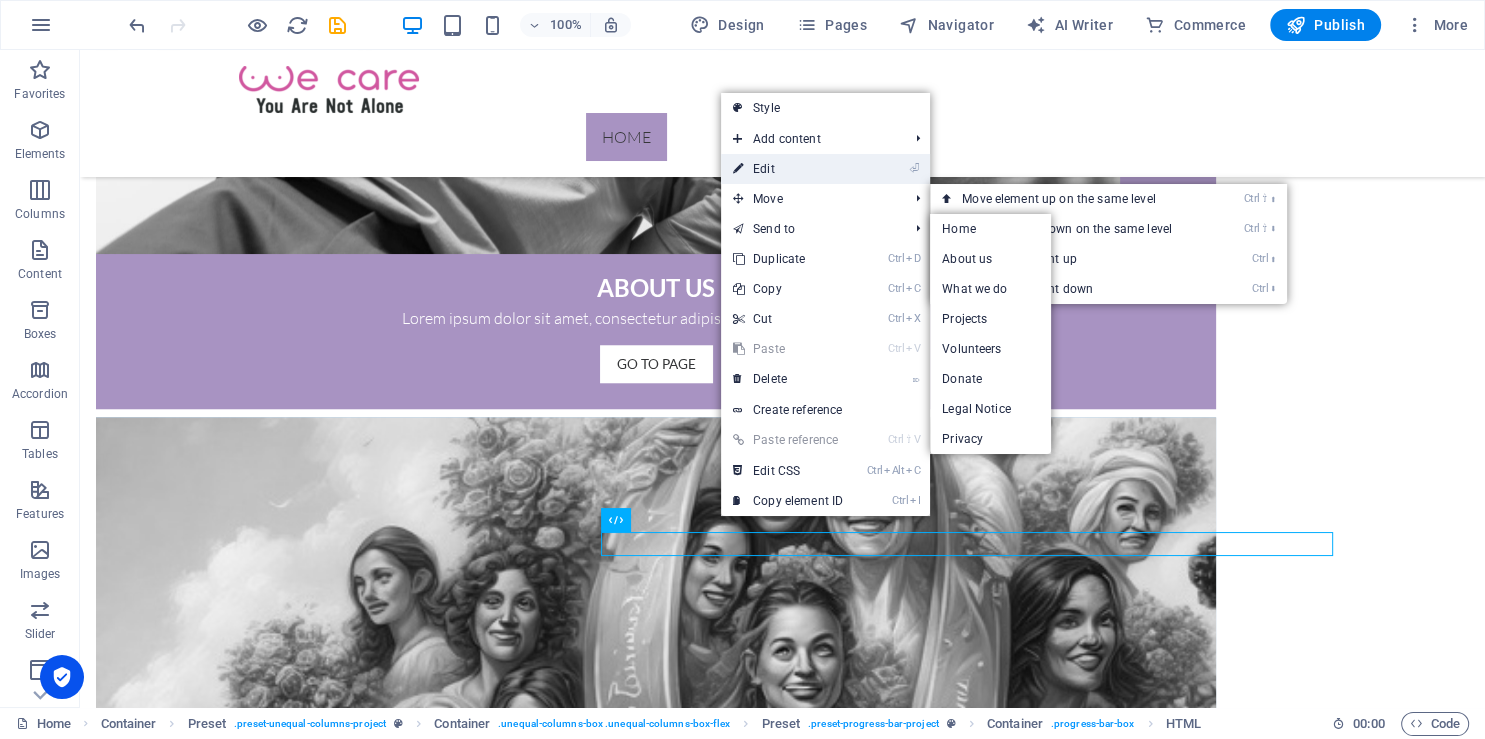 click on "⏎  Edit" at bounding box center (788, 169) 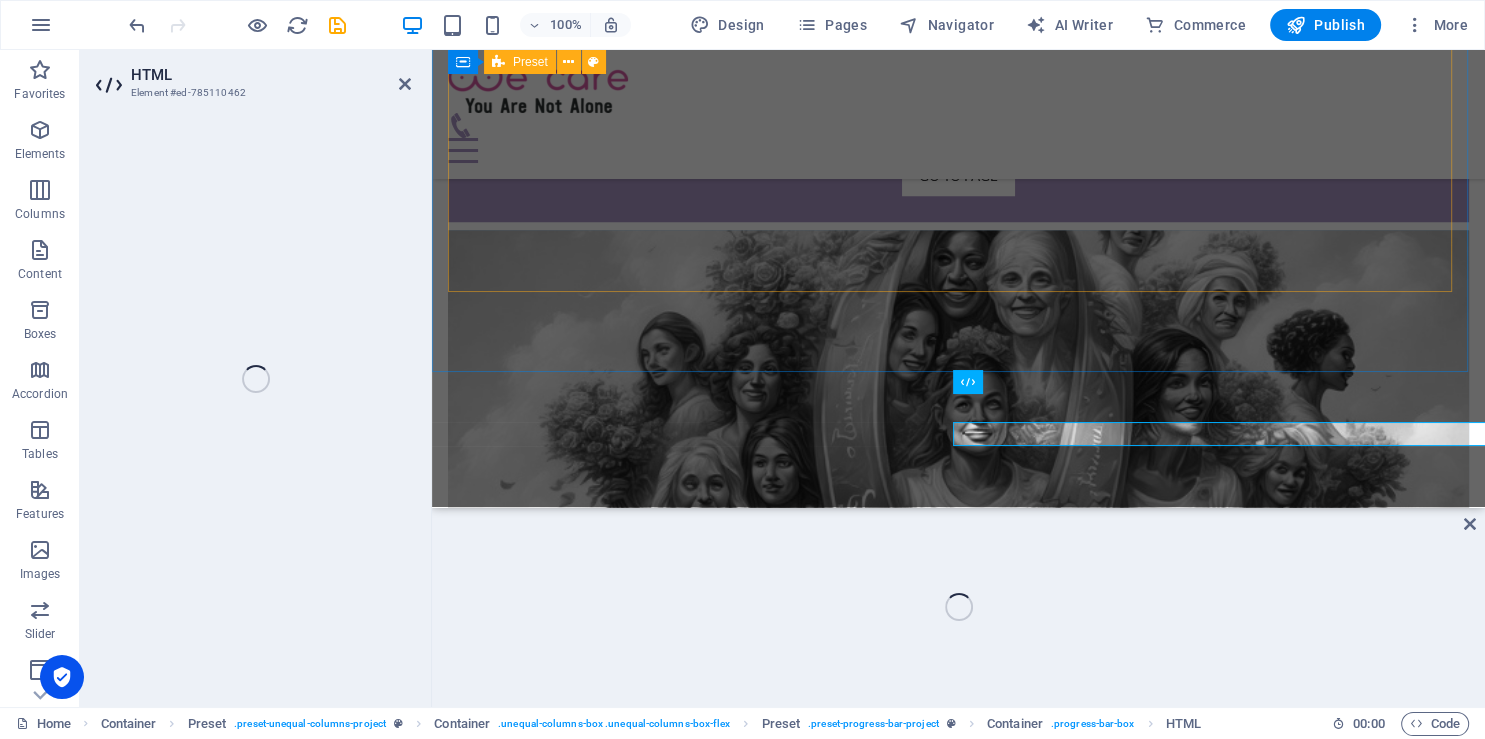 scroll, scrollTop: 1822, scrollLeft: 0, axis: vertical 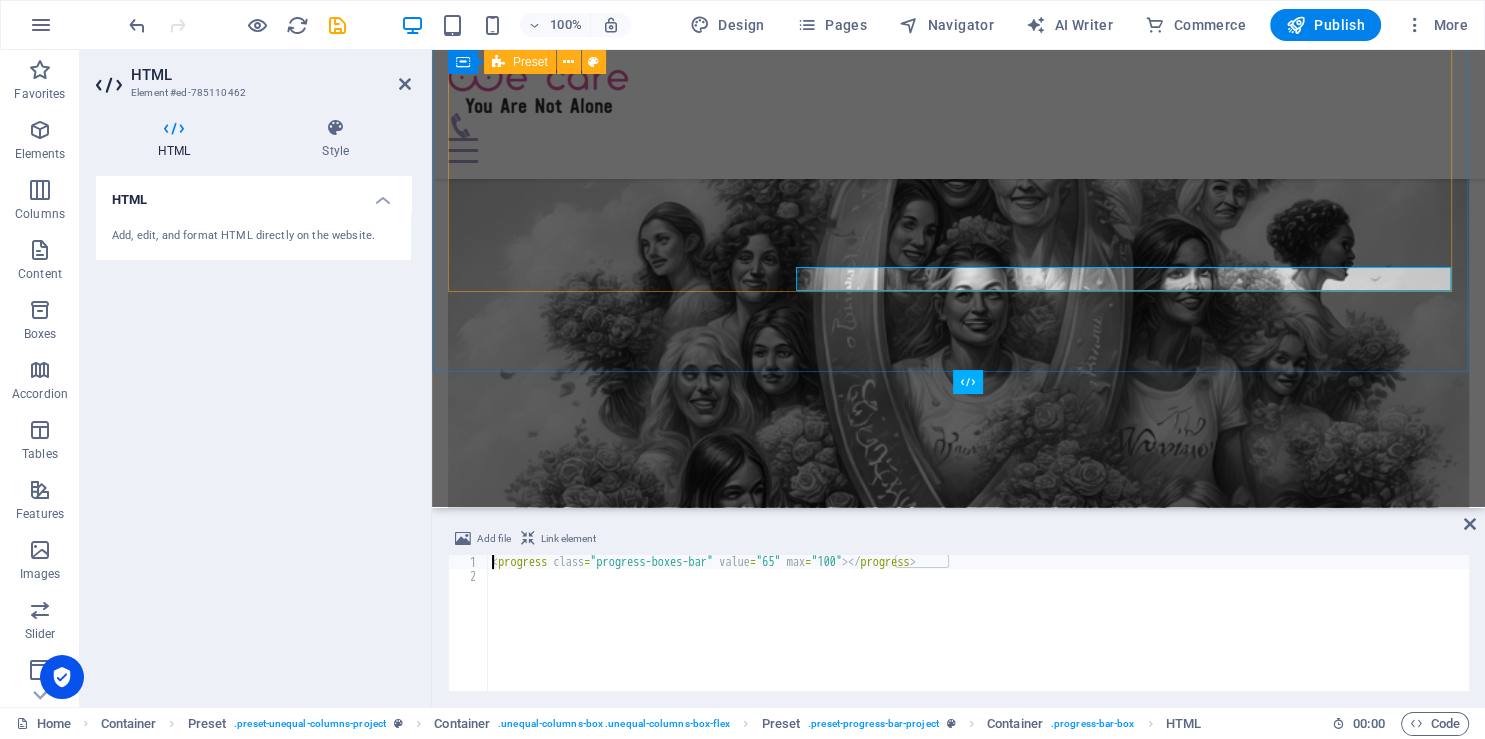 click on "Add, edit, and format HTML directly on the website." at bounding box center [253, 236] 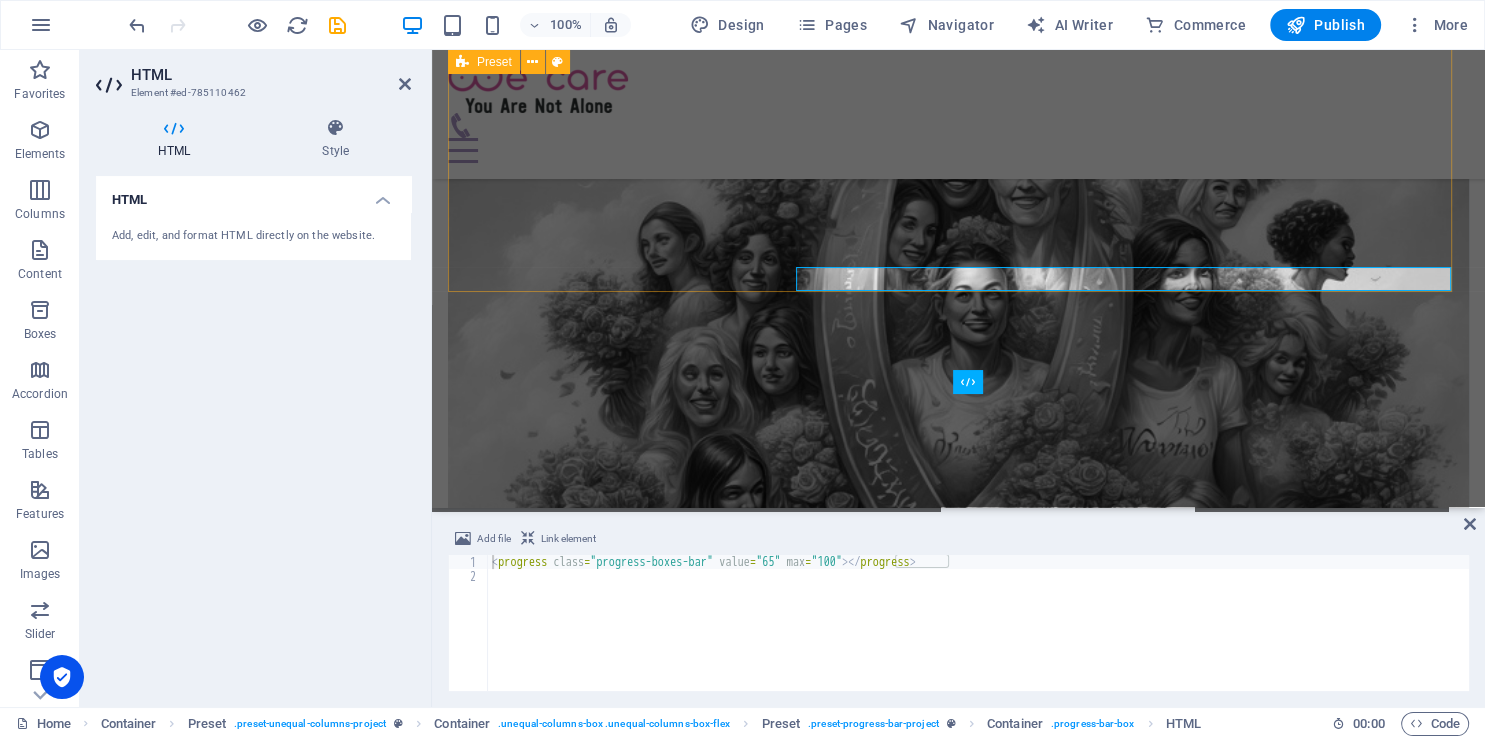 click on "< progress   class = "progress-boxes-bar"   value = "65"   max = "100" > </ progress >" at bounding box center [978, 637] 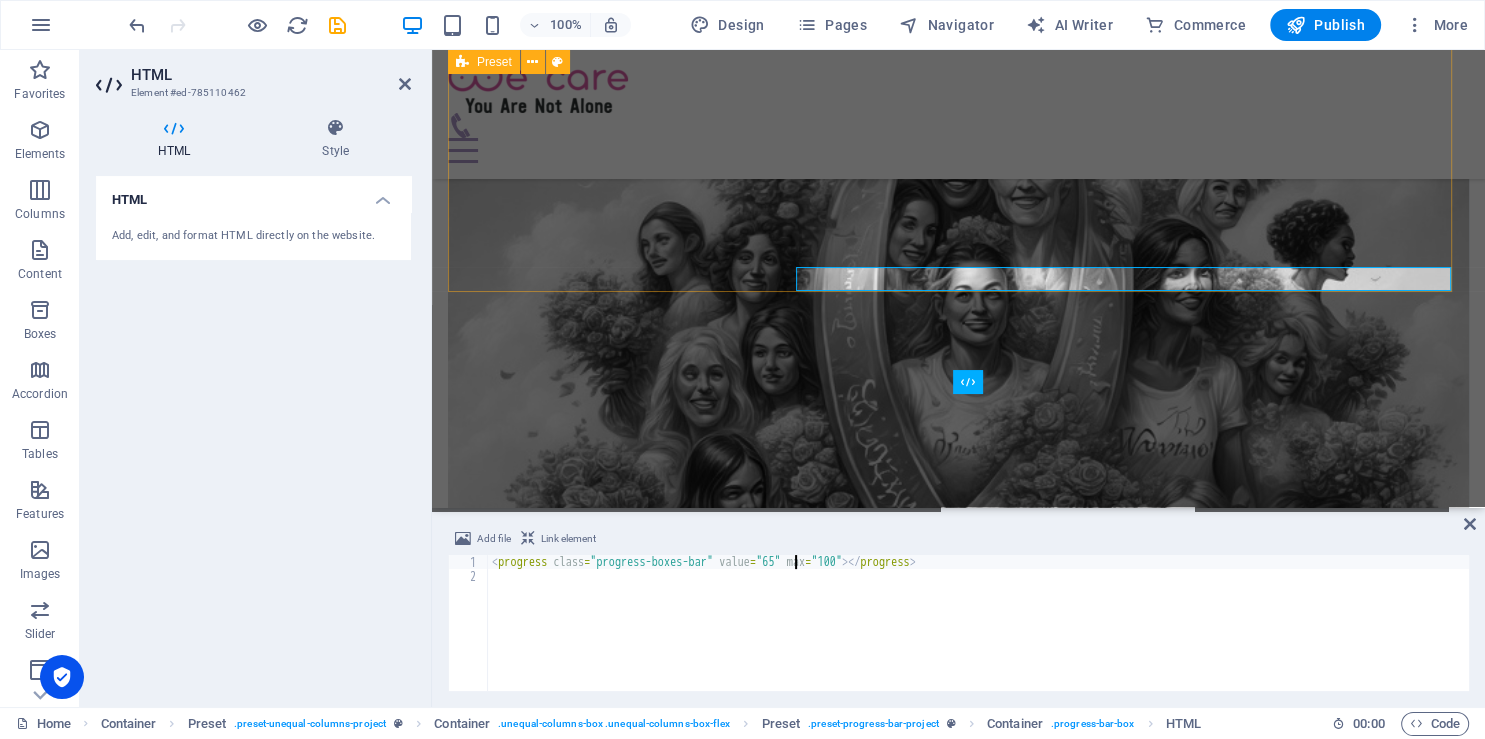 click on "< progress   class = "progress-boxes-bar"   value = "65"   max = "100" > </ progress >" at bounding box center [978, 637] 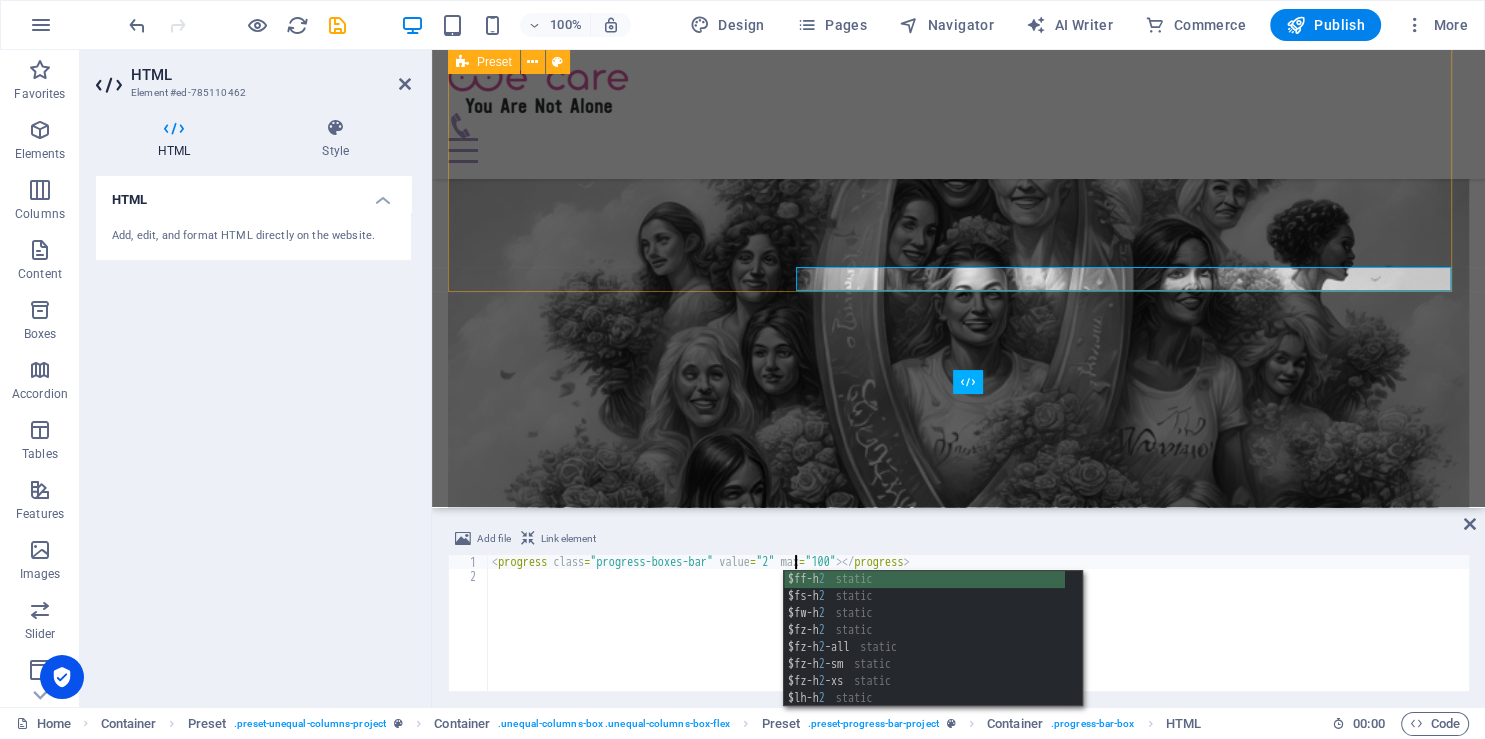 scroll, scrollTop: 0, scrollLeft: 25, axis: horizontal 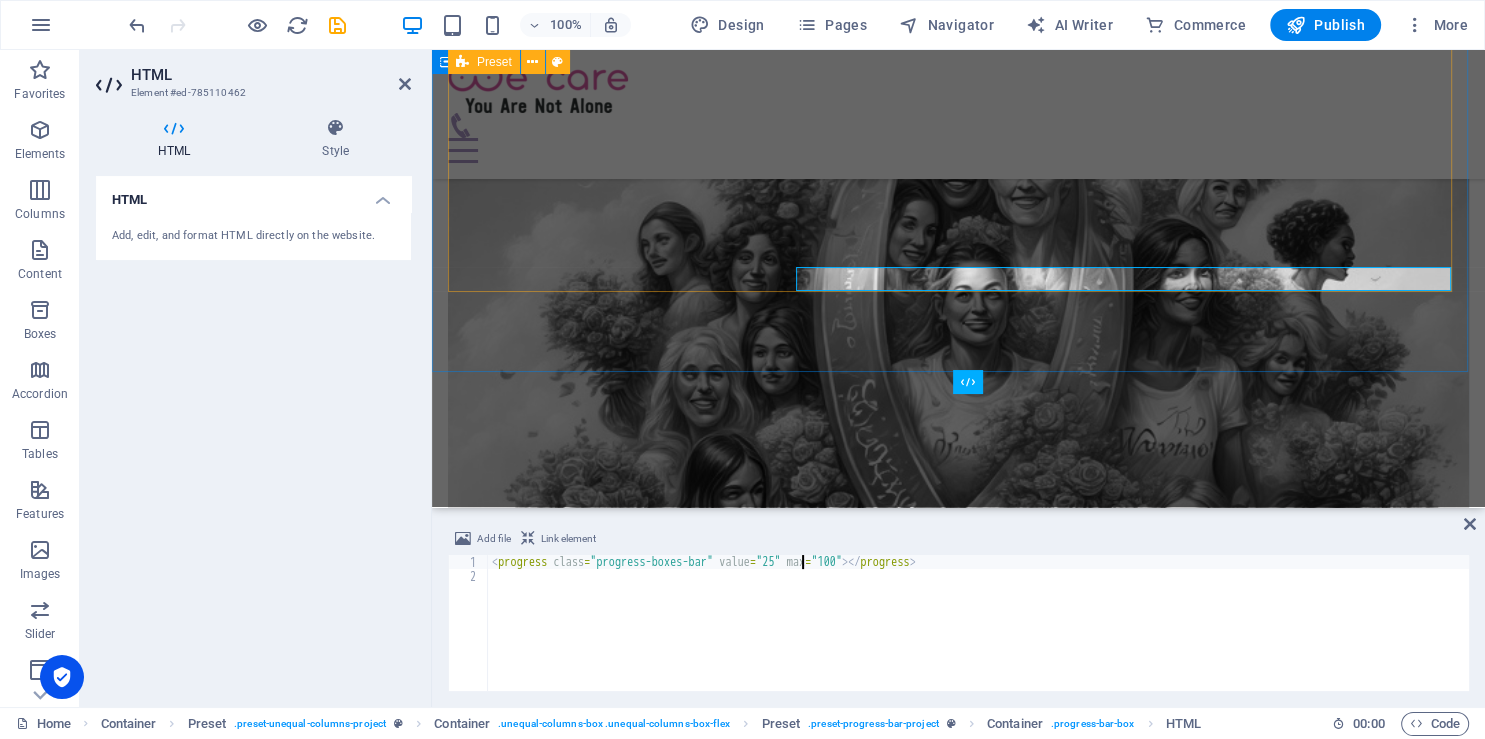 type on "<progress class="progress-boxes-bar" value="25" max="100"></progress>" 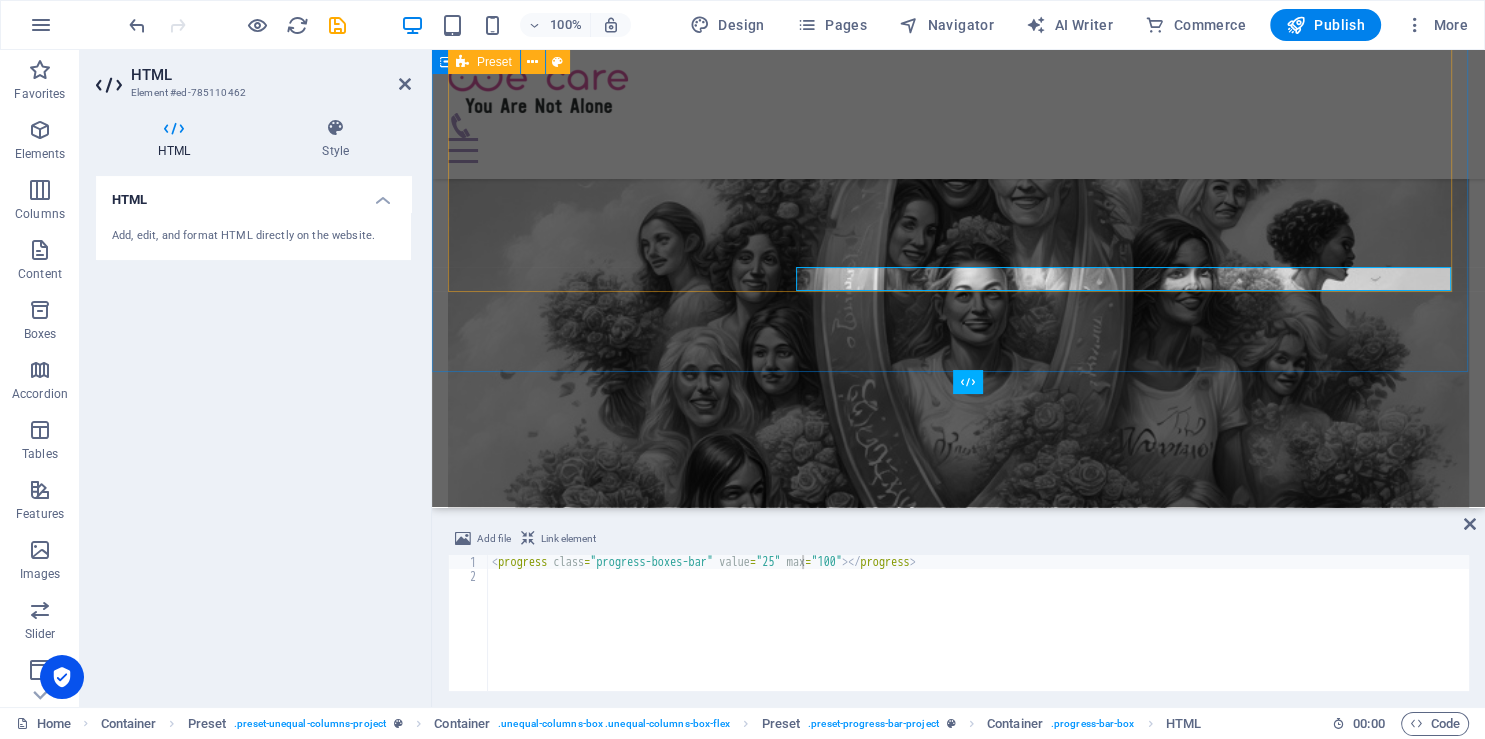 click on "Our current Project Drop content here or  Add elements  Paste clipboard New Community to Support Survivors Lorem ipsum dolor sit amet, consetetur sadipscing elitr, sed diam nonumy eirmod tempor invidunt ut labore et dolore magna aliquyam erat, sed diam voluptua. At vero eos et accusam et [PERSON_NAME] duo [PERSON_NAME] et ea rebum.   Donate  for this Project $3.000   - Already donated 65%" at bounding box center [958, 3819] 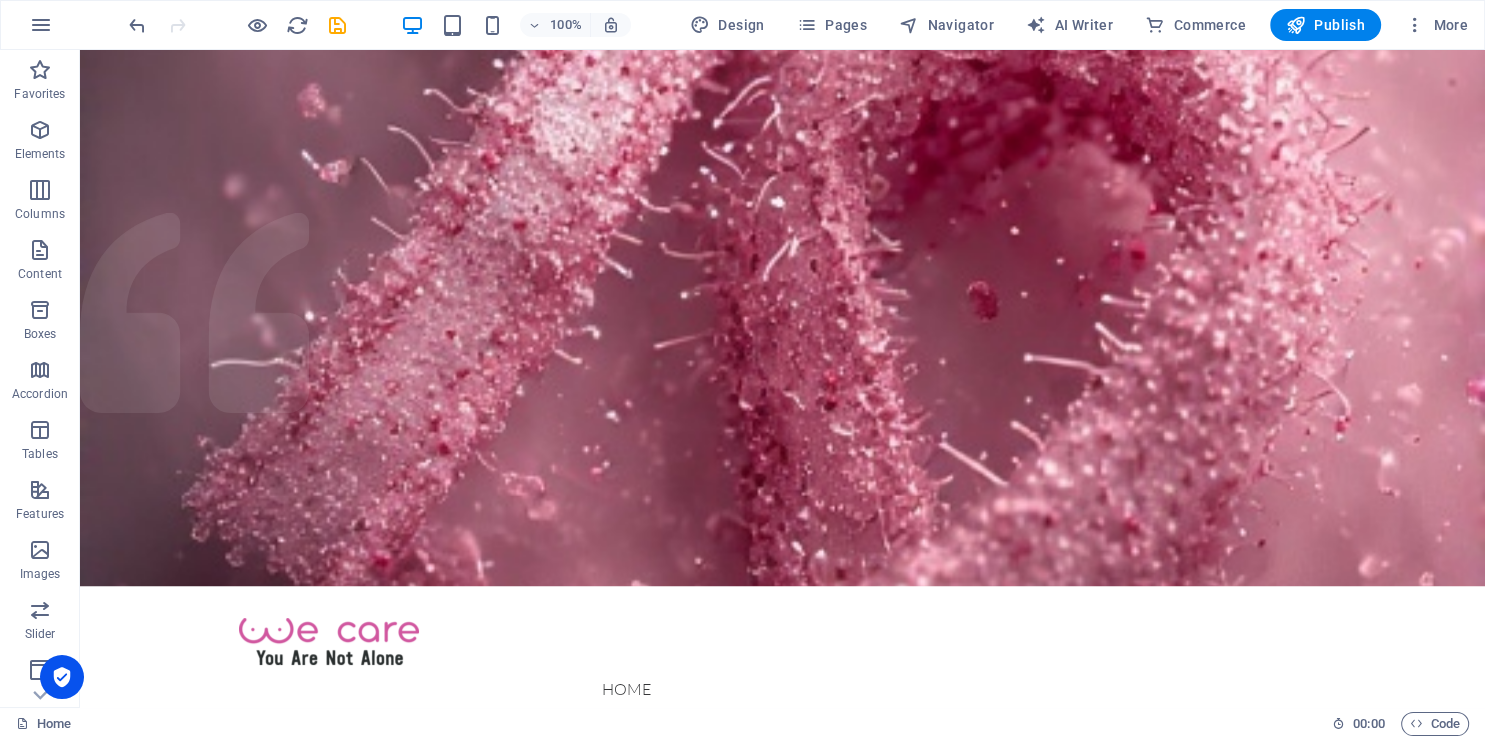 scroll, scrollTop: 0, scrollLeft: 0, axis: both 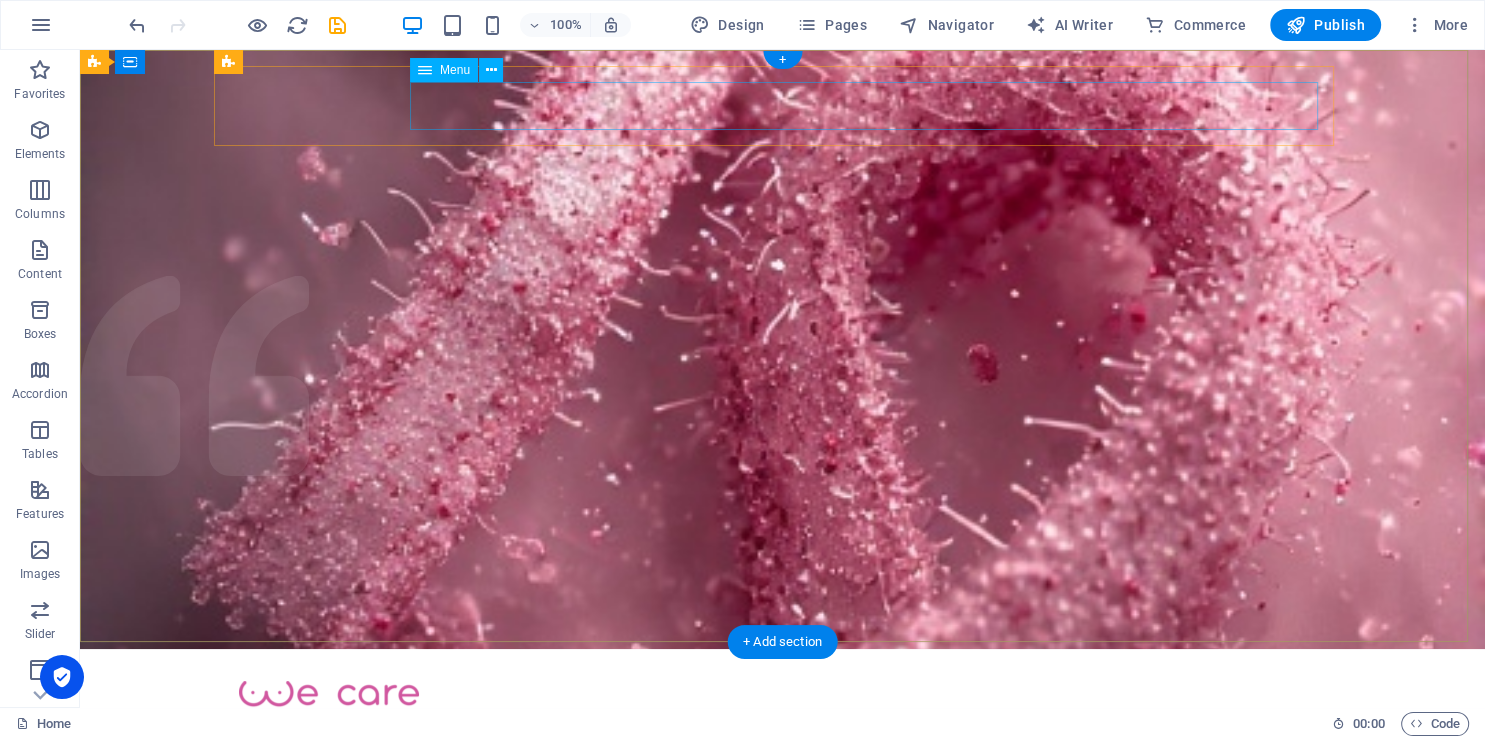 click on "Home About us What we do Projects Volunteers Donate" at bounding box center [783, 752] 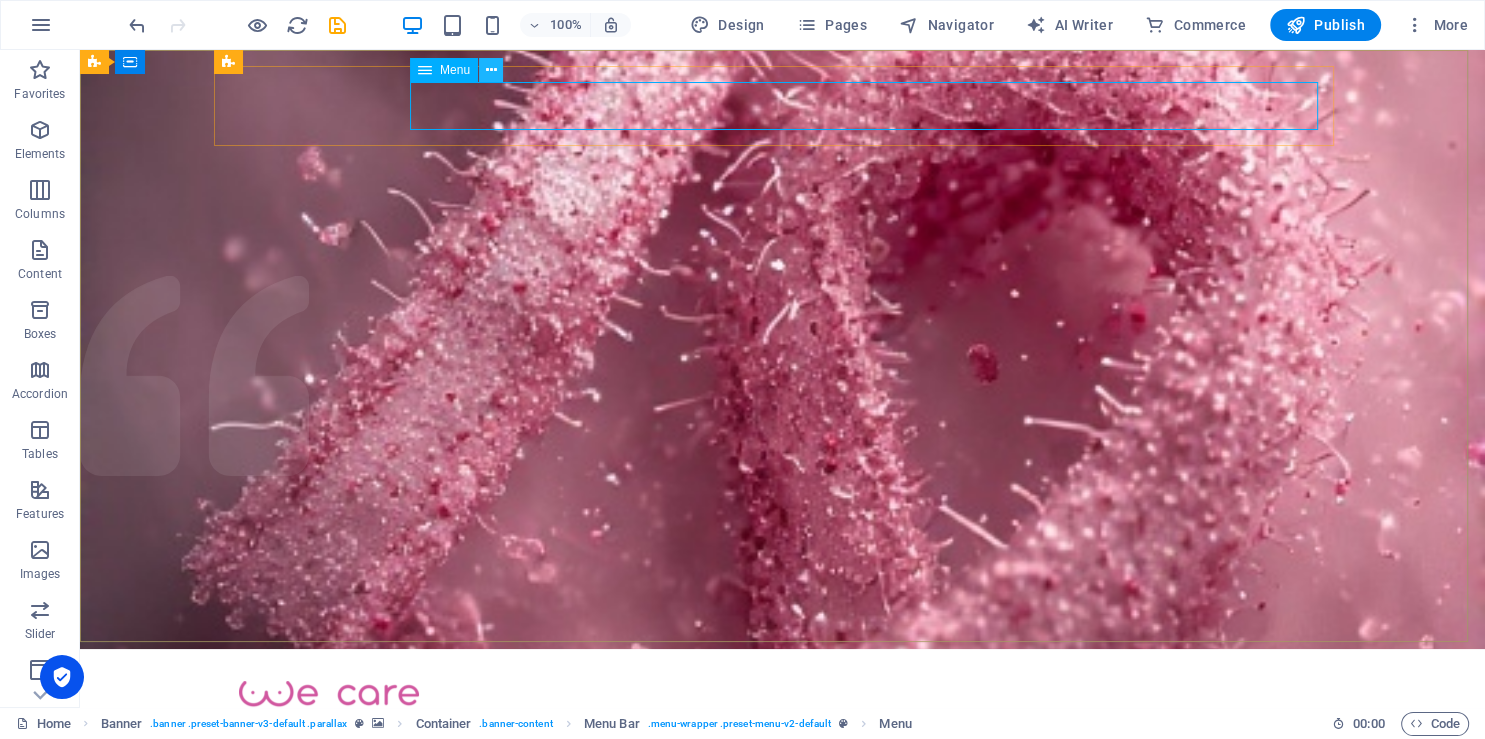 click at bounding box center (491, 70) 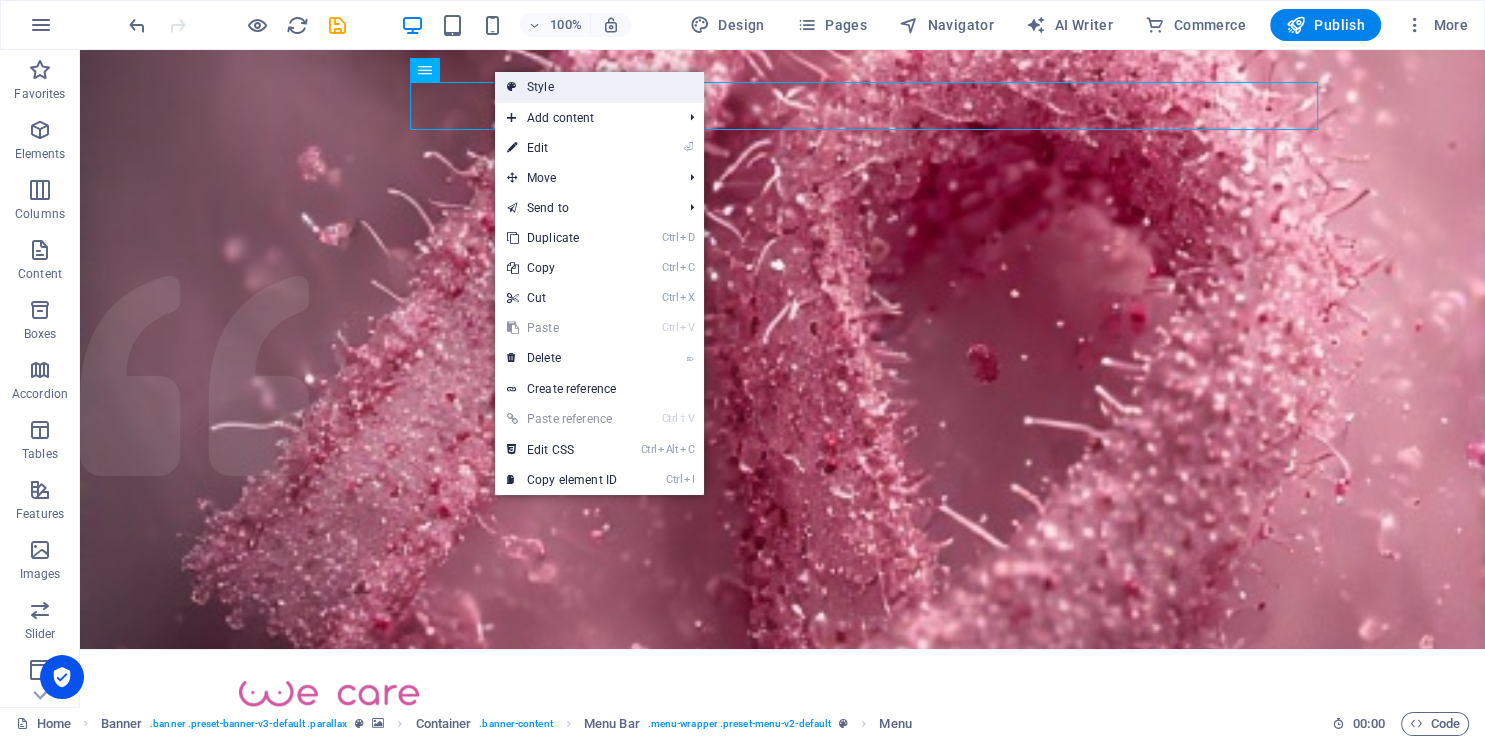 click on "Style" at bounding box center [599, 87] 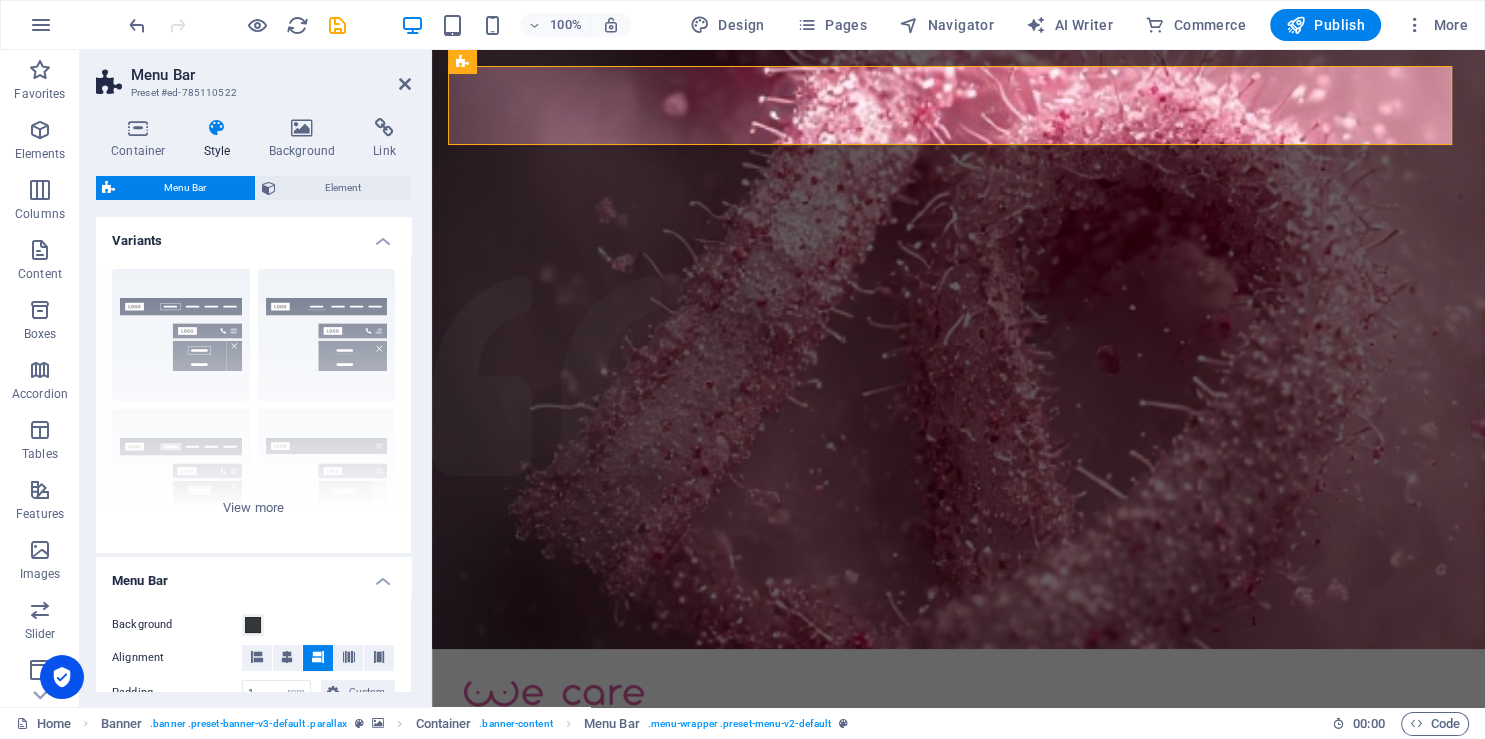 click on "Style" at bounding box center (221, 139) 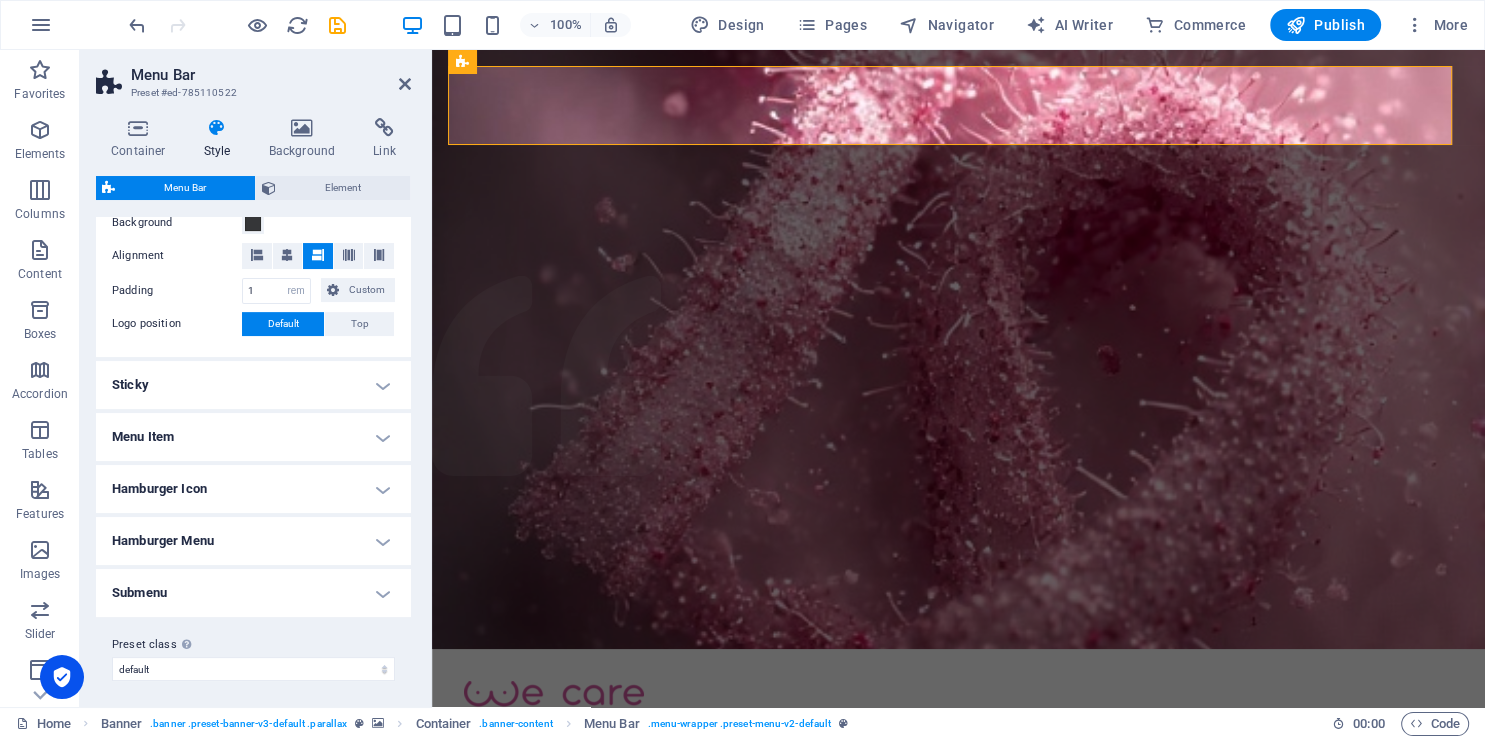 scroll, scrollTop: 406, scrollLeft: 0, axis: vertical 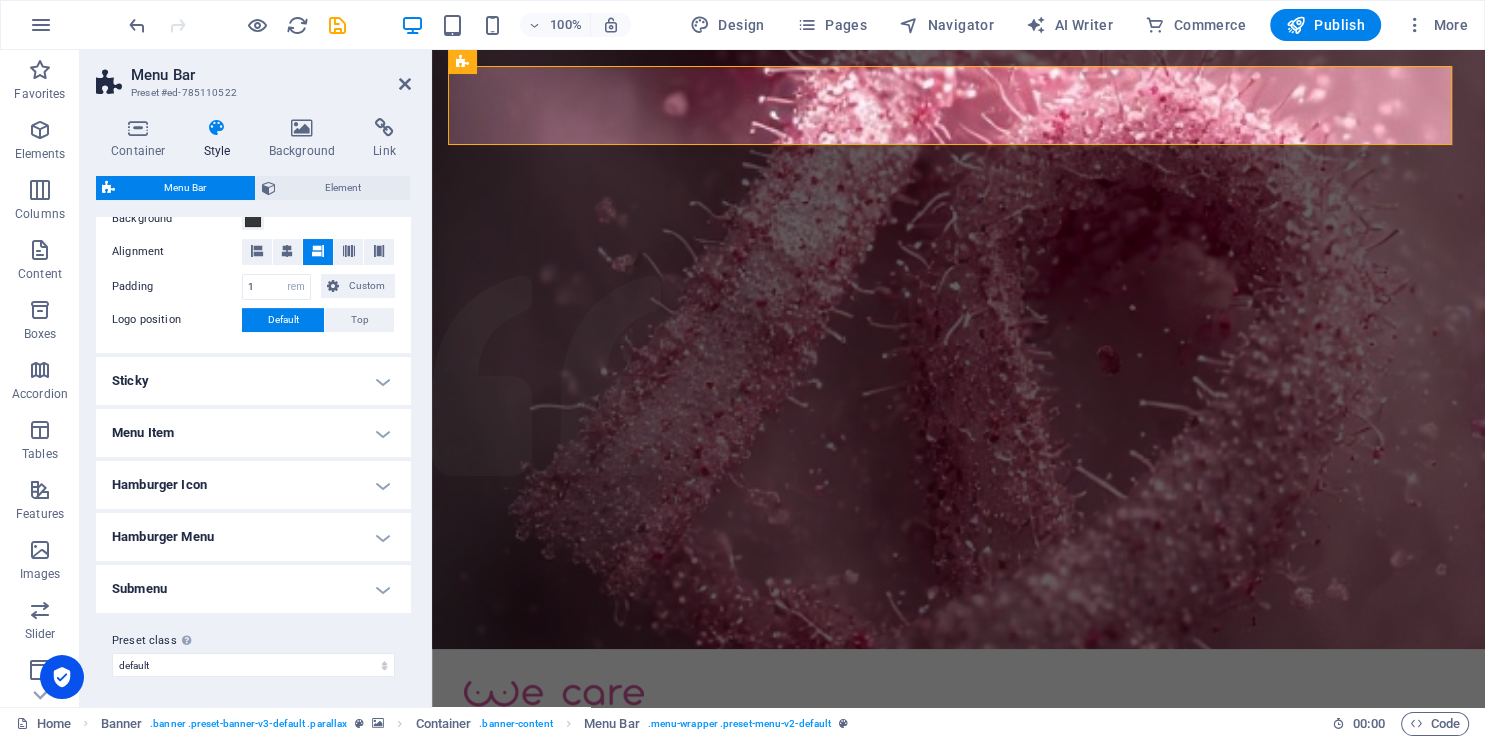 click on "Menu Item" at bounding box center (253, 433) 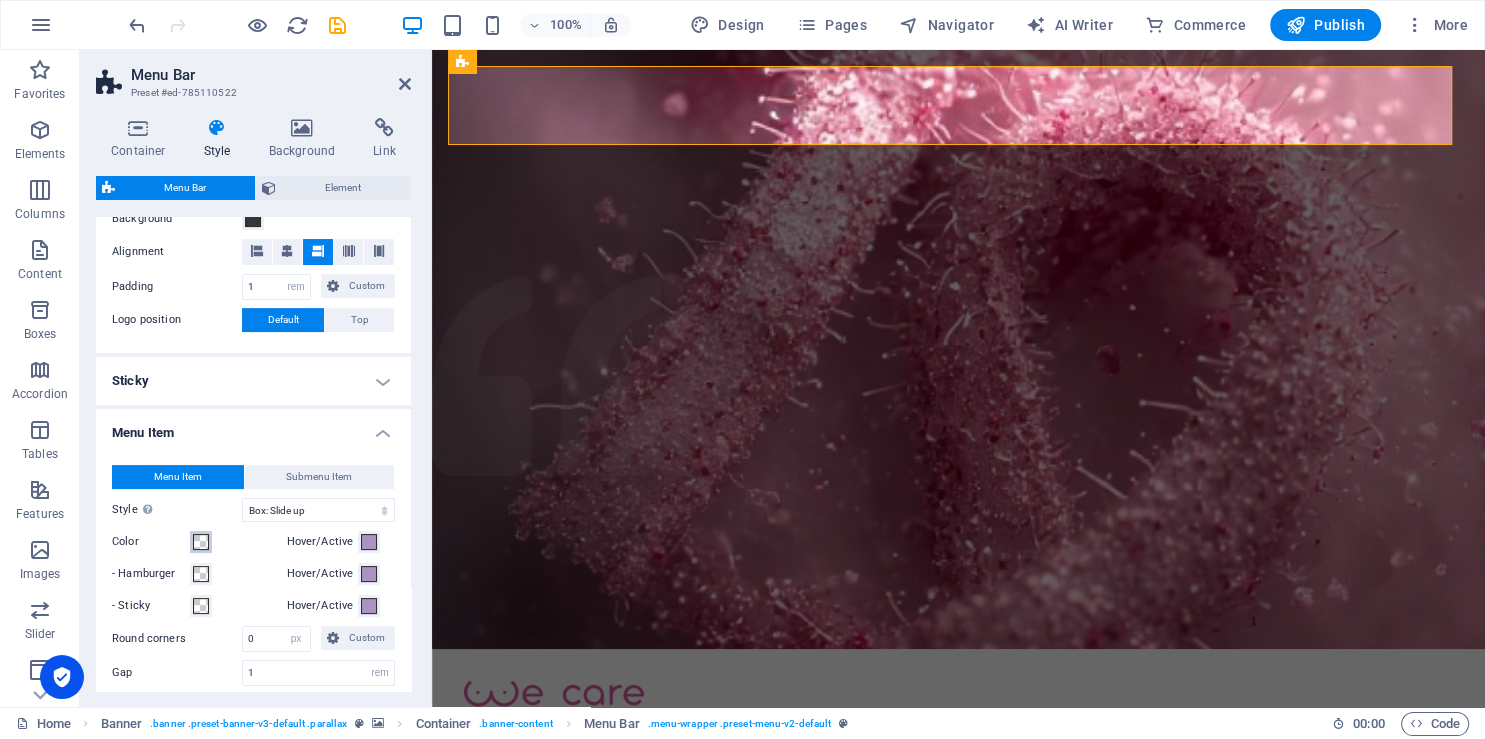 click at bounding box center (201, 542) 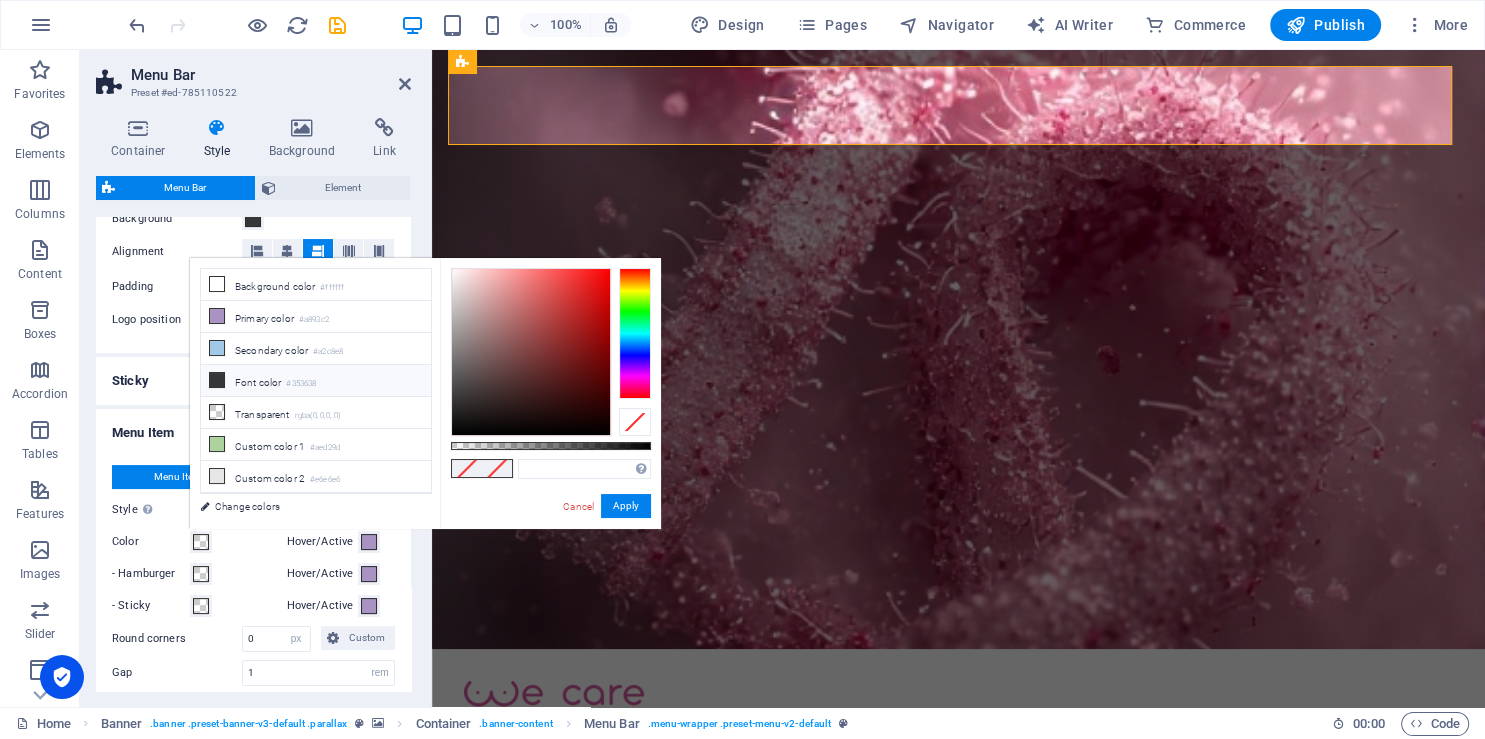 click at bounding box center (217, 380) 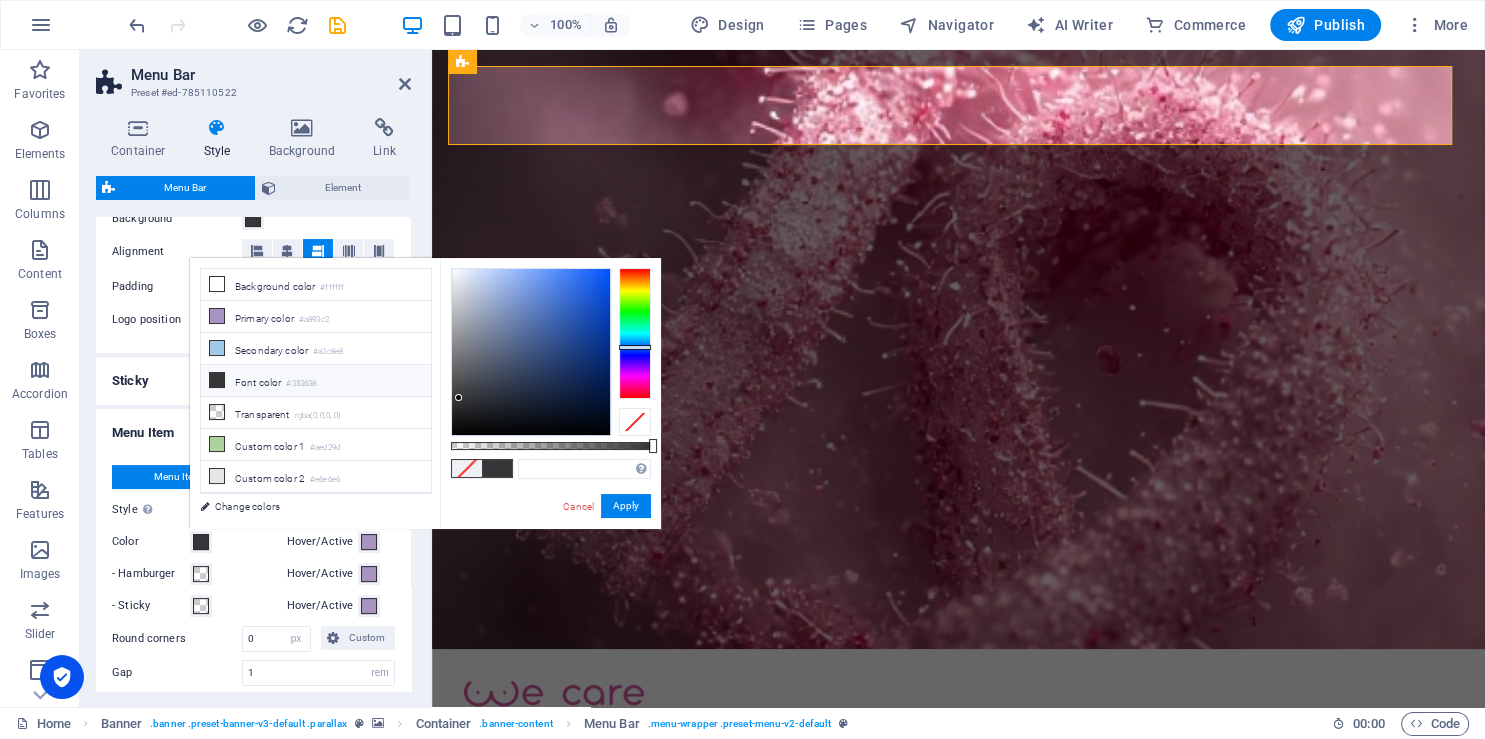 type on "#353638" 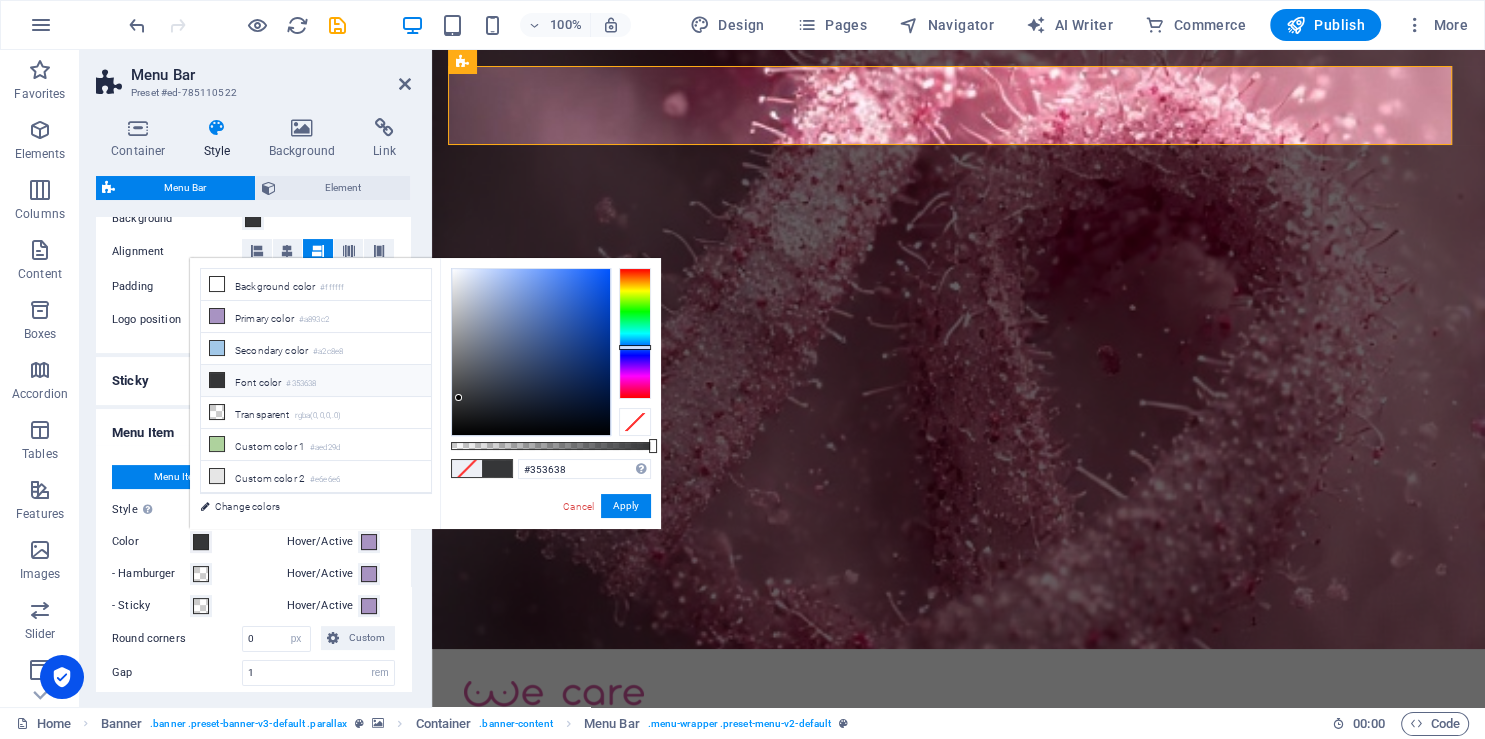 click at bounding box center (217, 380) 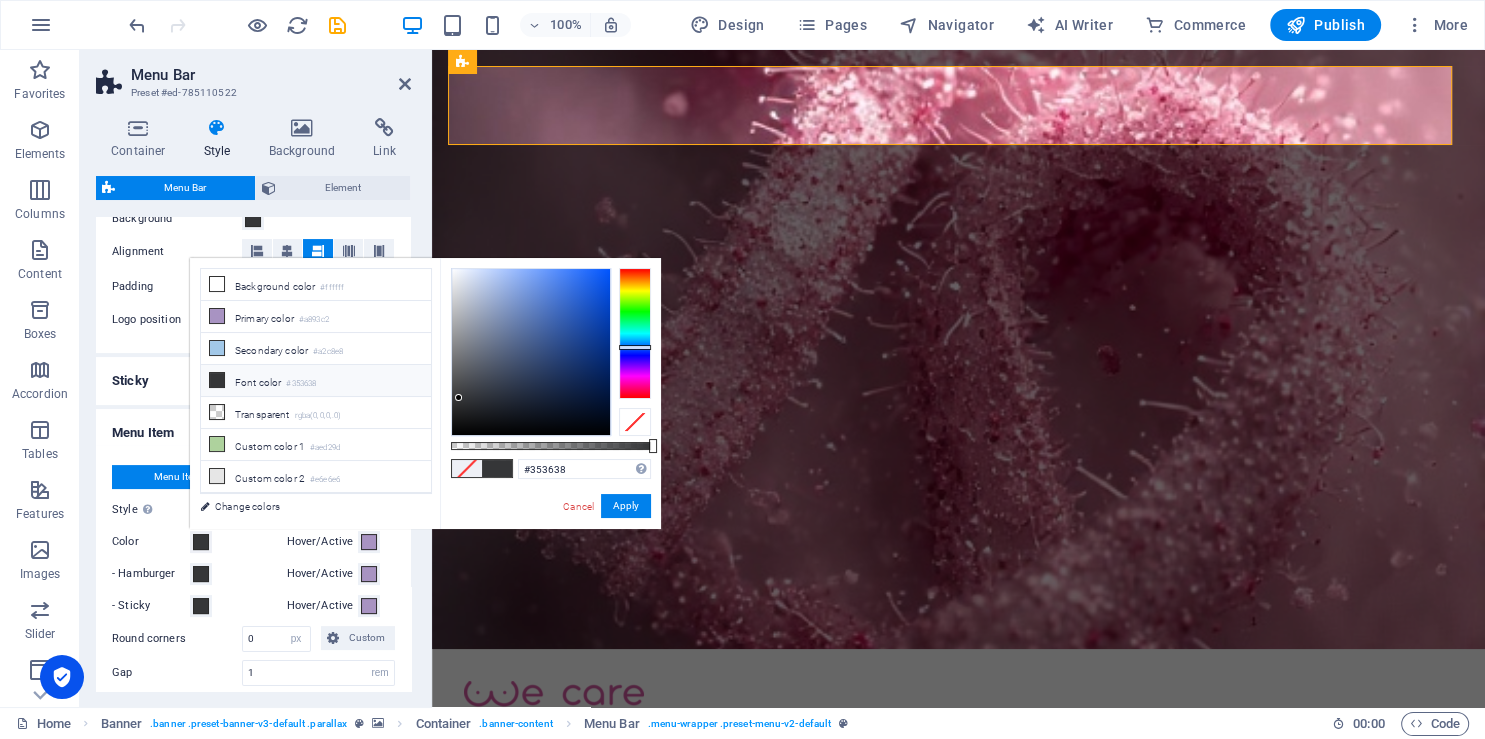 click on "Color" at bounding box center (151, 542) 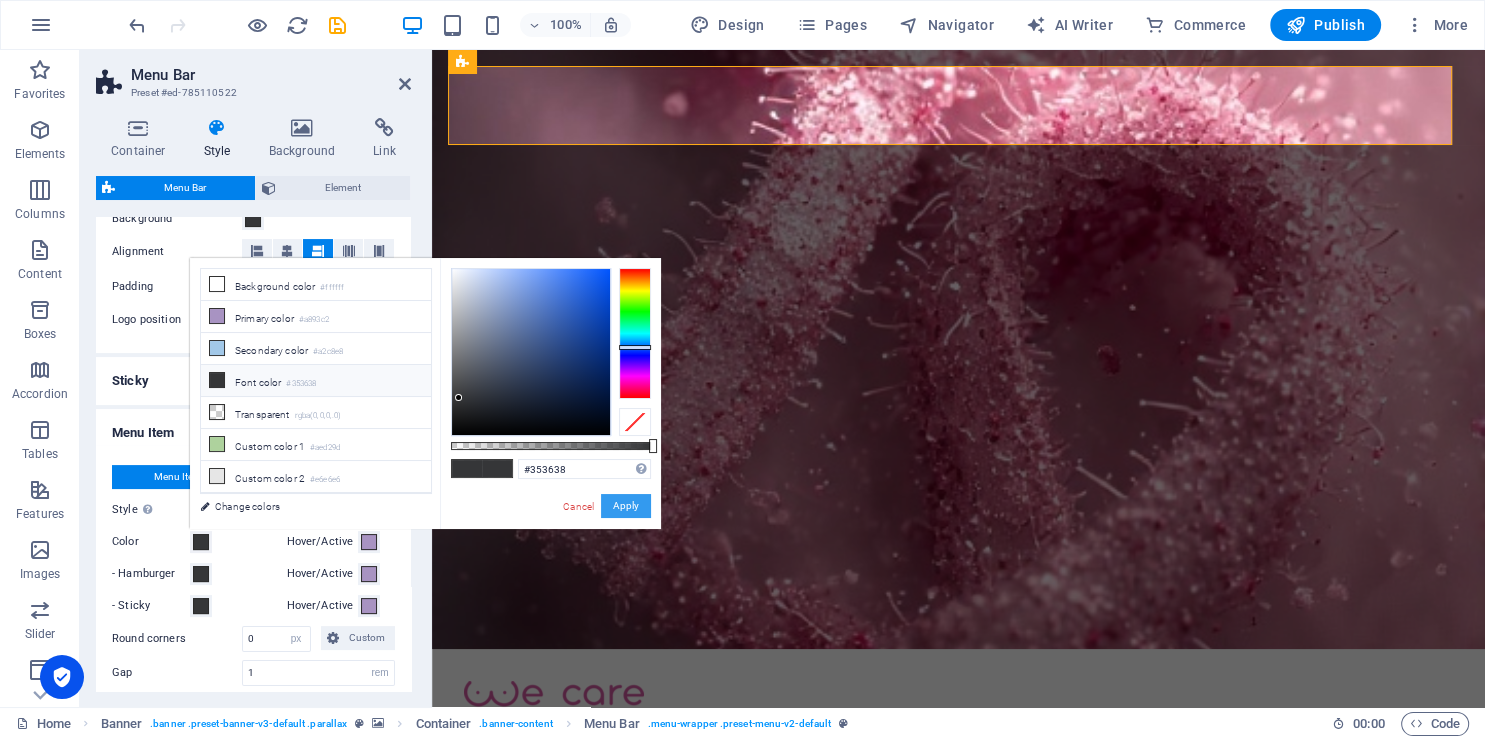 click on "Apply" at bounding box center (626, 506) 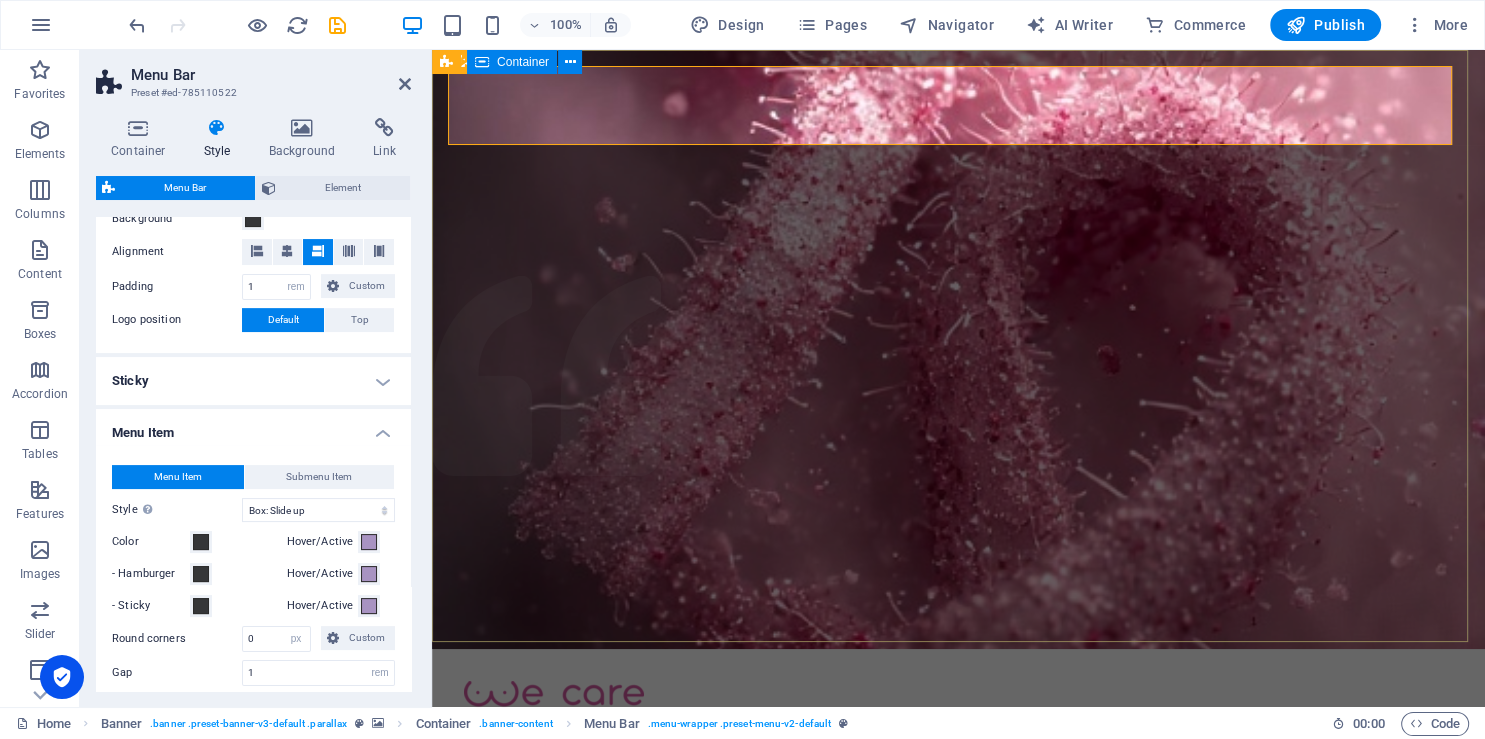 select 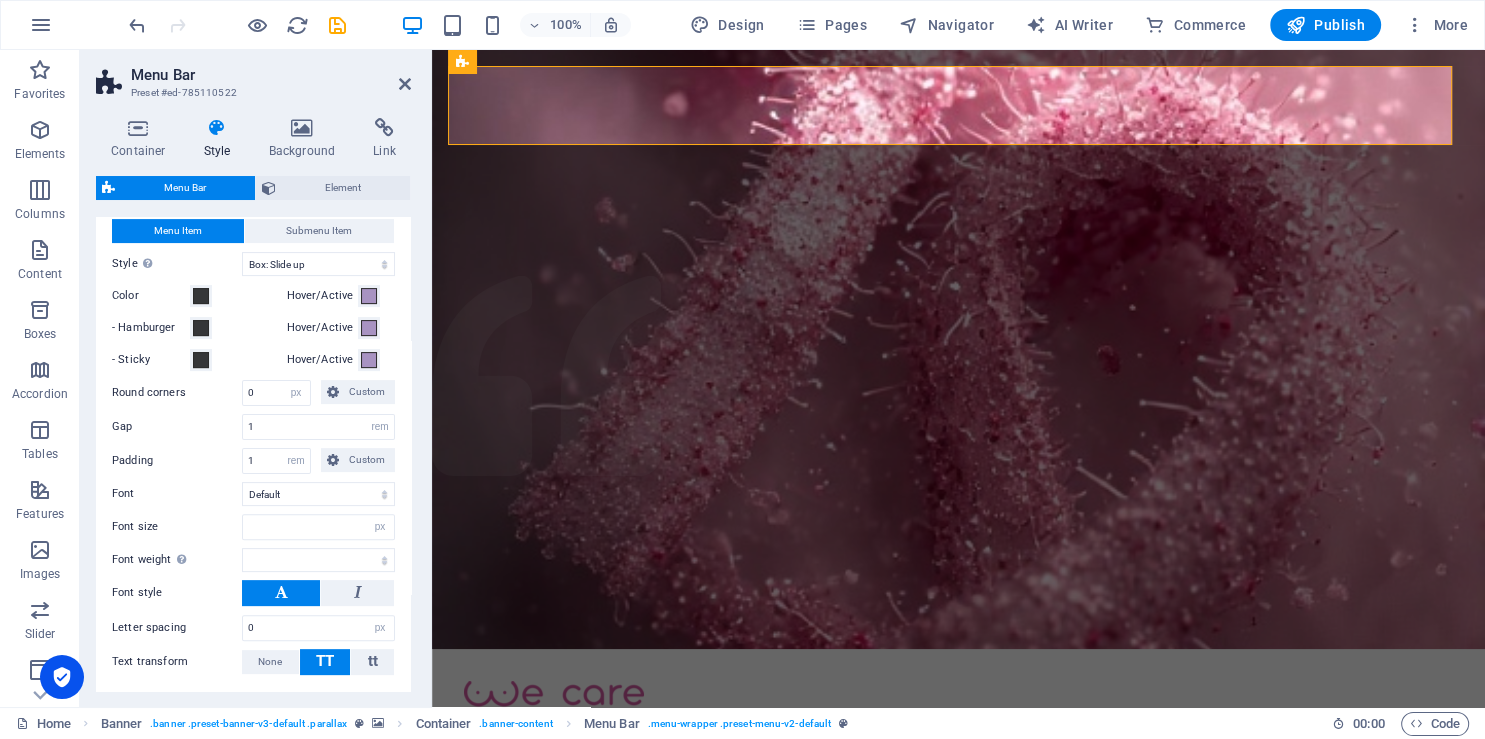 scroll, scrollTop: 889, scrollLeft: 0, axis: vertical 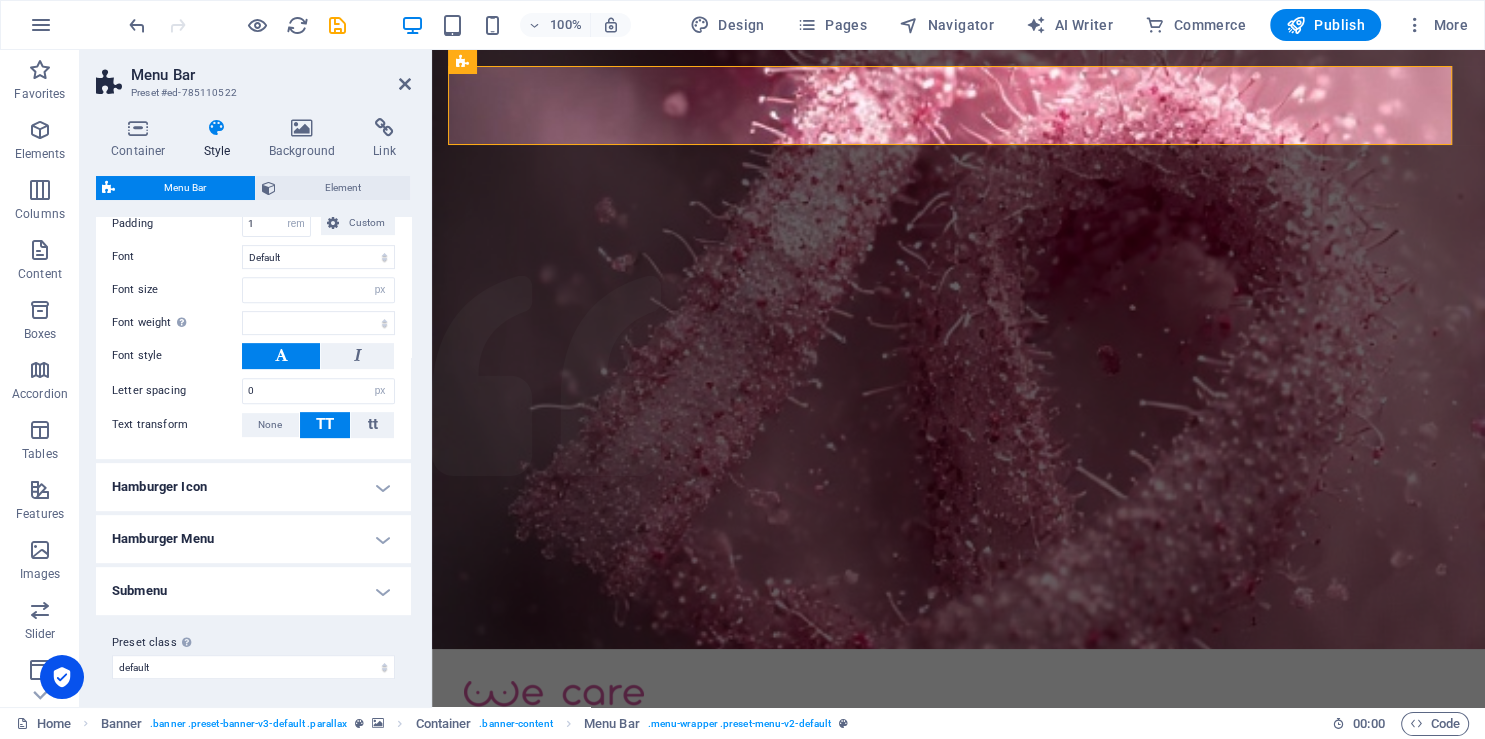 click on "Container Style Background Link Size Height Default px rem % vh vw Min. height None px rem % vh vw Width Default px rem % em vh vw Min. width None px rem % vh vw Content width Default Custom width Width Default px rem % em vh vw Min. width None px rem % vh vw Default padding Custom spacing Default content width and padding can be changed under Design. Edit design Layout (Flexbox) Alignment Determines the flex direction. Default Main axis Determine how elements should behave along the main axis inside this container (justify content). Default Side axis Control the vertical direction of the element inside of the container (align items). Default Wrap Default On Off Fill Controls the distances and direction of elements on the y-axis across several lines (align content). Default Accessibility ARIA helps assistive technologies (like screen readers) to understand the role, state, and behavior of web elements Role The ARIA role defines the purpose of an element.  None Alert Article Banner Comment Fan" at bounding box center [253, 404] 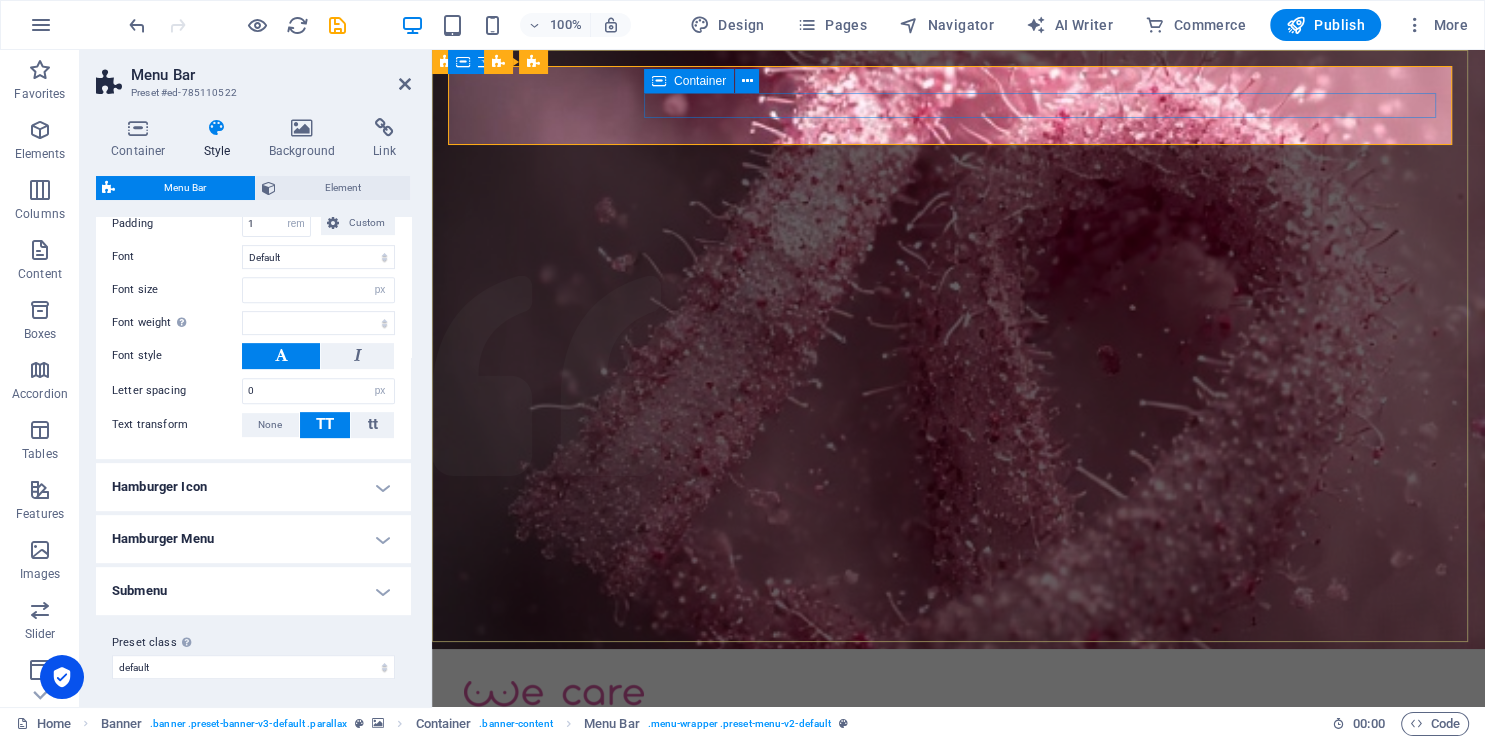 click at bounding box center (958, 753) 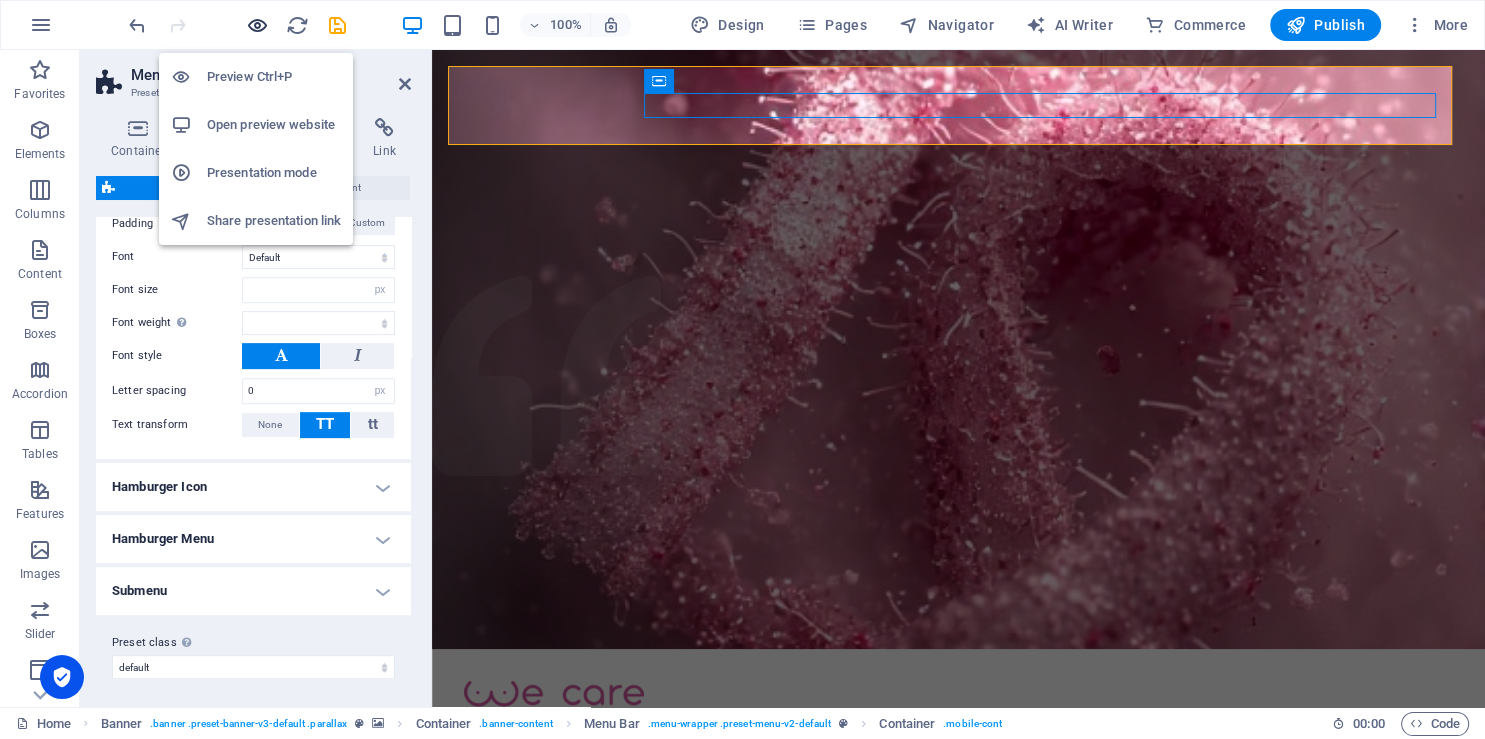 click at bounding box center (257, 25) 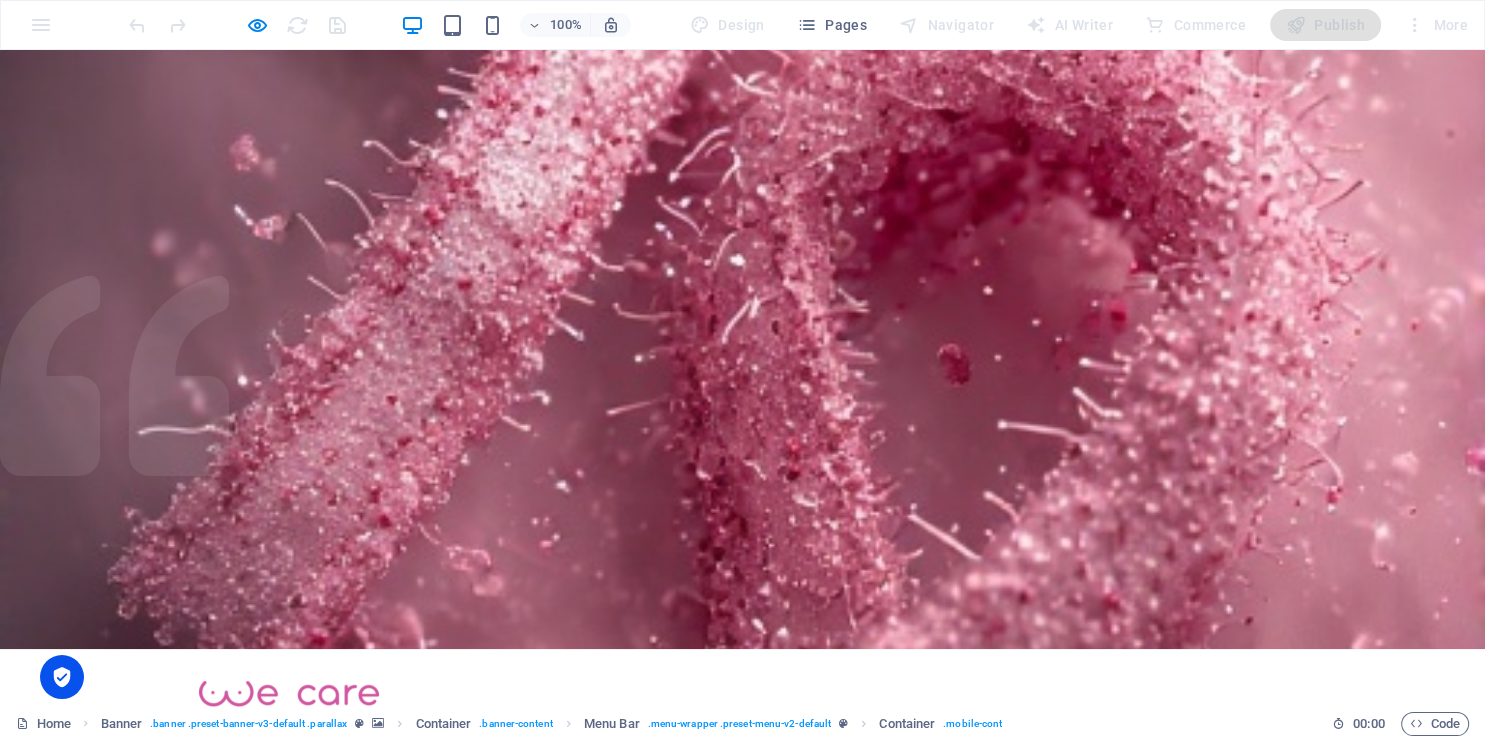 click on "Home" at bounding box center [586, 752] 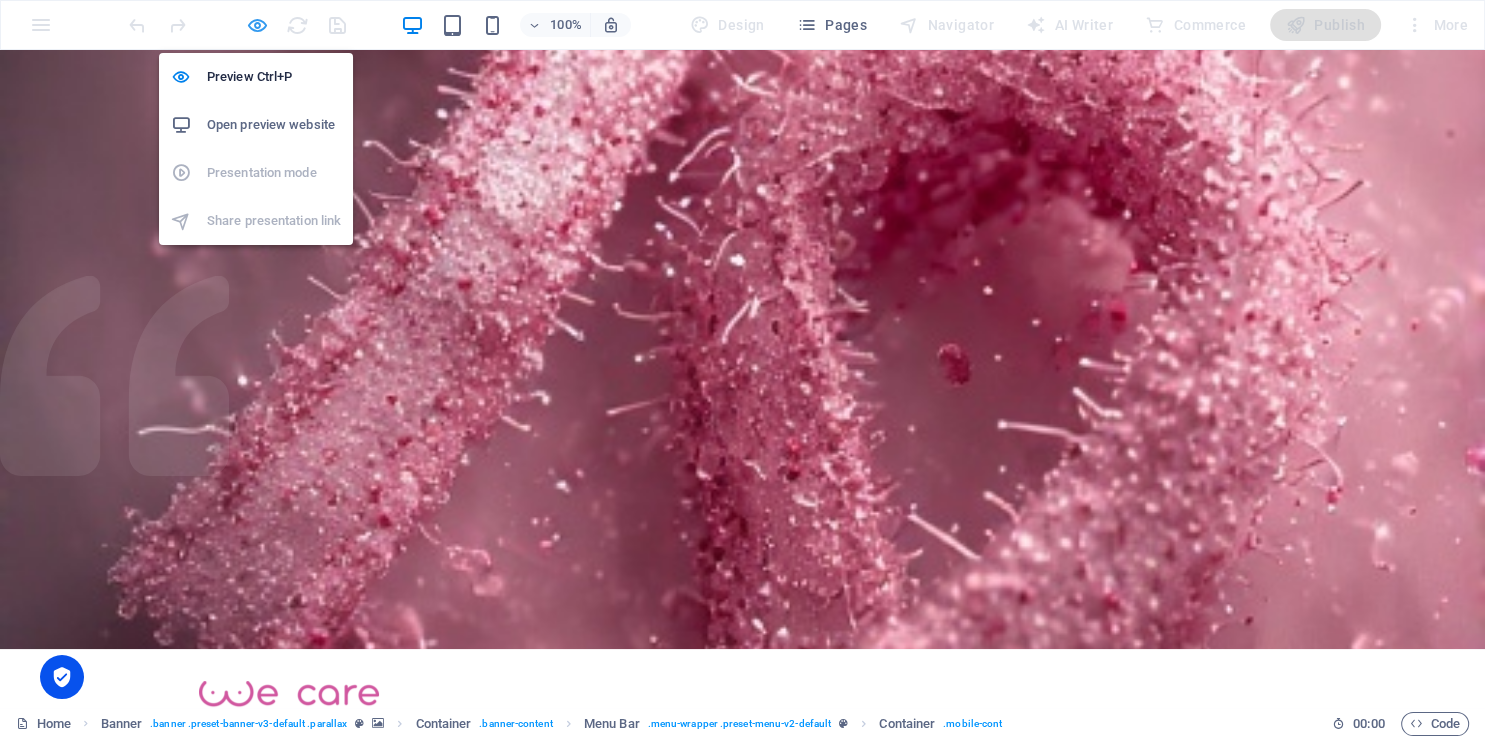 click at bounding box center [257, 25] 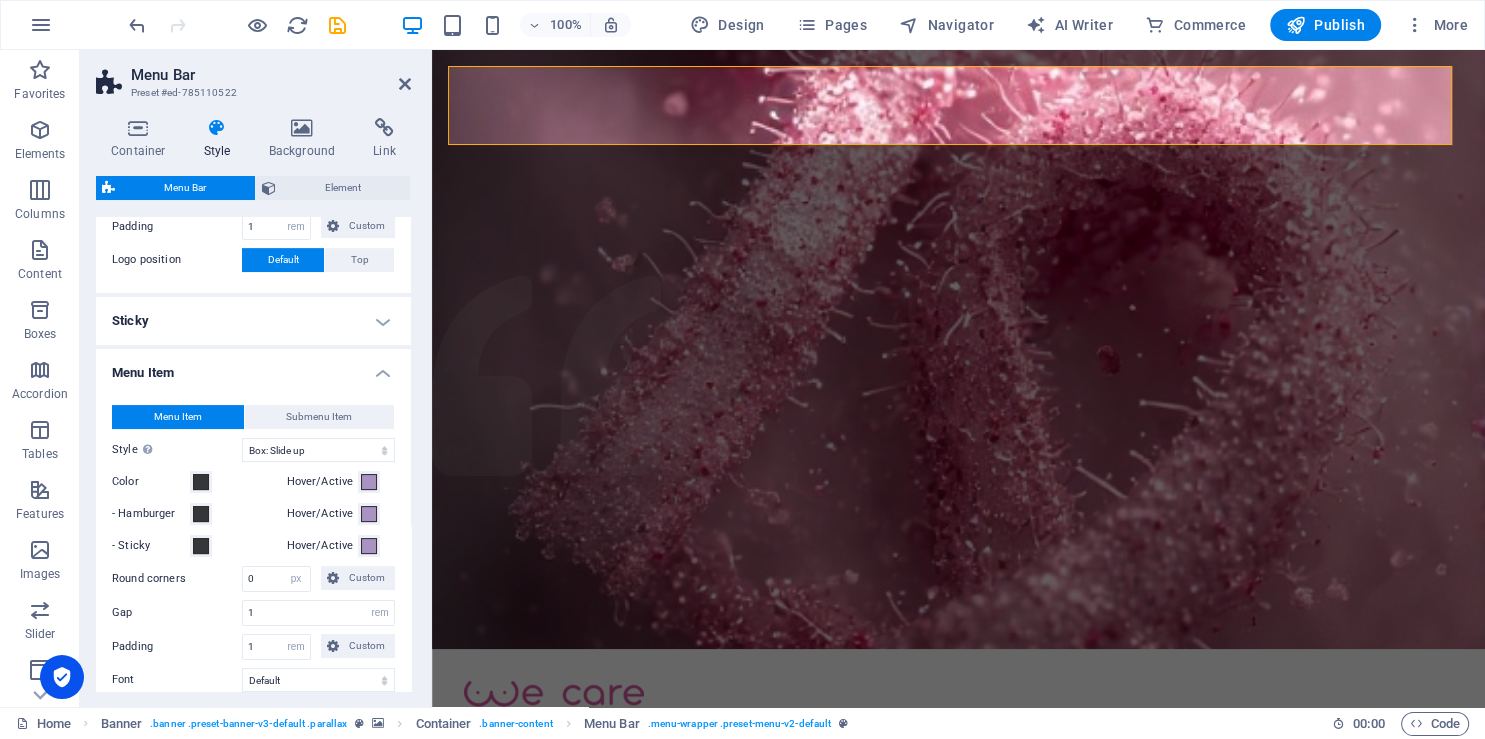 scroll, scrollTop: 451, scrollLeft: 0, axis: vertical 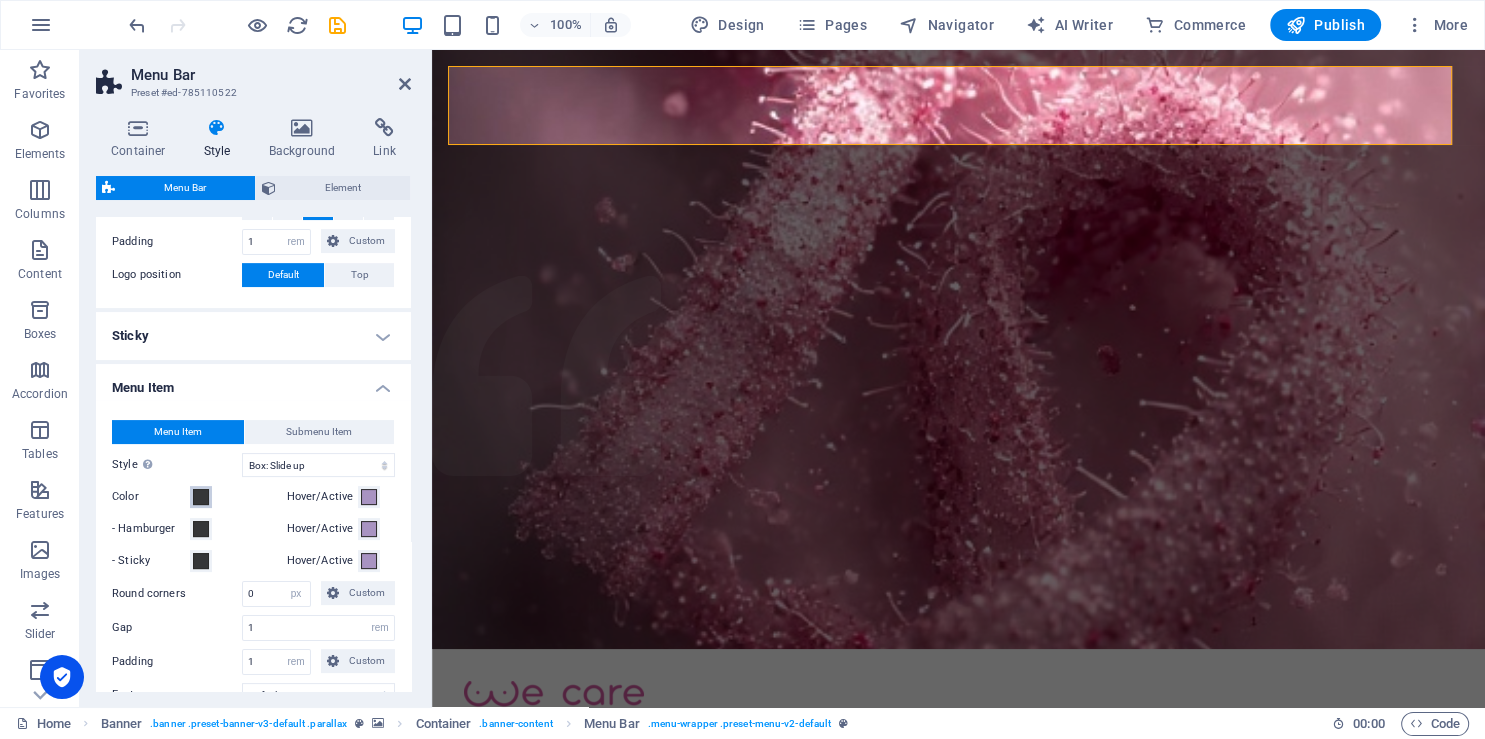 click at bounding box center (201, 497) 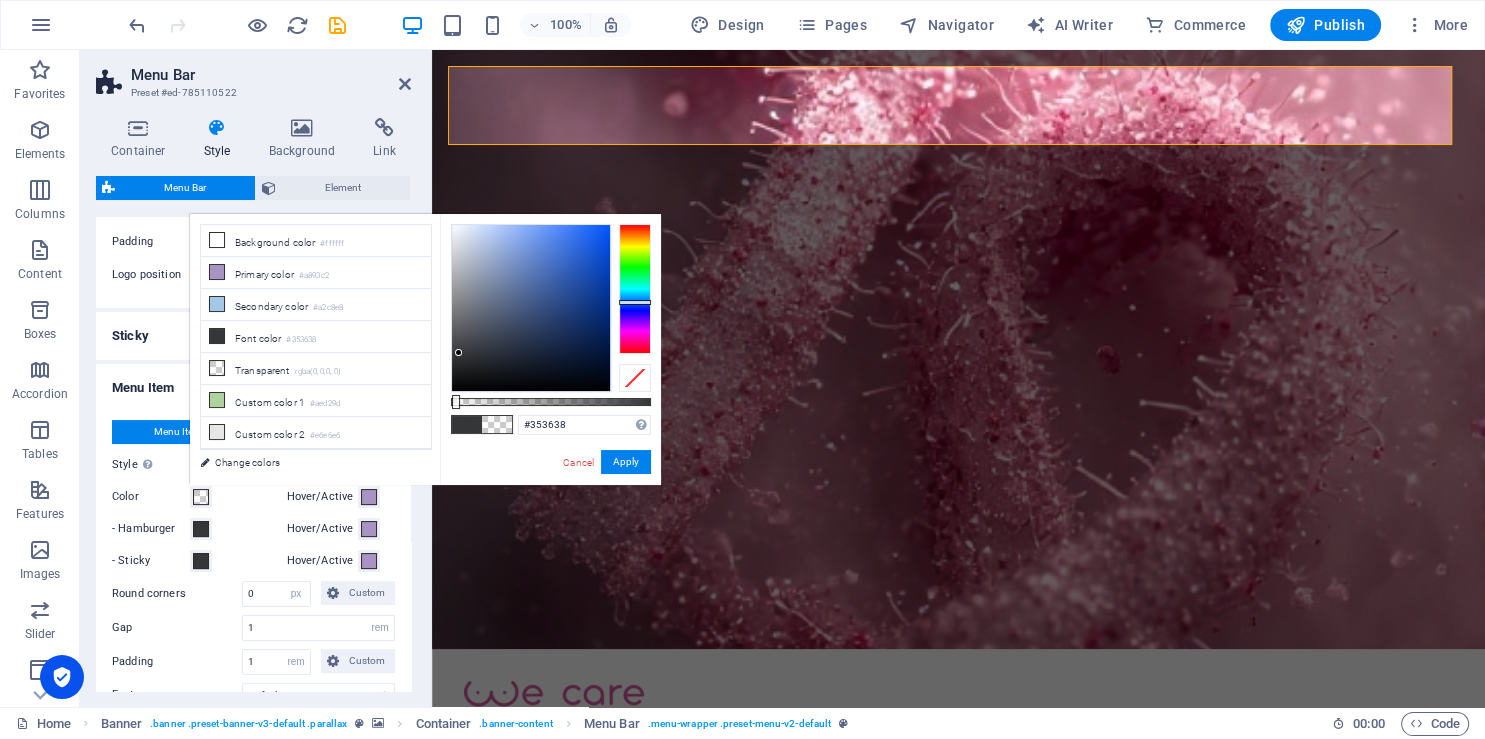 type on "rgba(53, 54, 56, 0.016)" 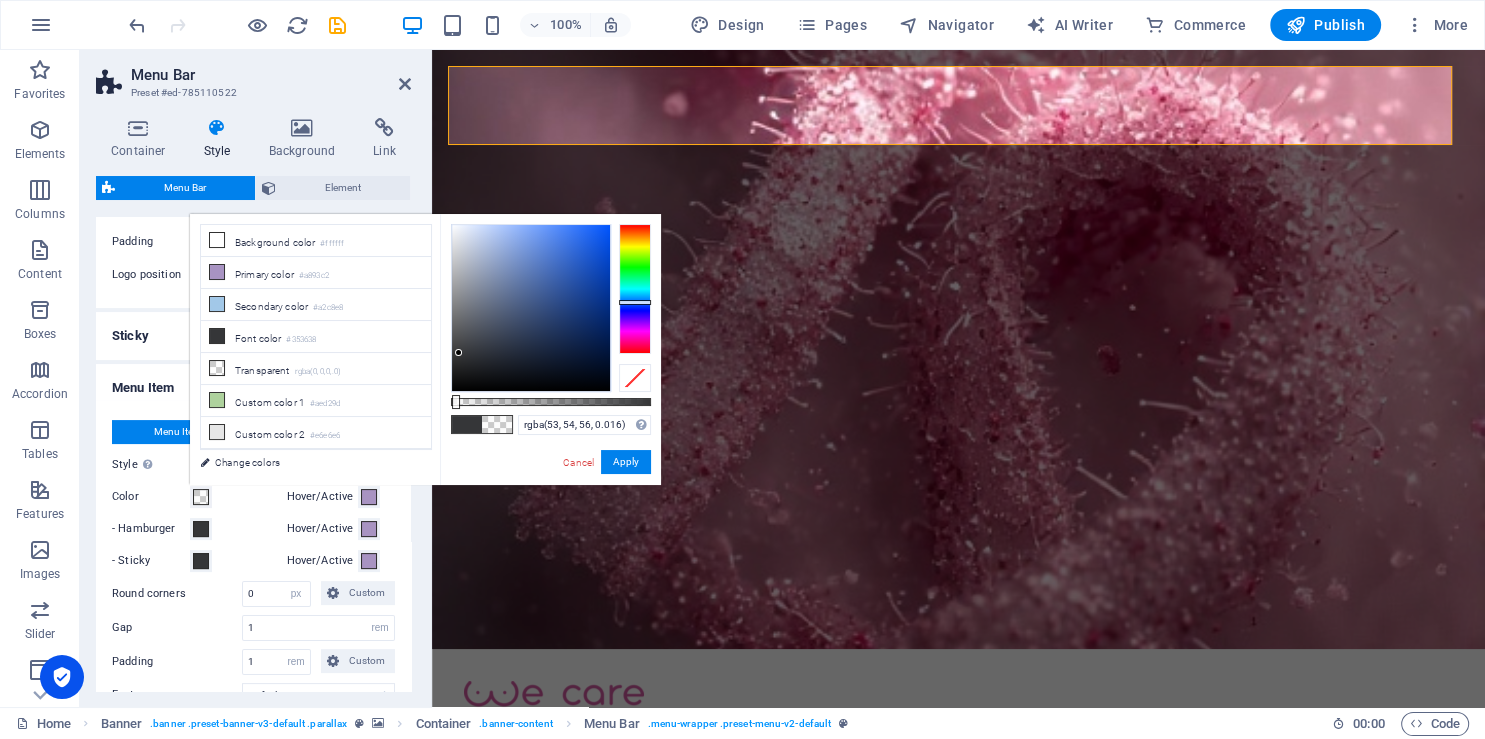 click at bounding box center (551, 402) 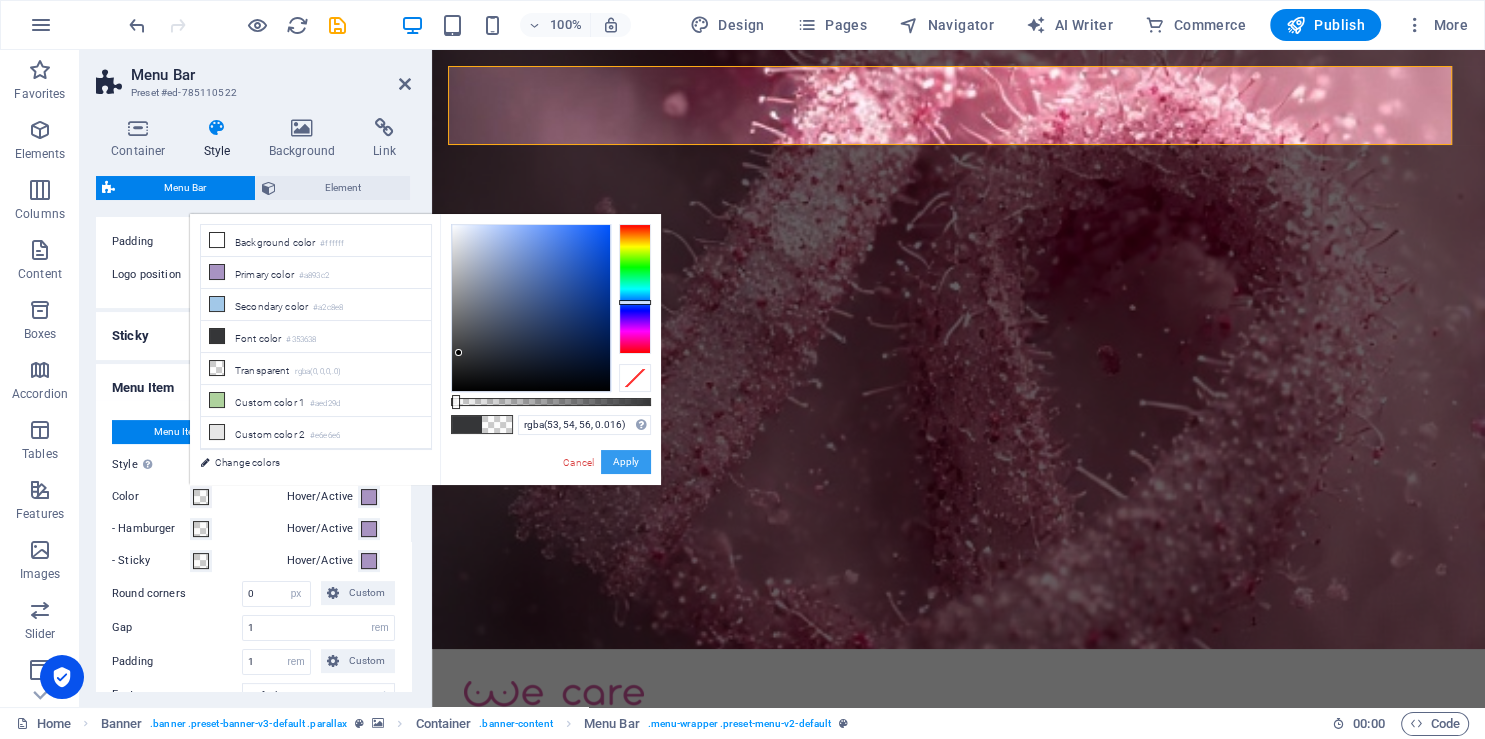 click on "Apply" at bounding box center [626, 462] 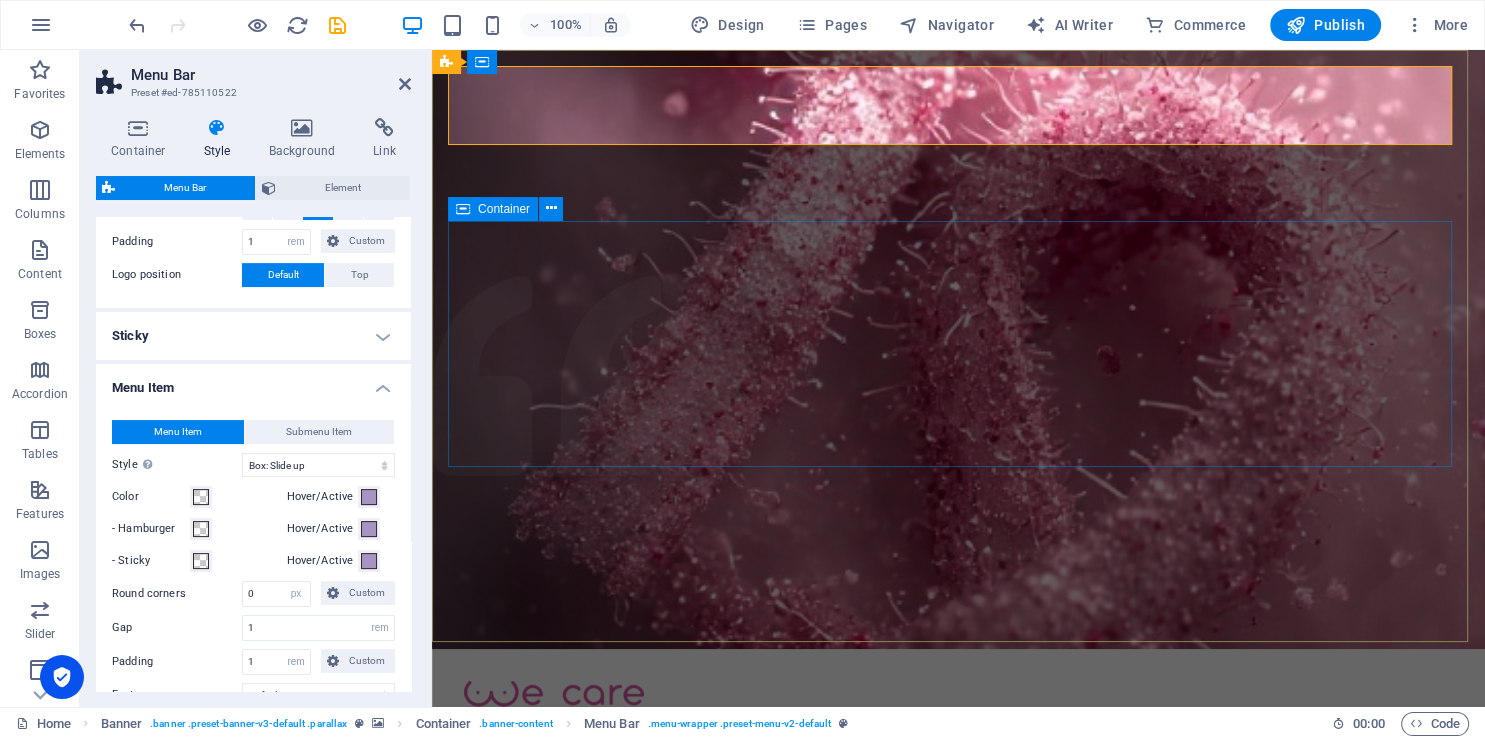 select 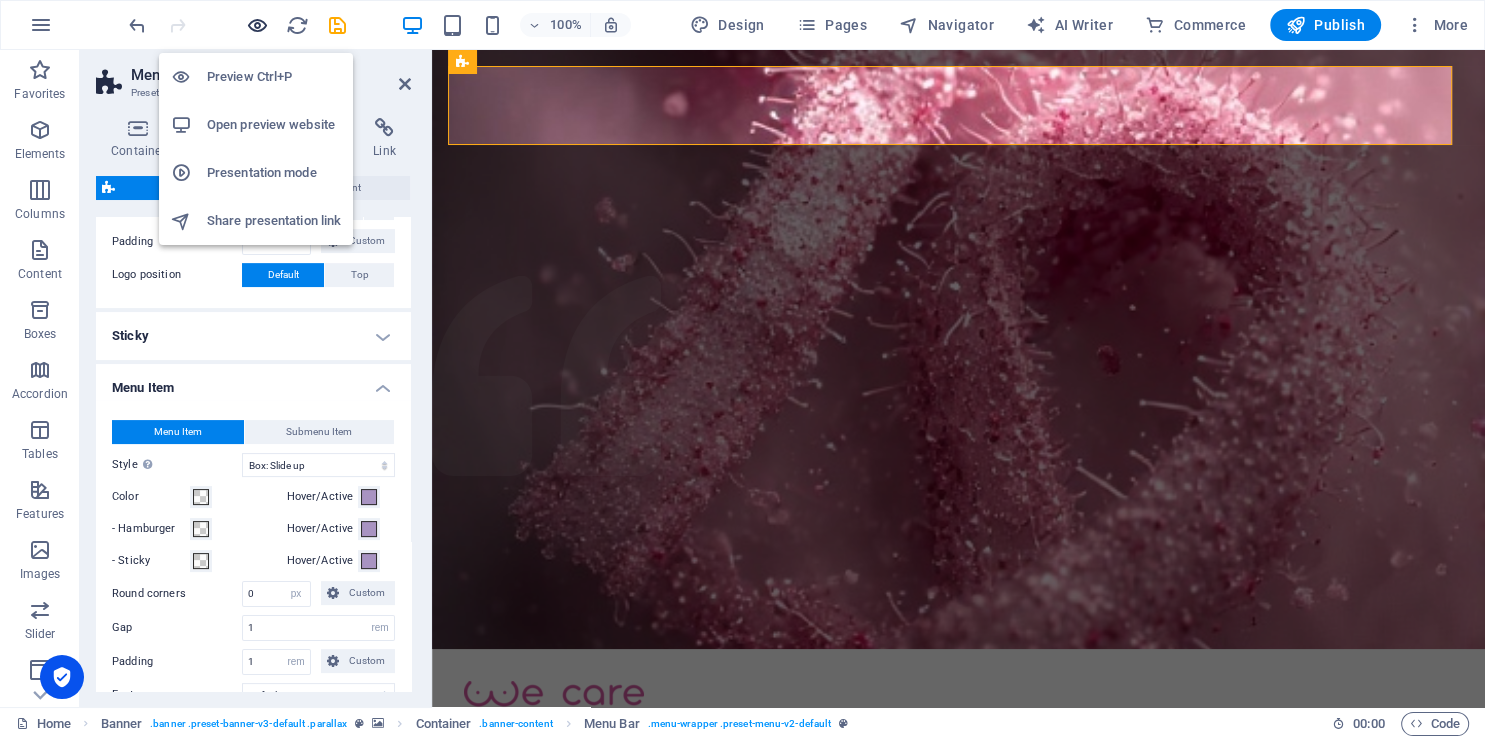 click at bounding box center (257, 25) 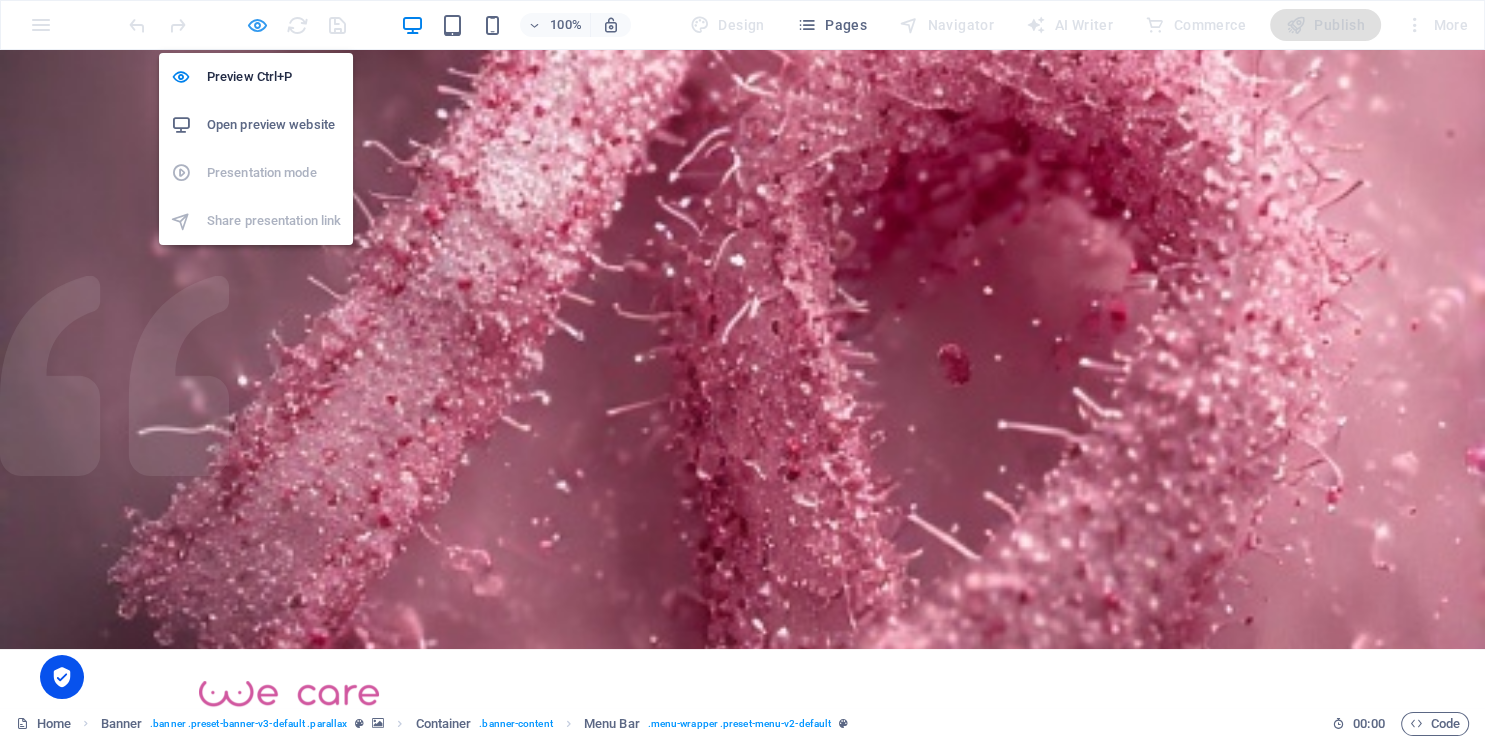 click at bounding box center (257, 25) 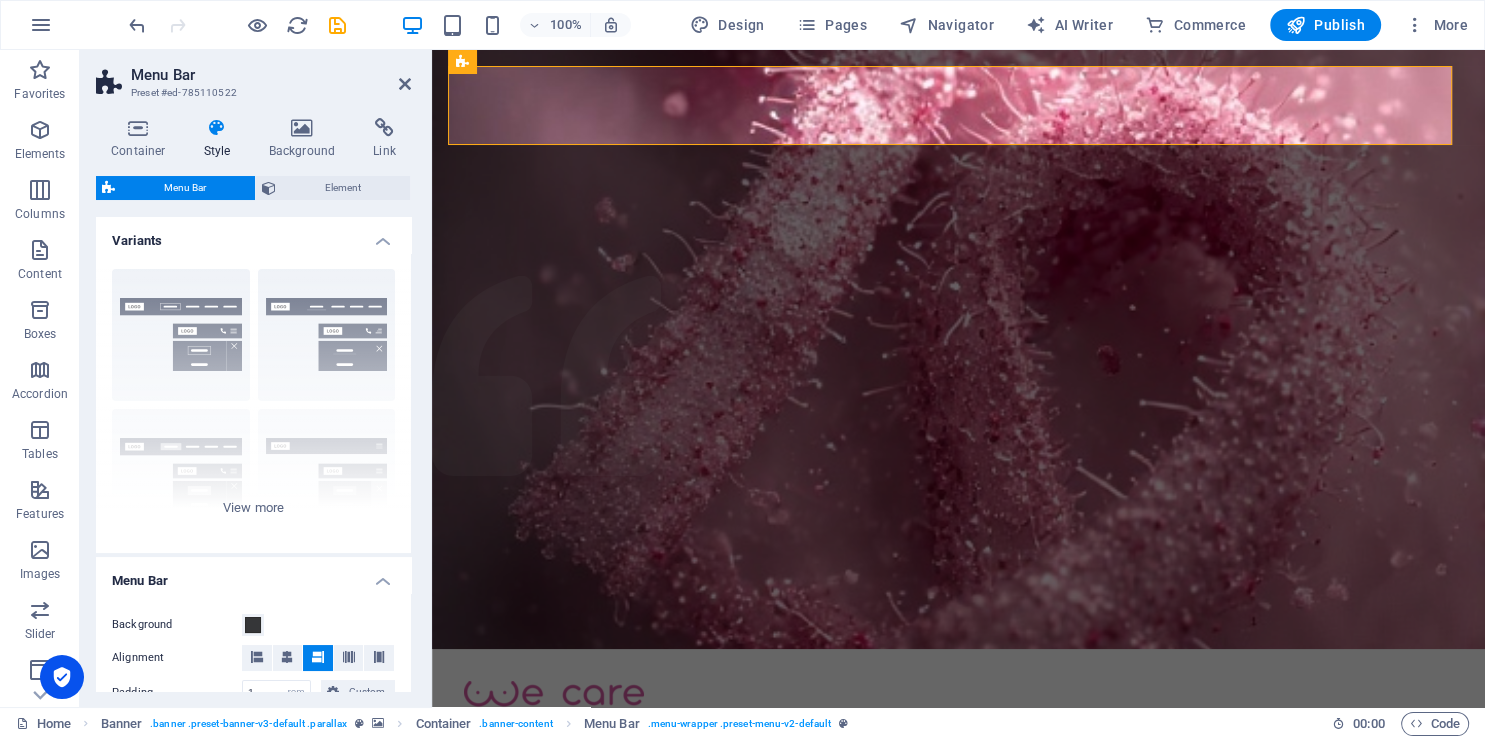 scroll, scrollTop: 451, scrollLeft: 0, axis: vertical 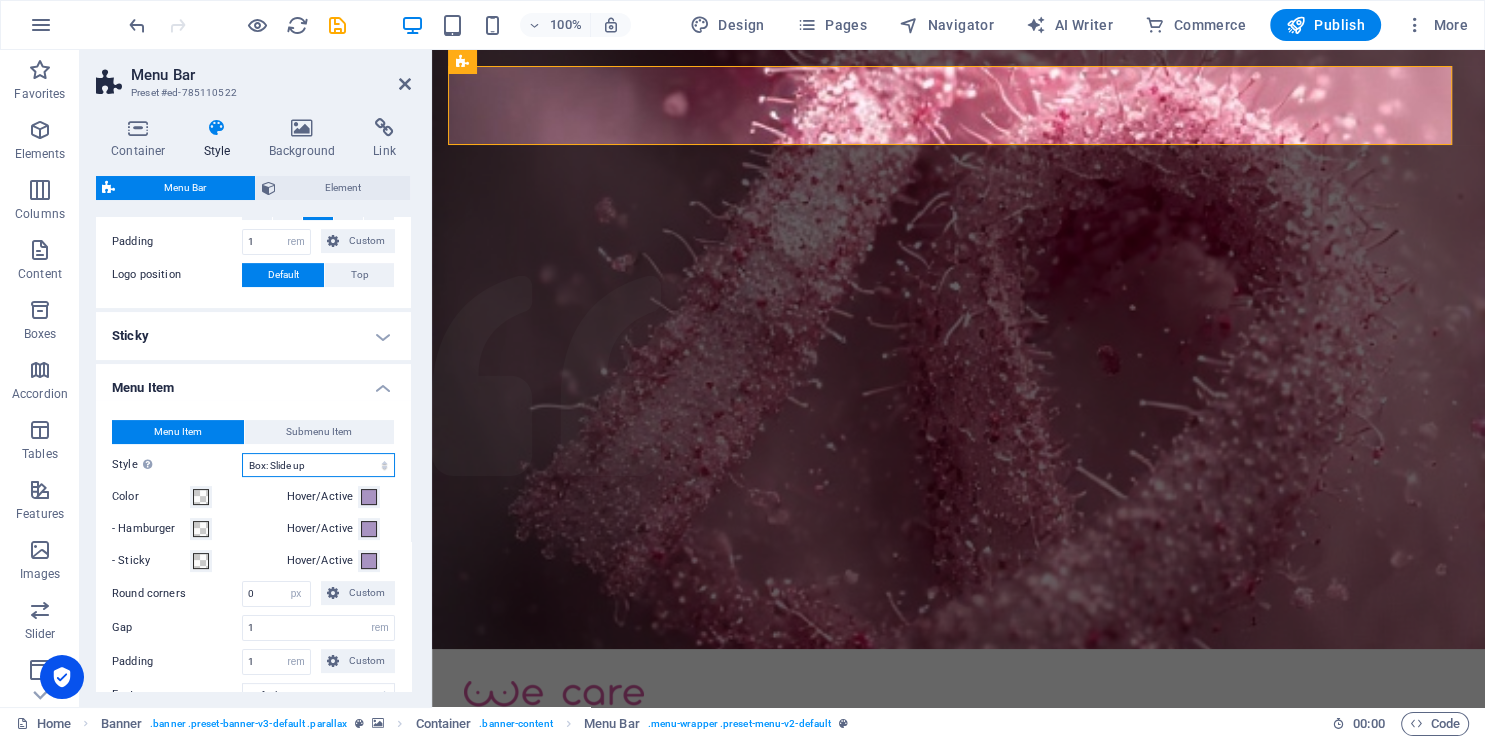 click on "Plain Text color Box: Fade Box: Flip vertical Box: Flip horizontal Box: Slide down Box: Slide up Box: Slide right Box: Slide left Box: Zoom effect Border Border top & bottom Border left & right Border top Border bottom" at bounding box center (318, 465) 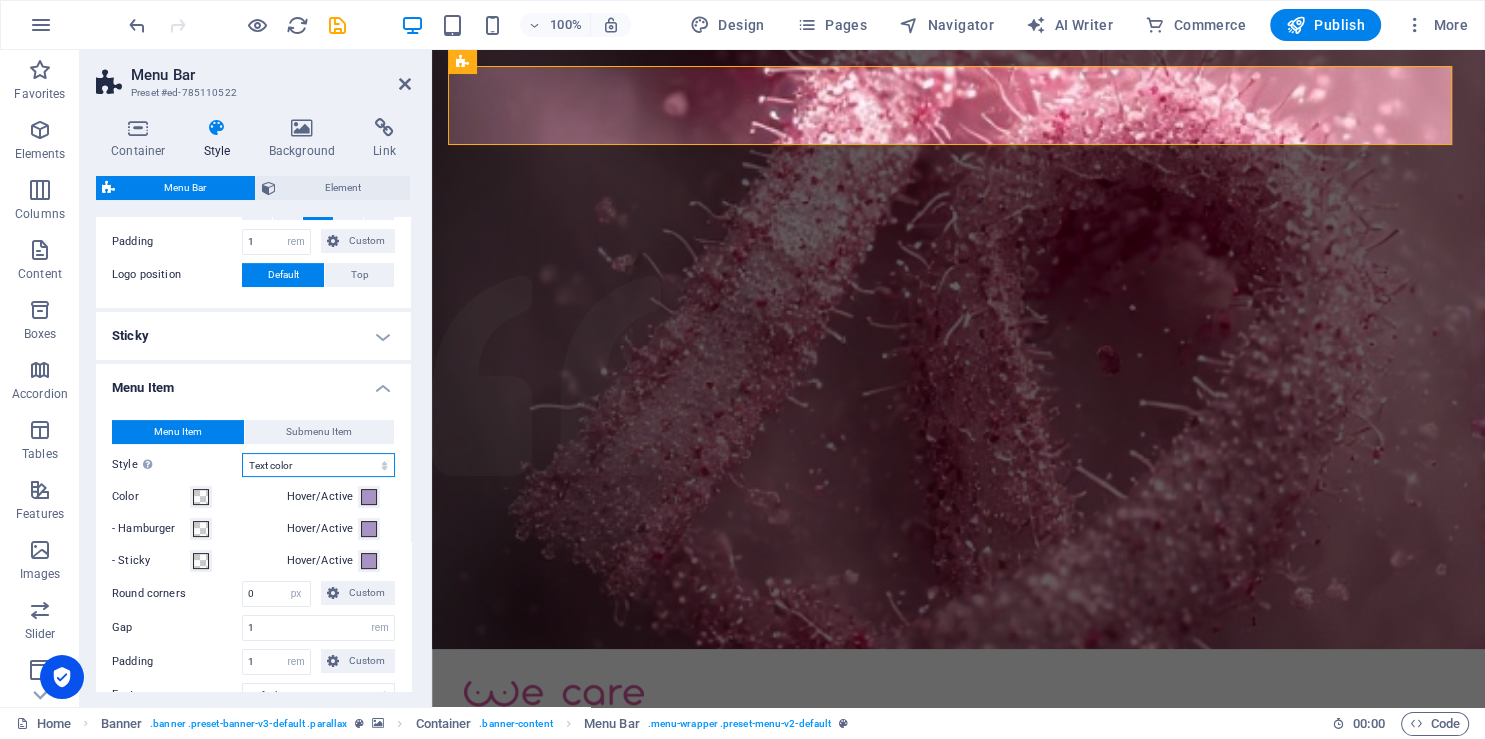 click on "Text color" at bounding box center [0, 0] 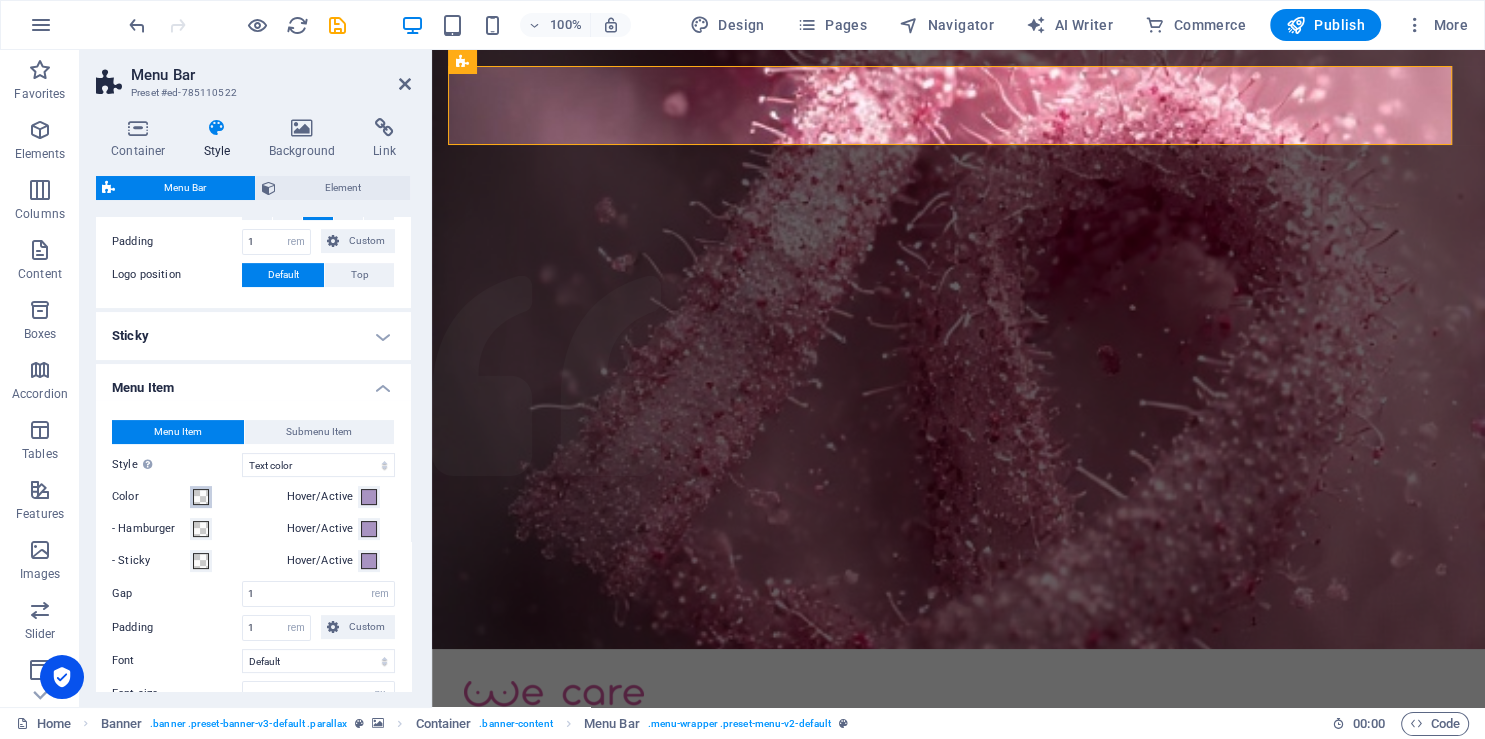 click at bounding box center [201, 497] 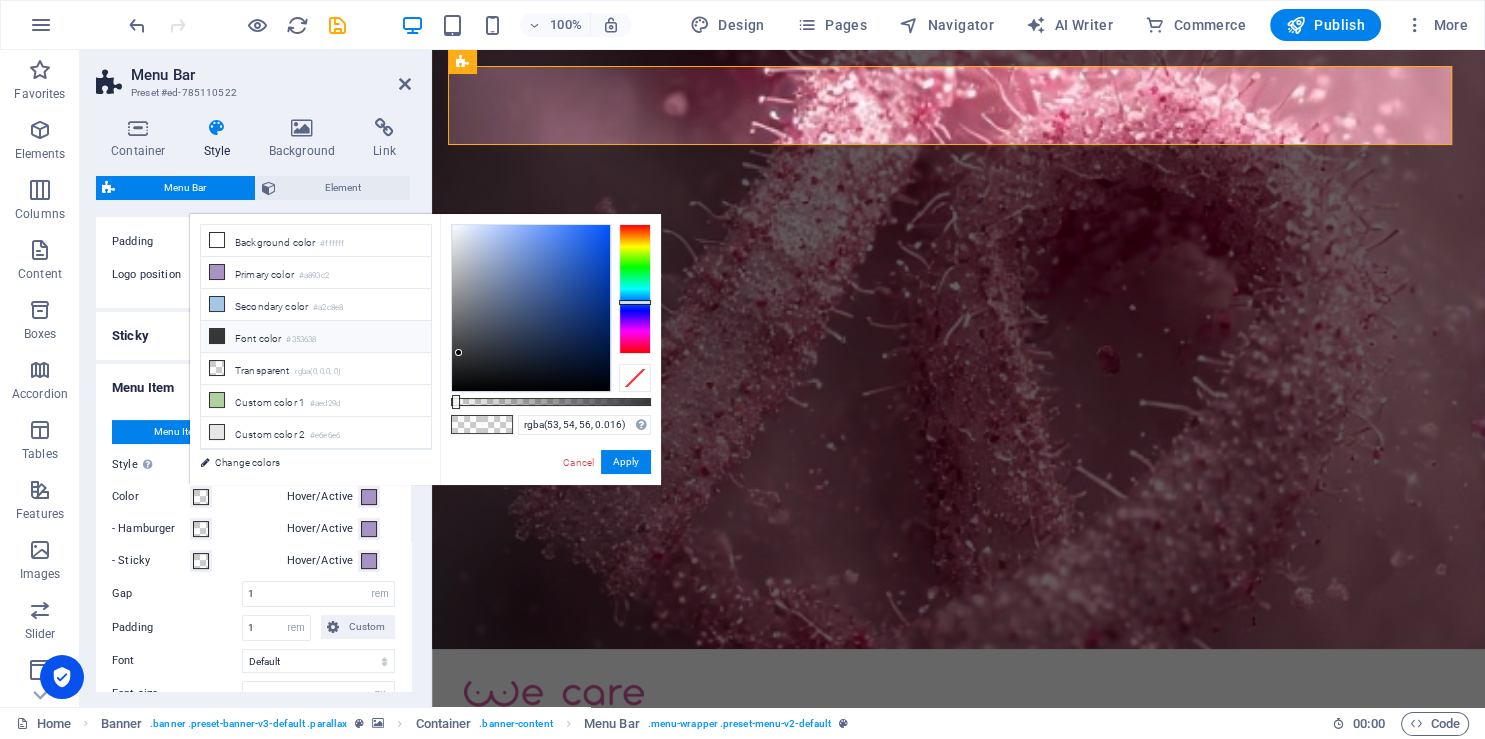 click at bounding box center (217, 336) 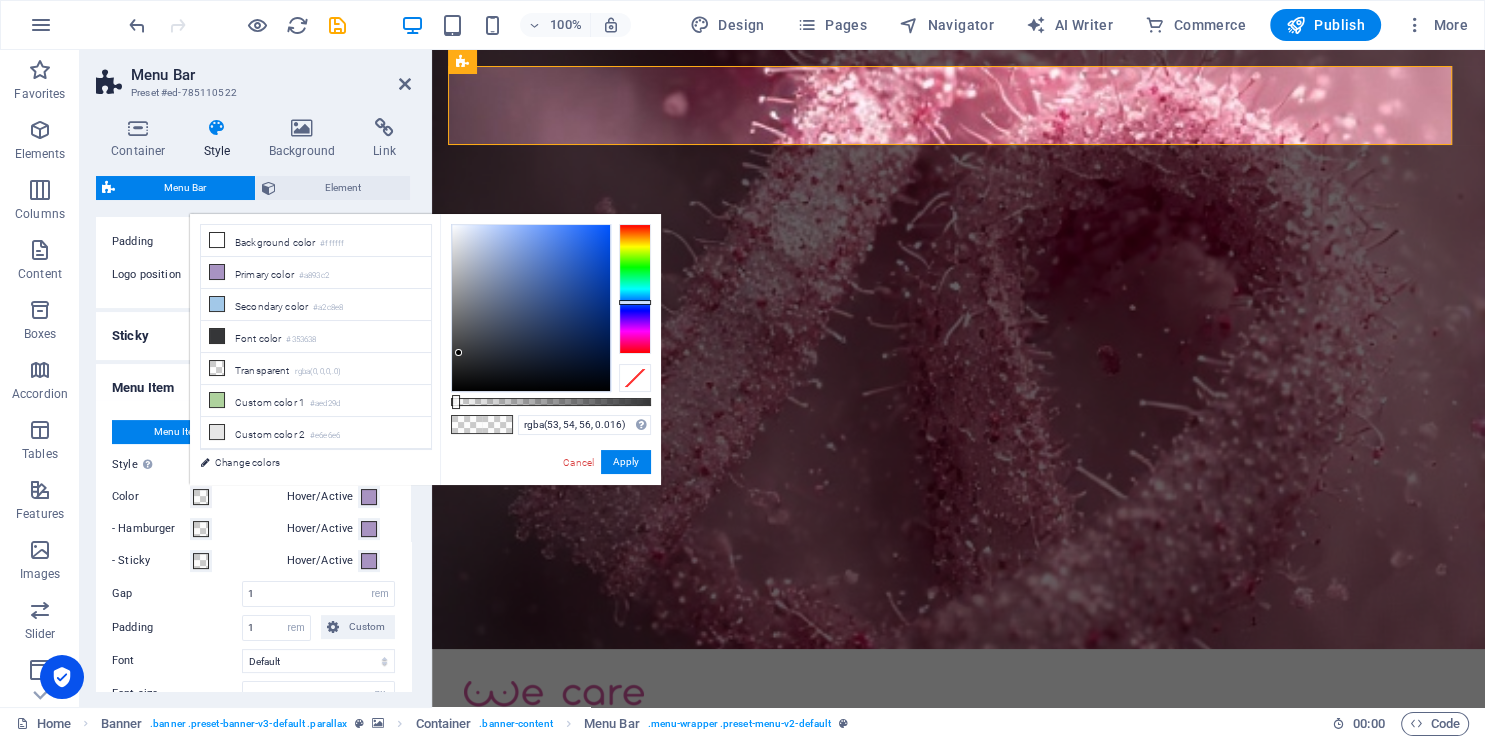 select 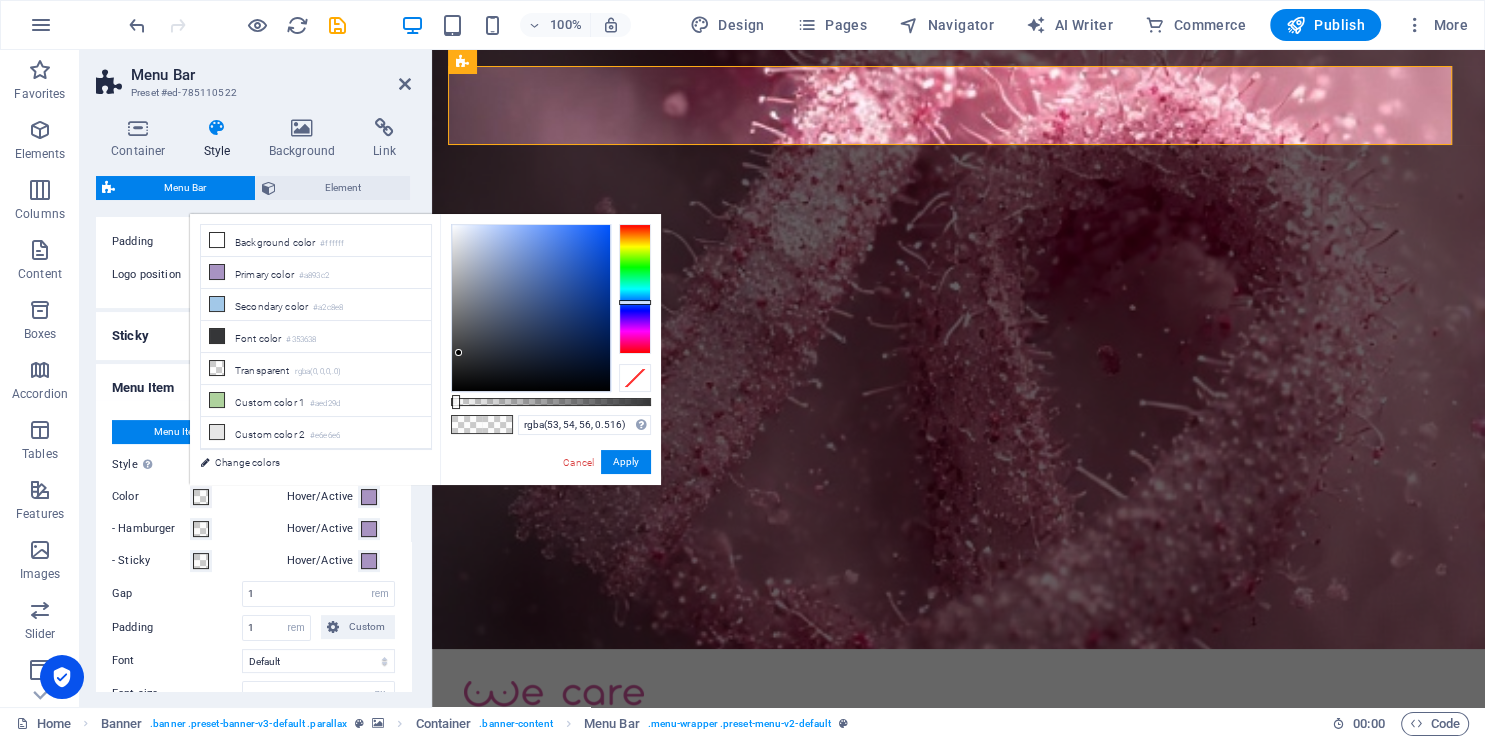 click at bounding box center (551, 402) 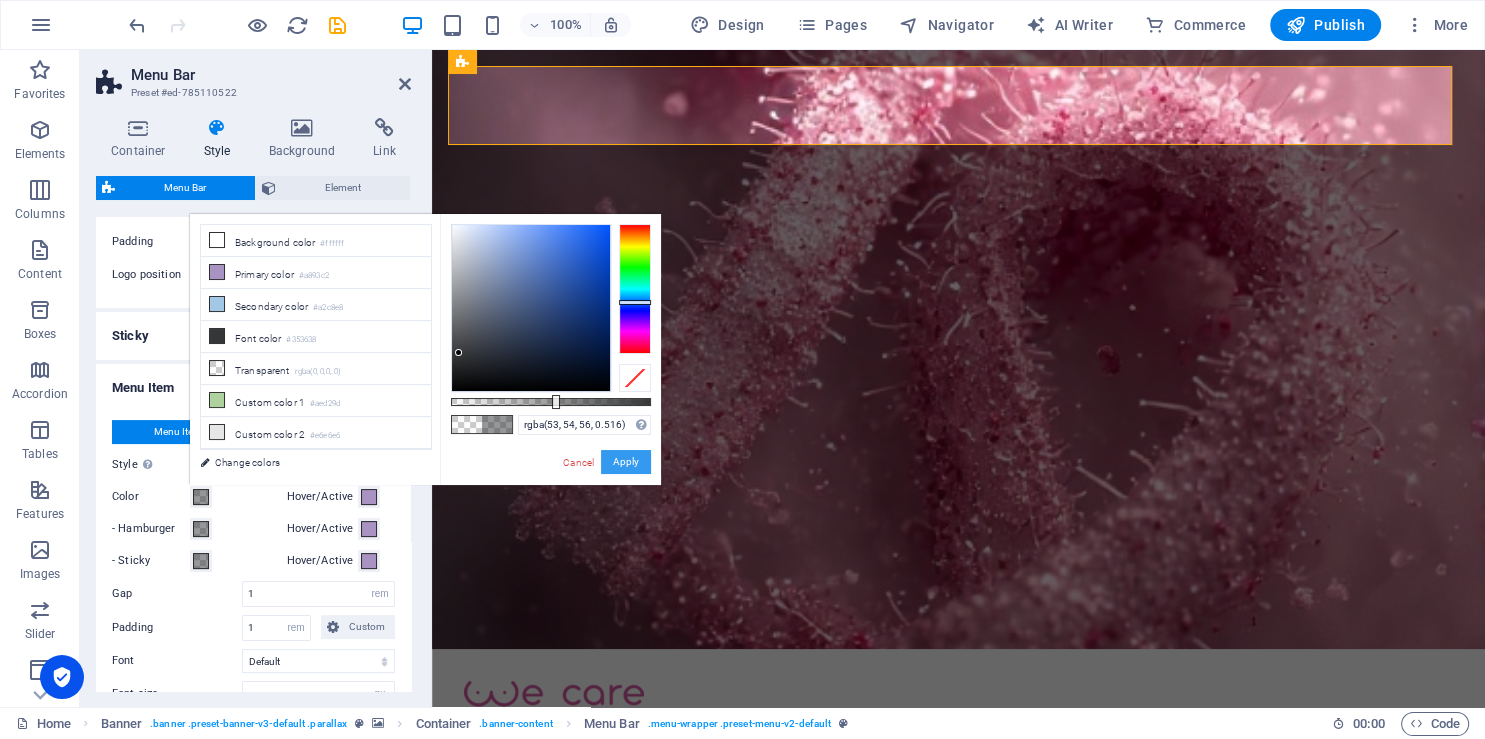 click on "Apply" at bounding box center [626, 462] 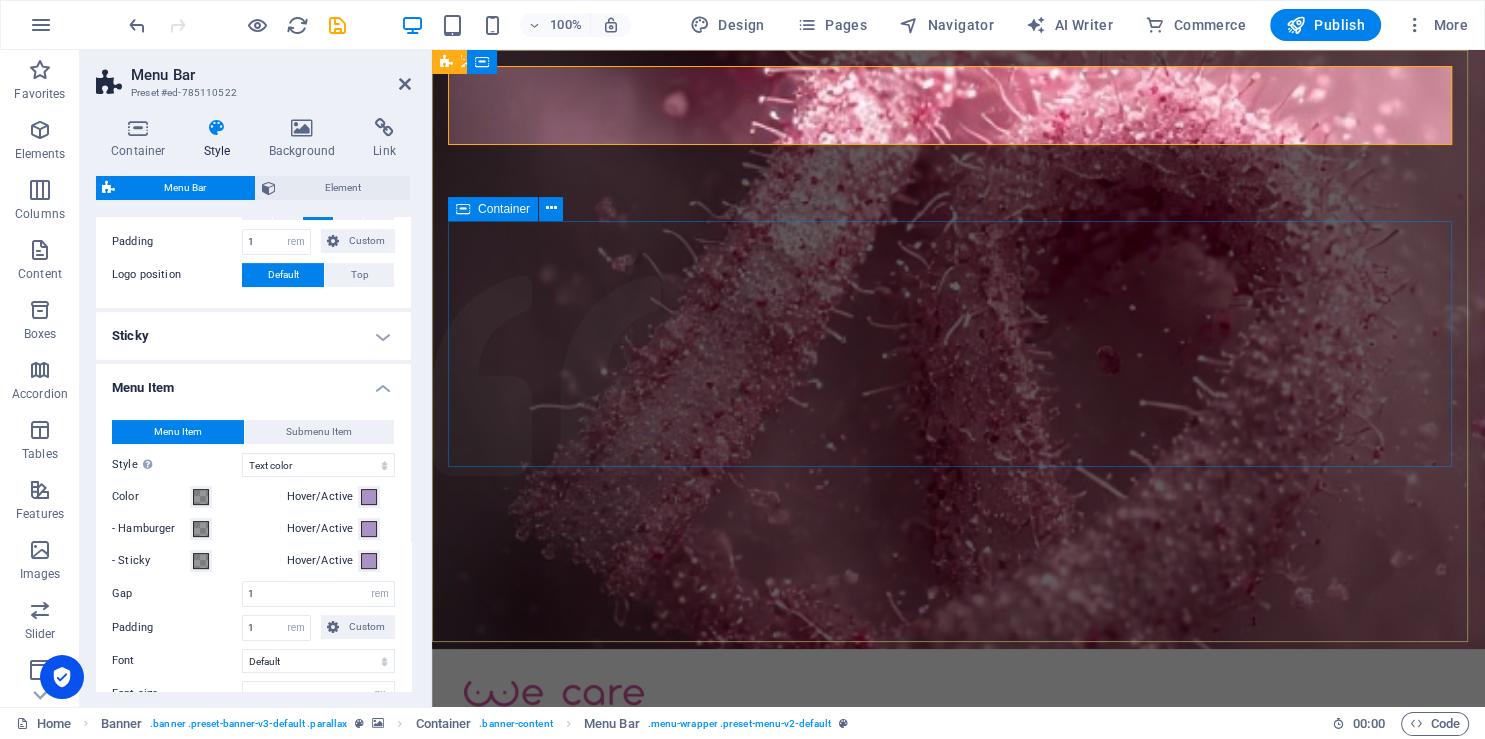 select 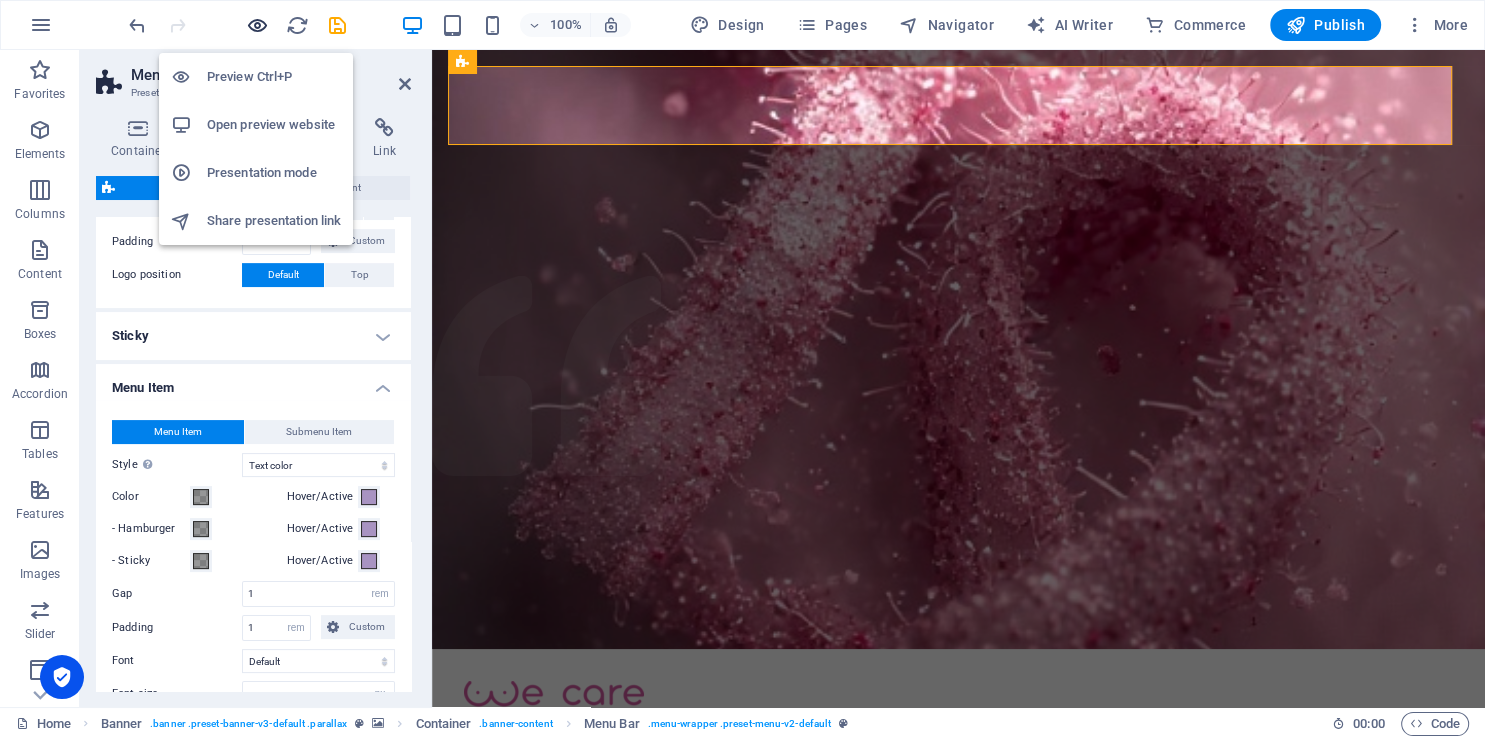 click at bounding box center [257, 25] 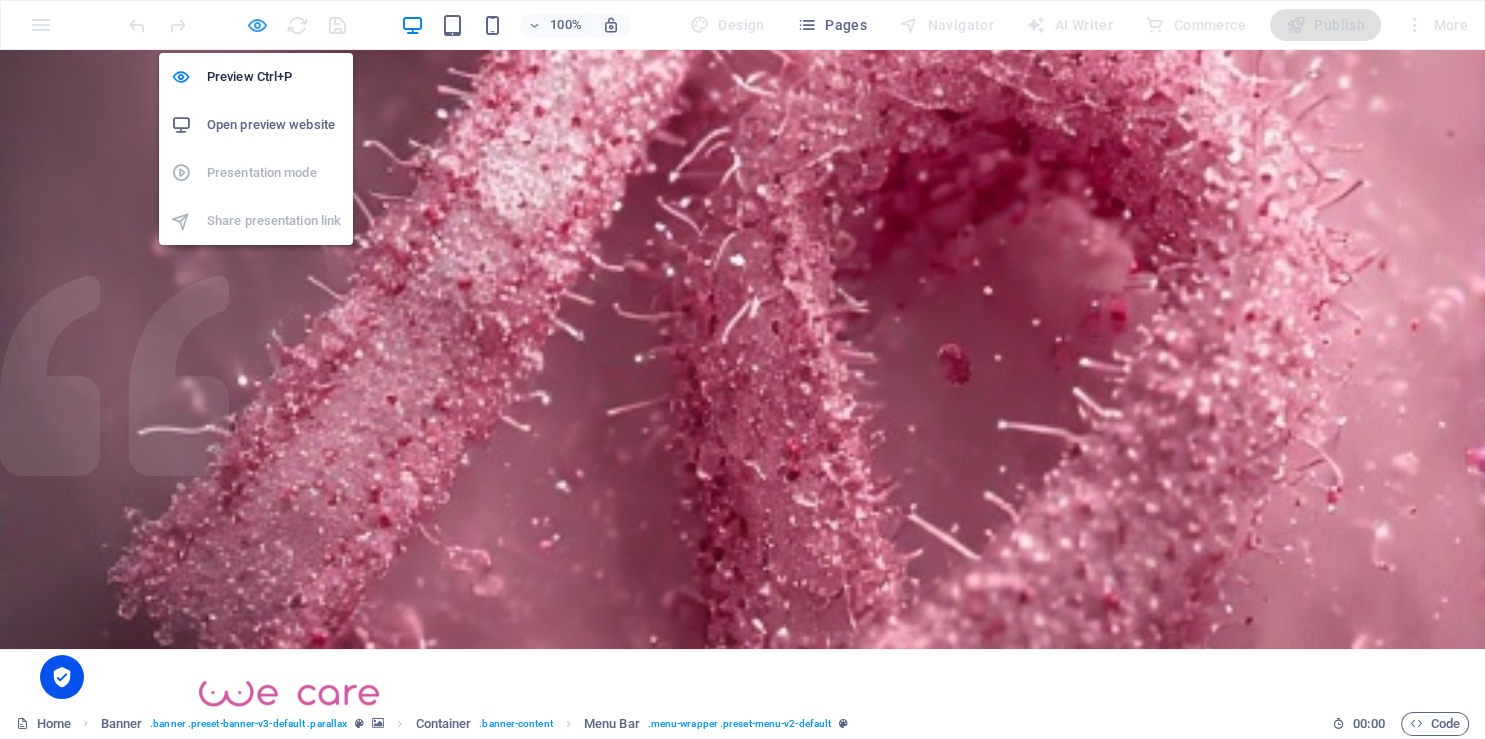 click at bounding box center (257, 25) 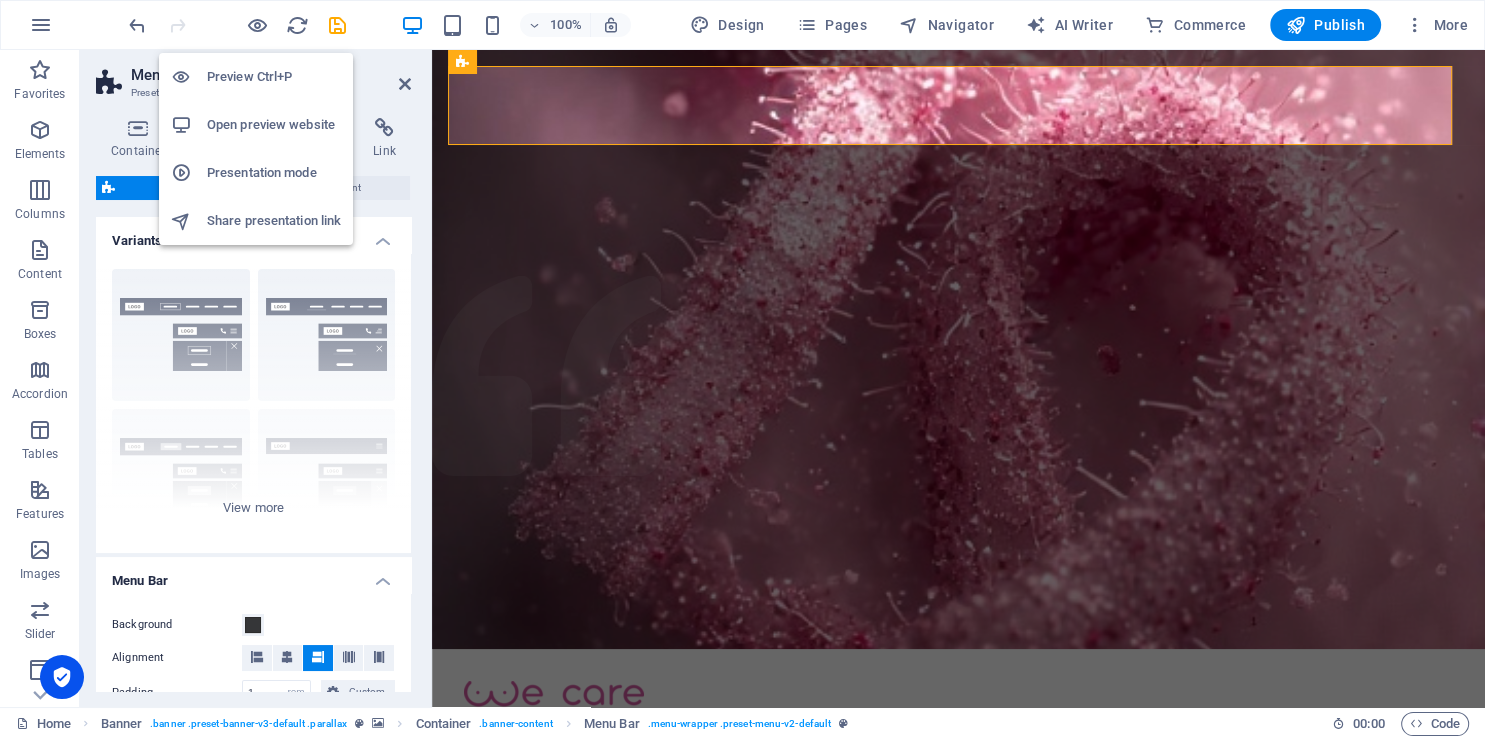 scroll, scrollTop: 451, scrollLeft: 0, axis: vertical 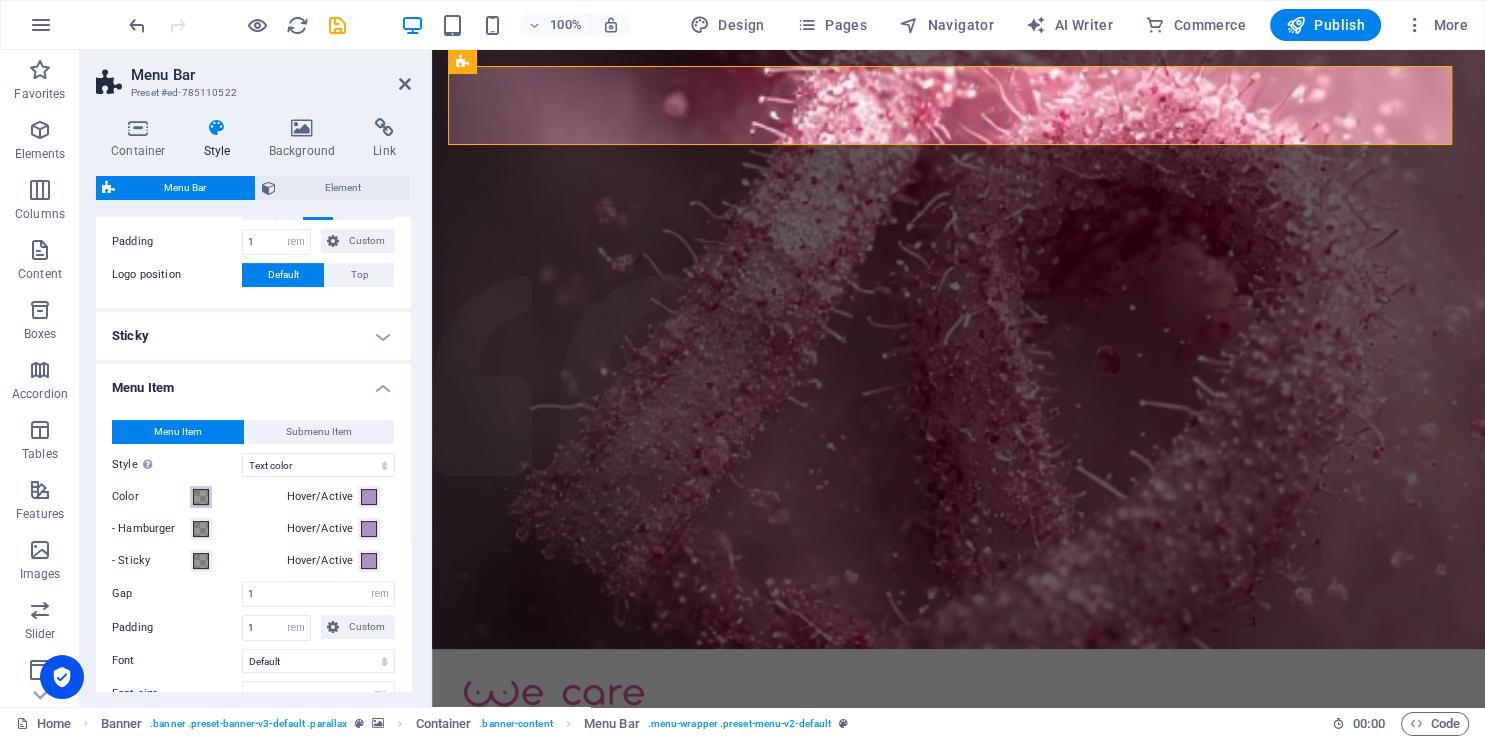 click on "Color" at bounding box center [201, 497] 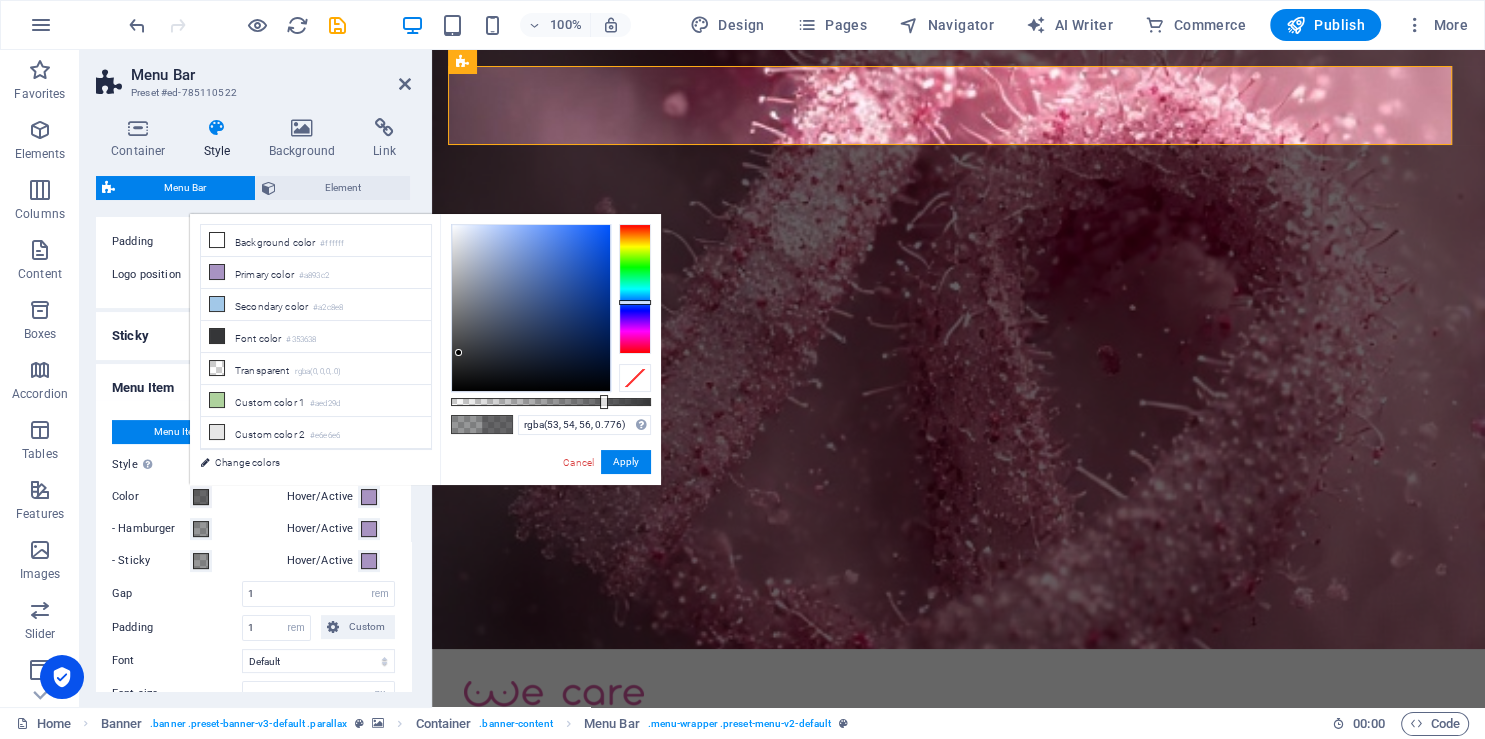 type on "rgba(53, 54, 56, 0.786)" 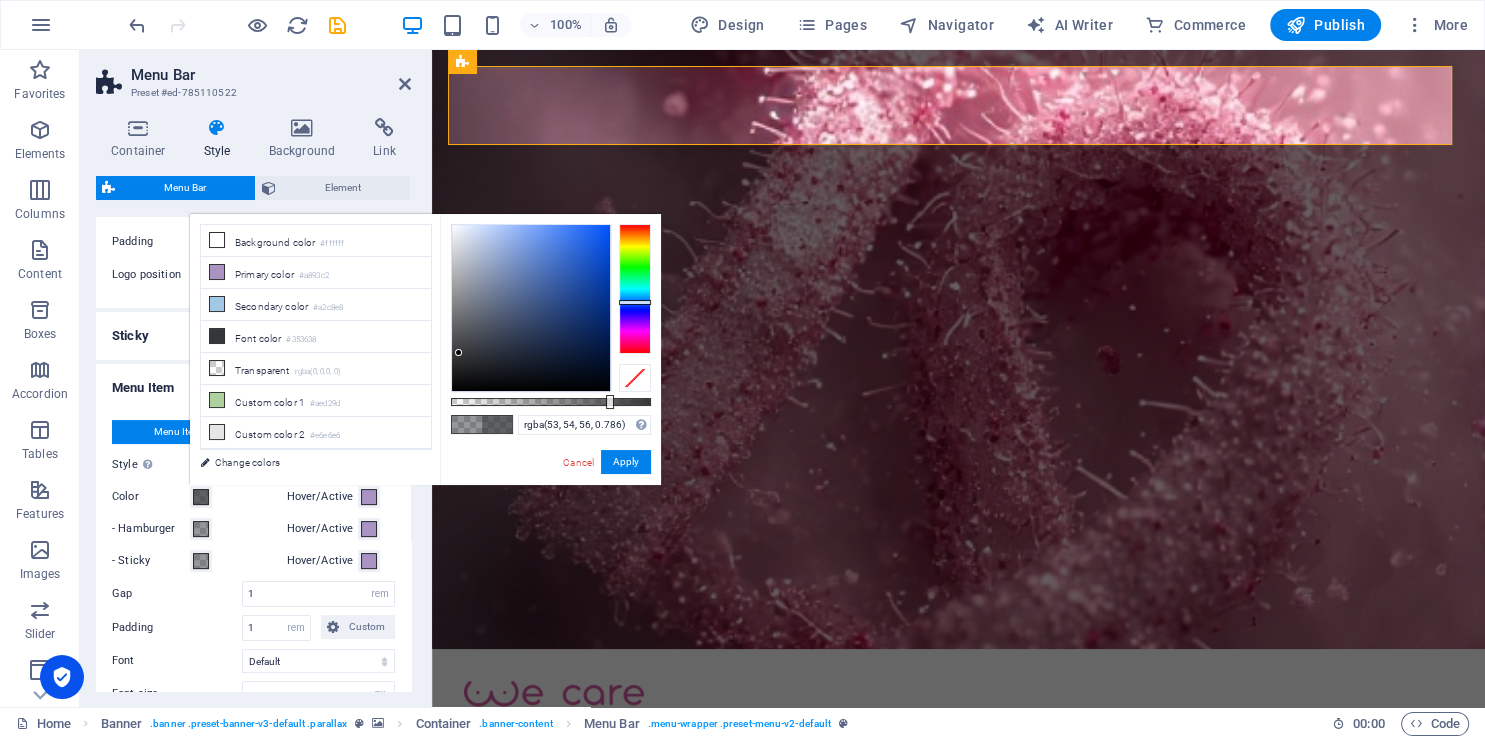 select 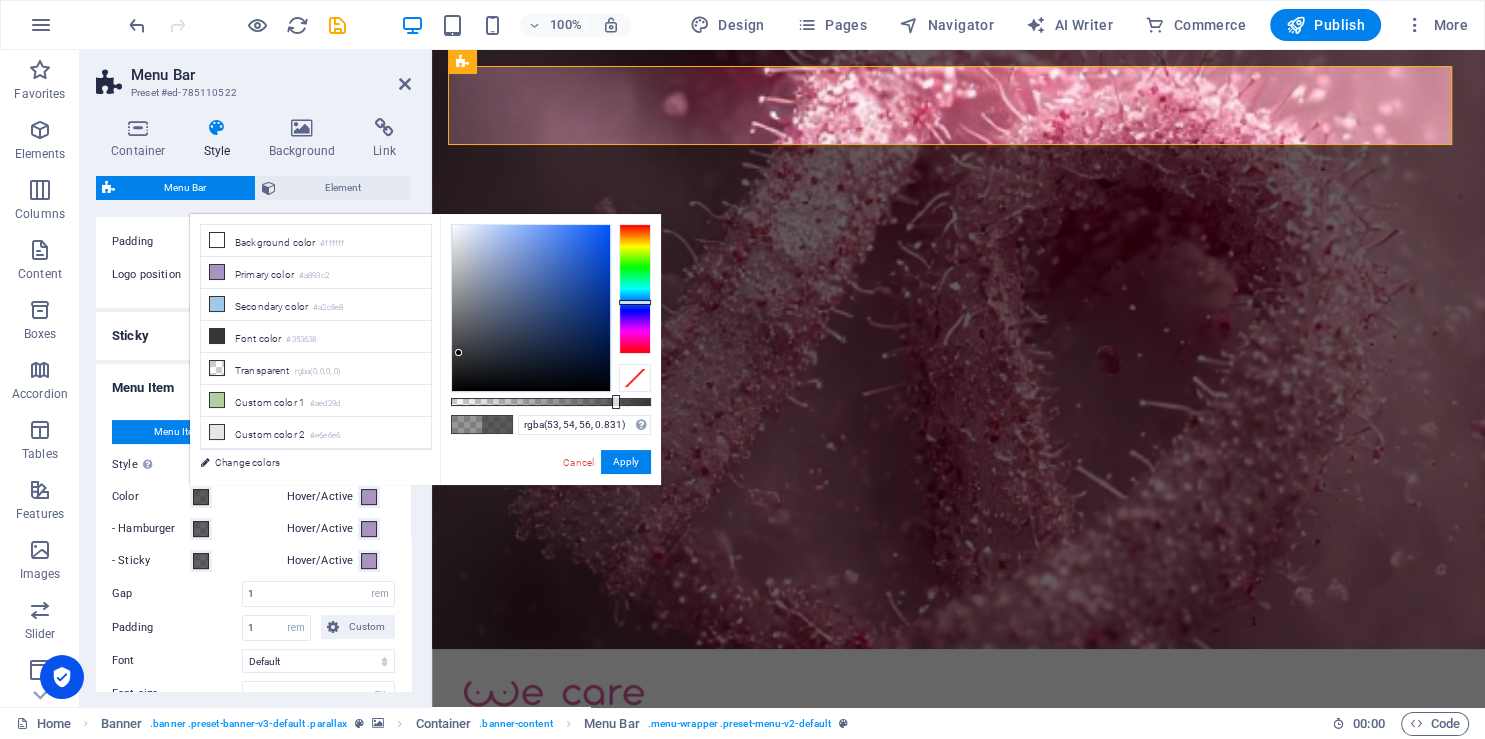 type on "rgba(53, 54, 56, 0.851)" 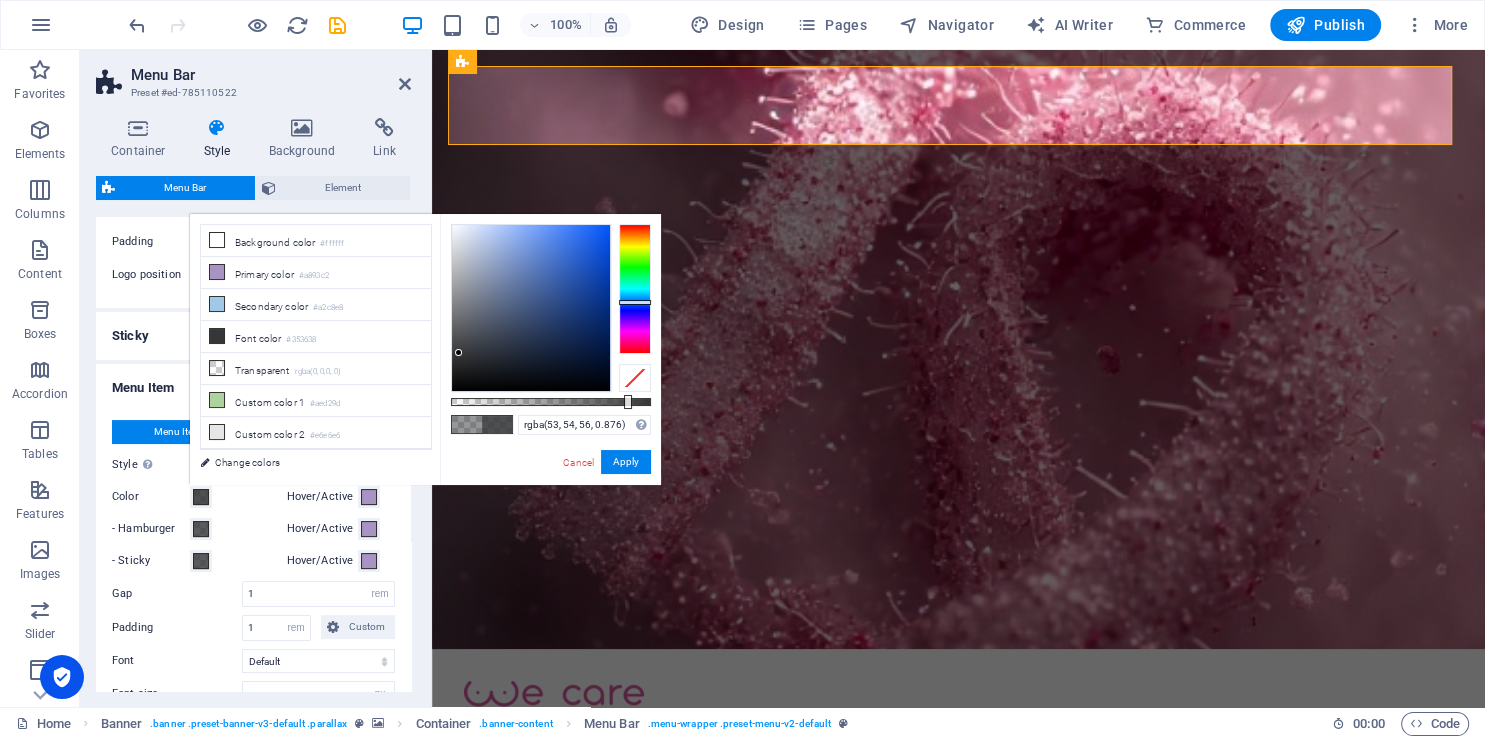 drag, startPoint x: 554, startPoint y: 396, endPoint x: 626, endPoint y: 407, distance: 72.835434 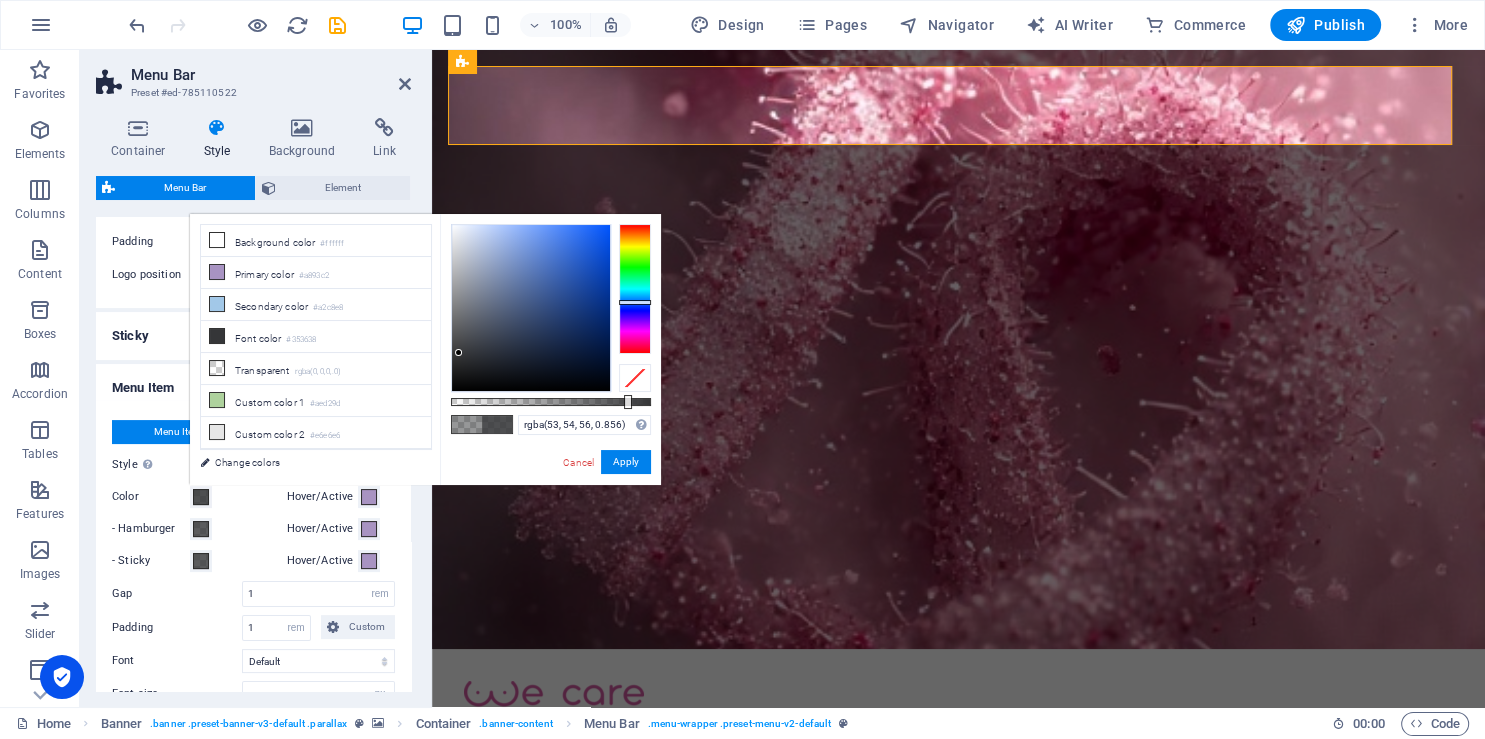 select 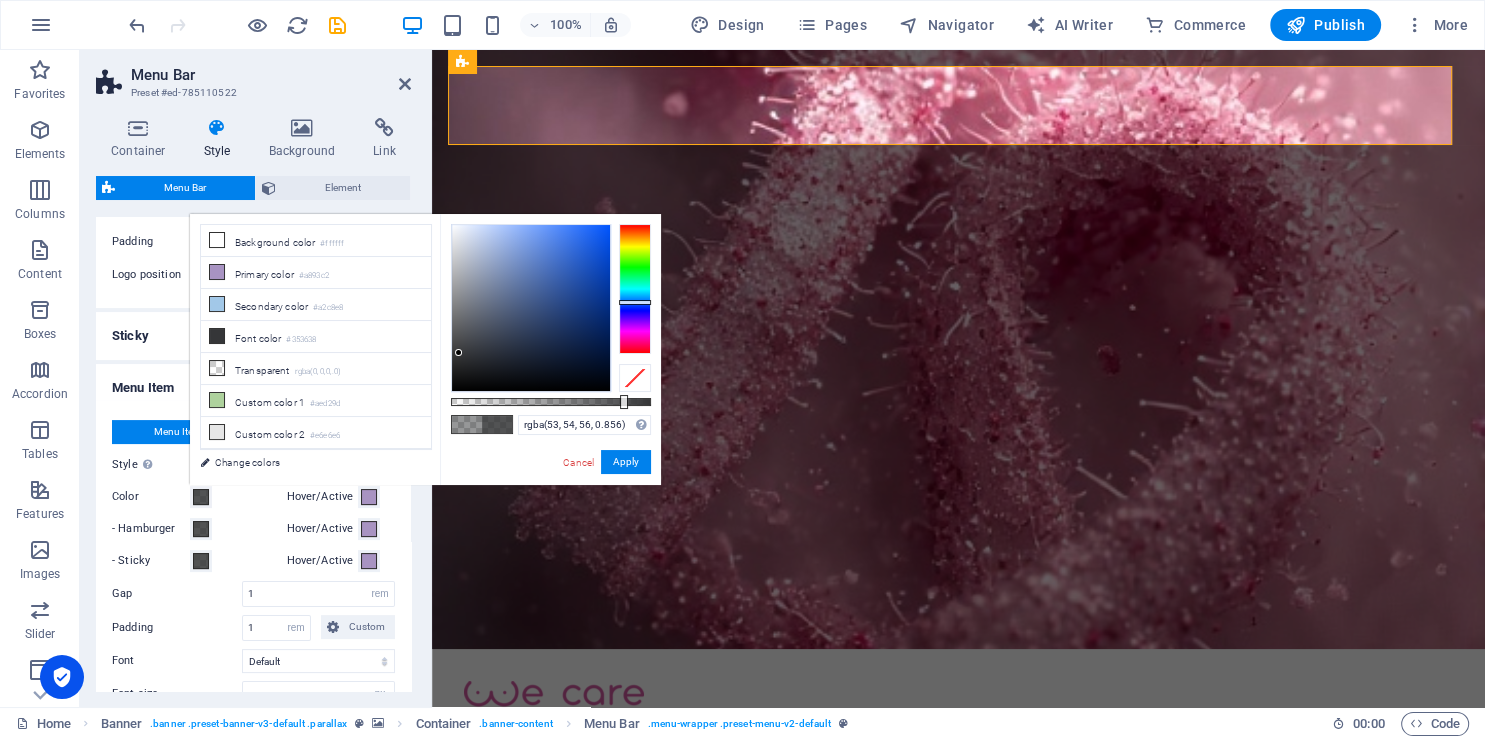 type on "rgba(53, 54, 56, 0.876)" 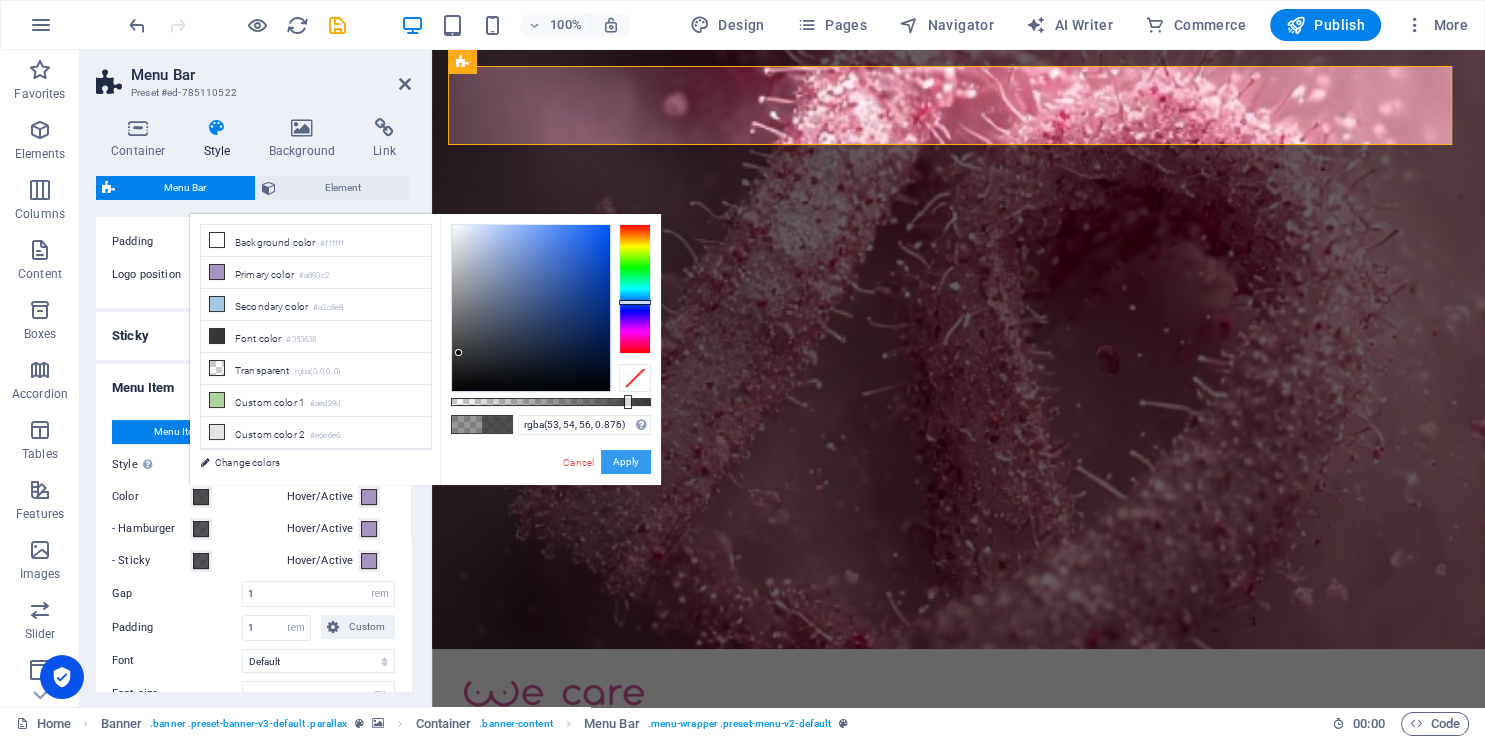 click on "Apply" at bounding box center (626, 462) 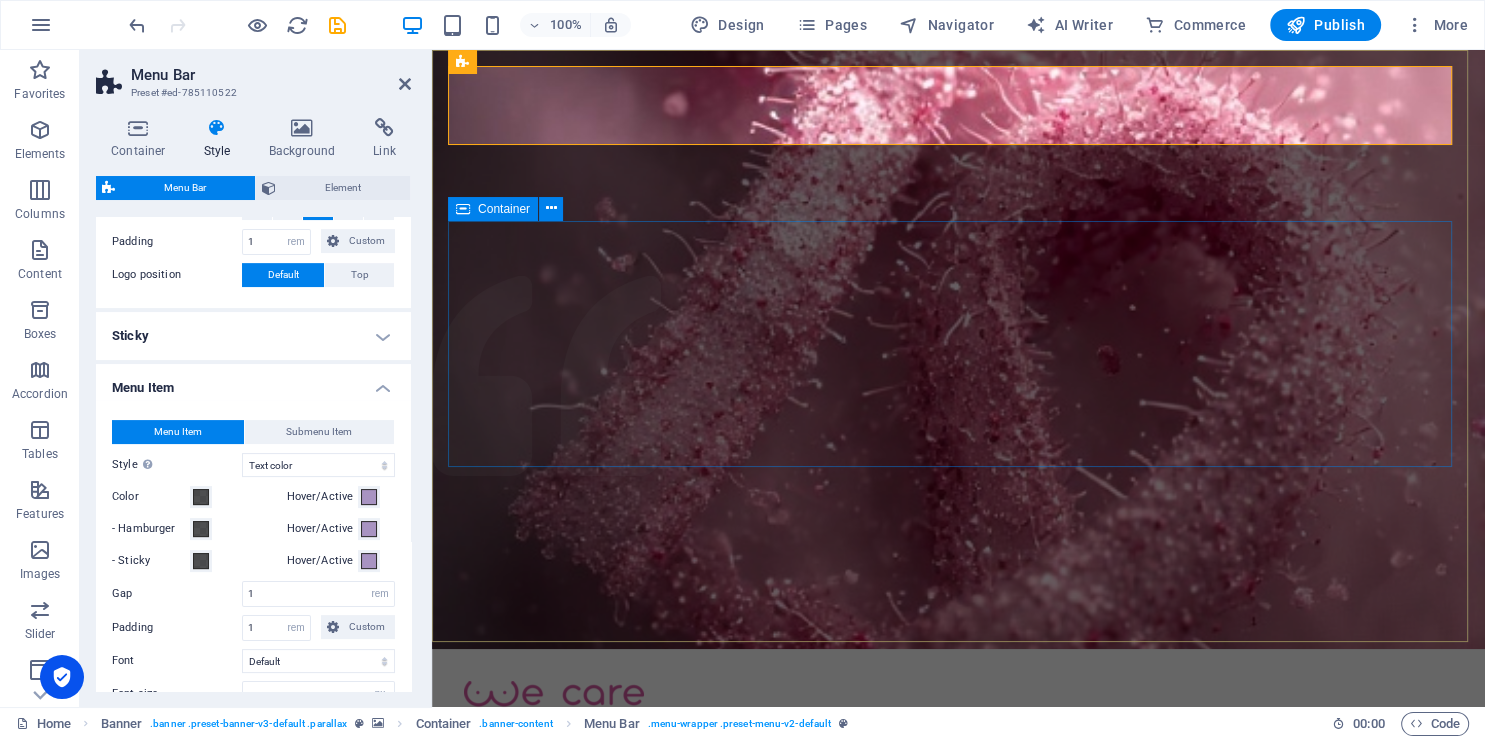 select 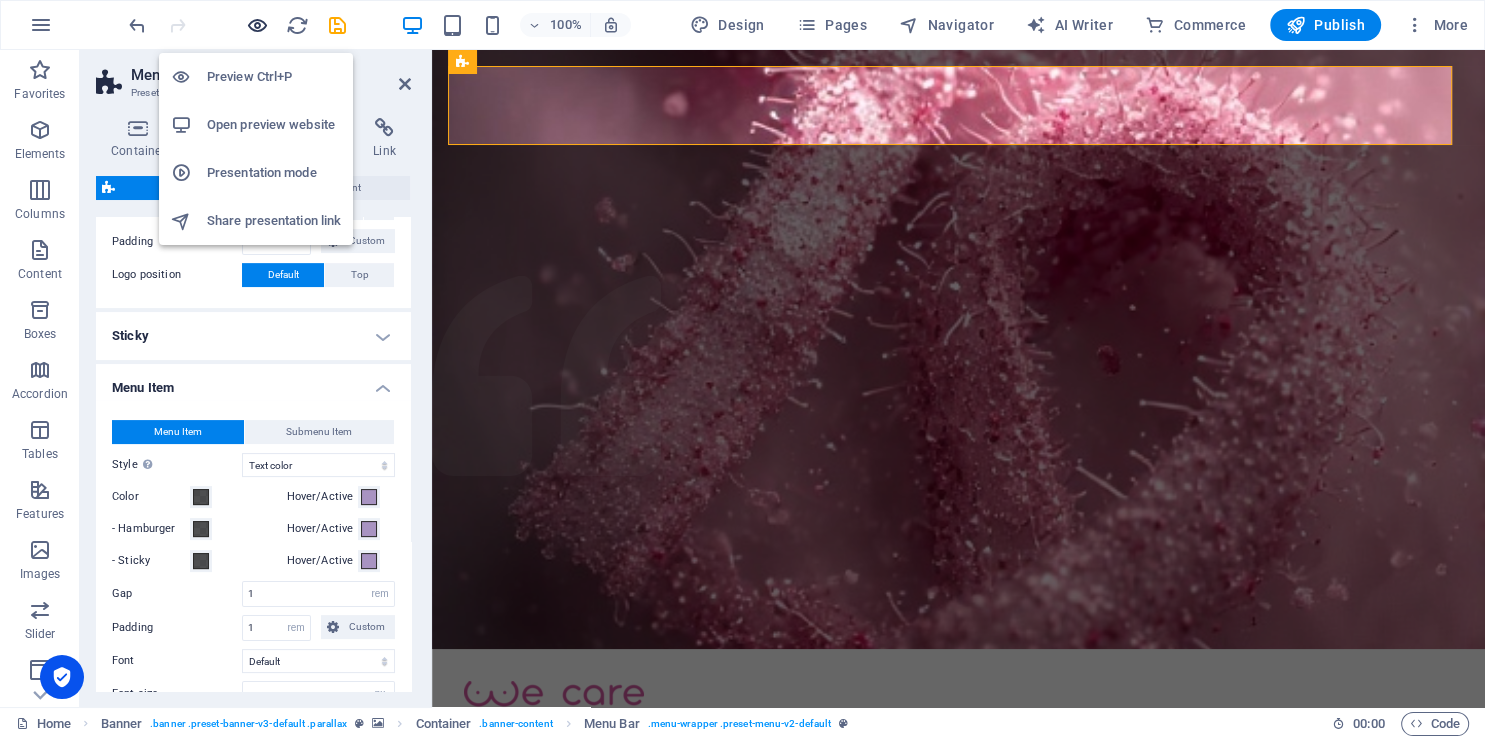 click at bounding box center (257, 25) 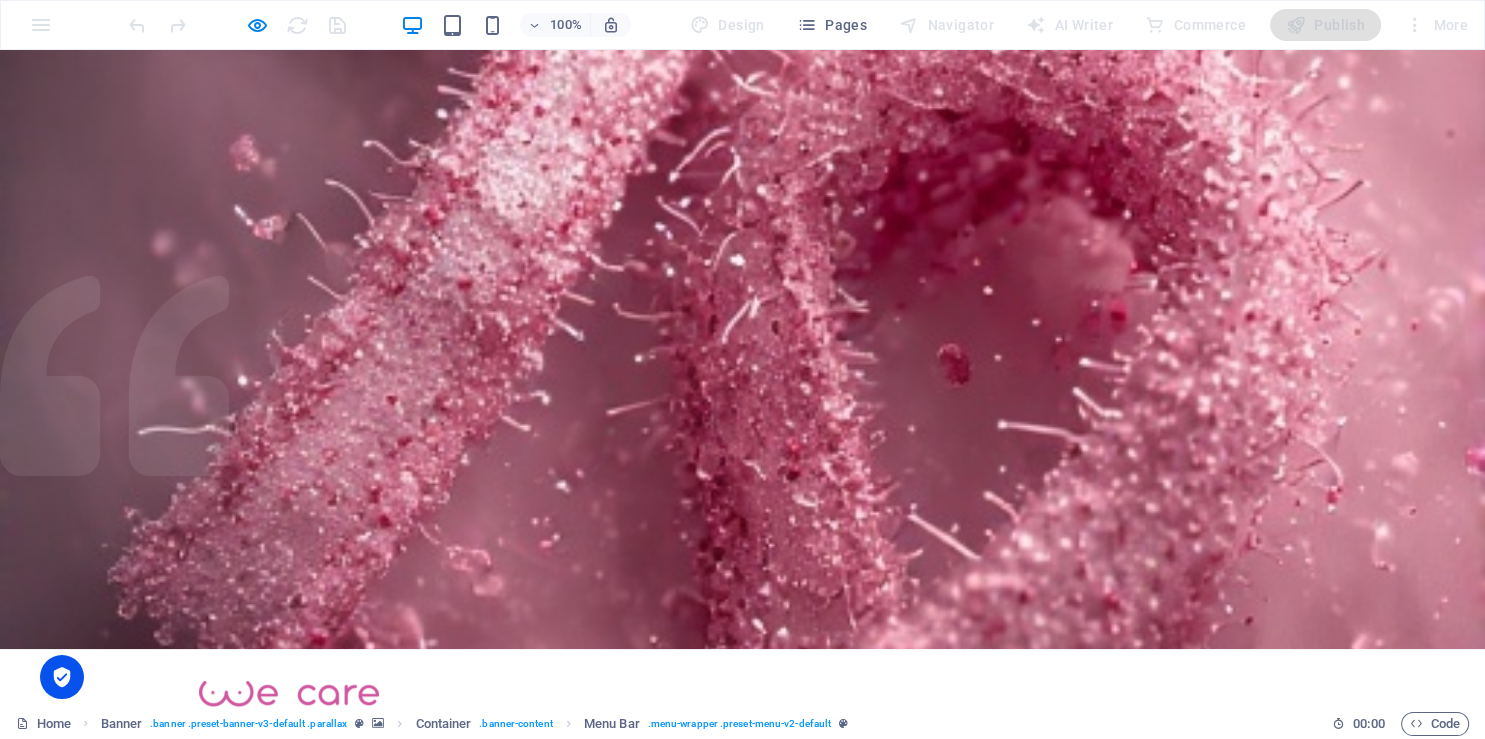 click on "Donate" at bounding box center (1239, 752) 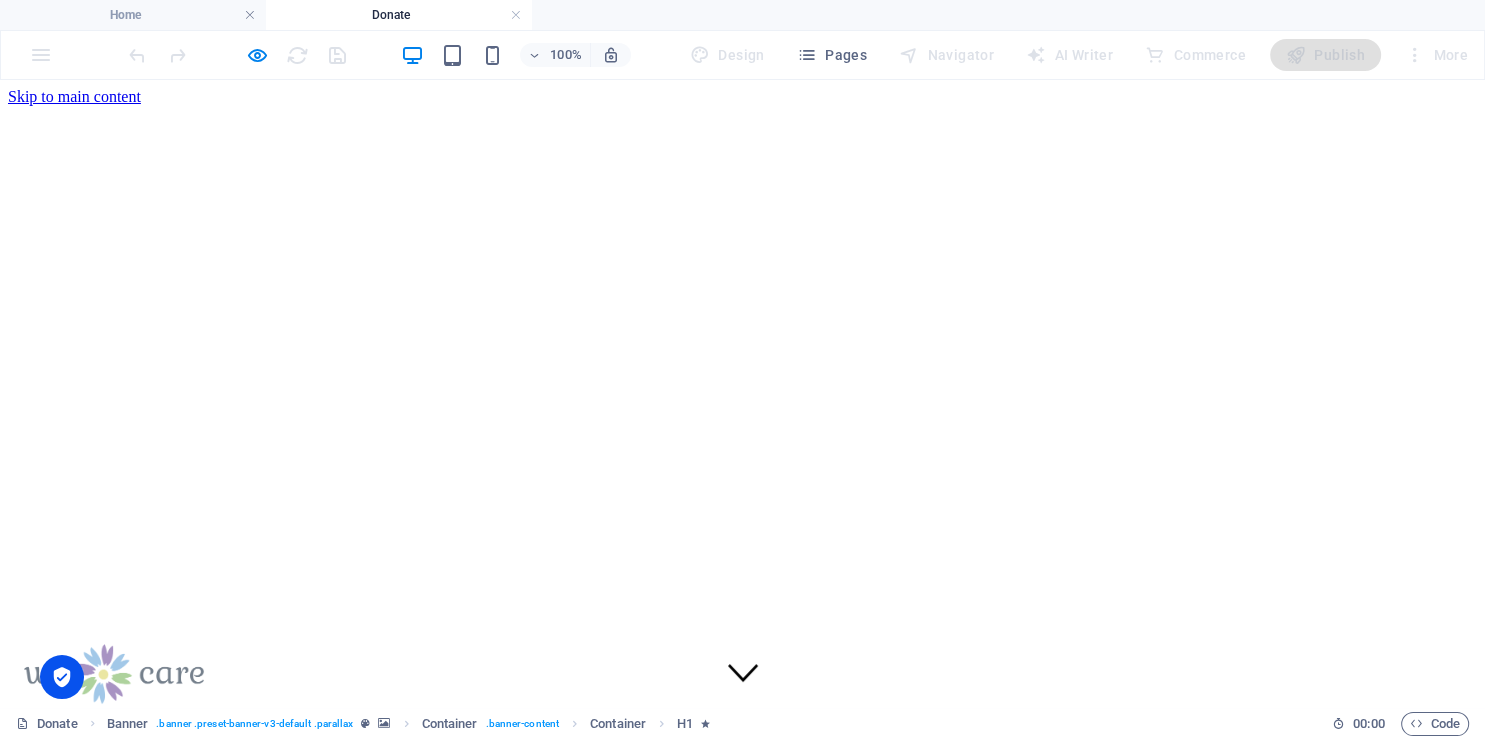 scroll, scrollTop: 0, scrollLeft: 0, axis: both 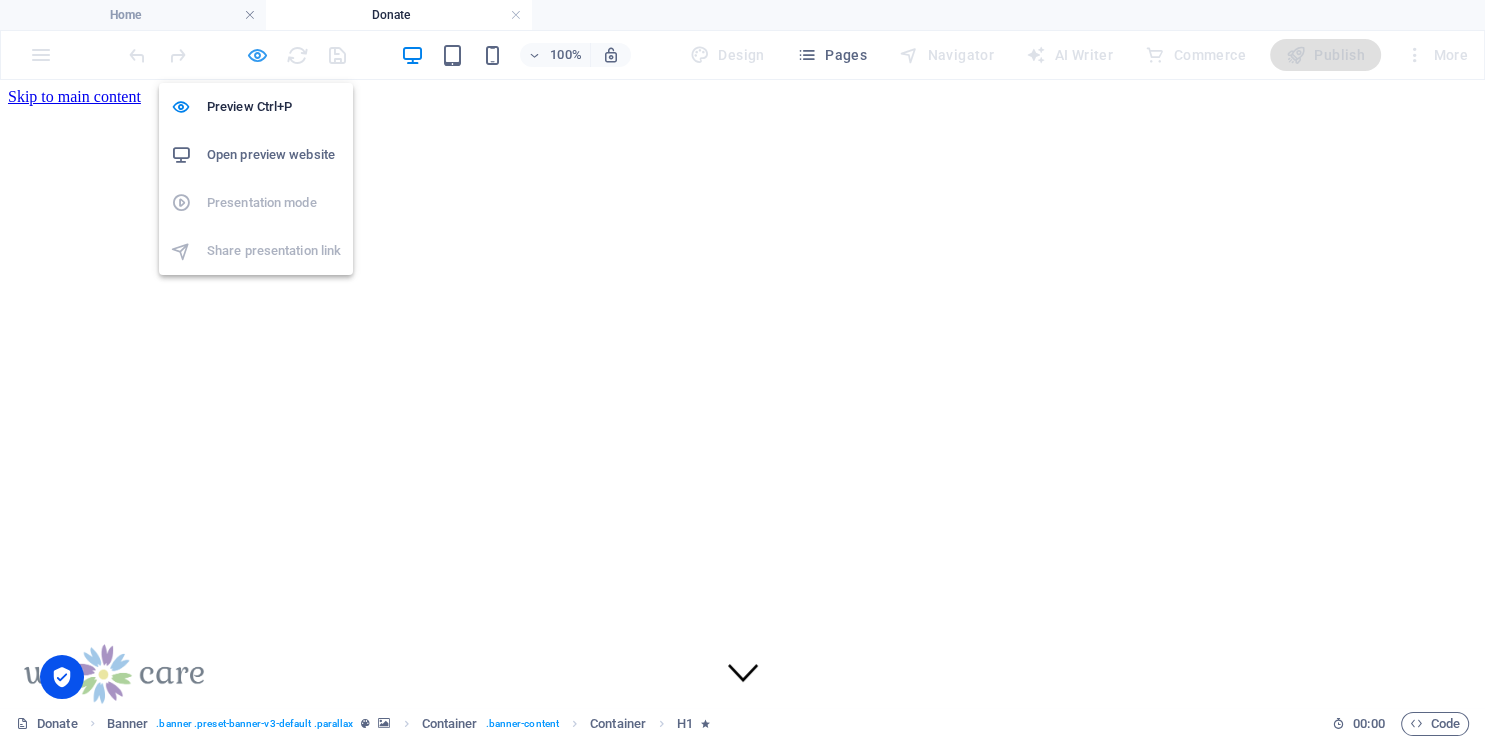 click at bounding box center [257, 55] 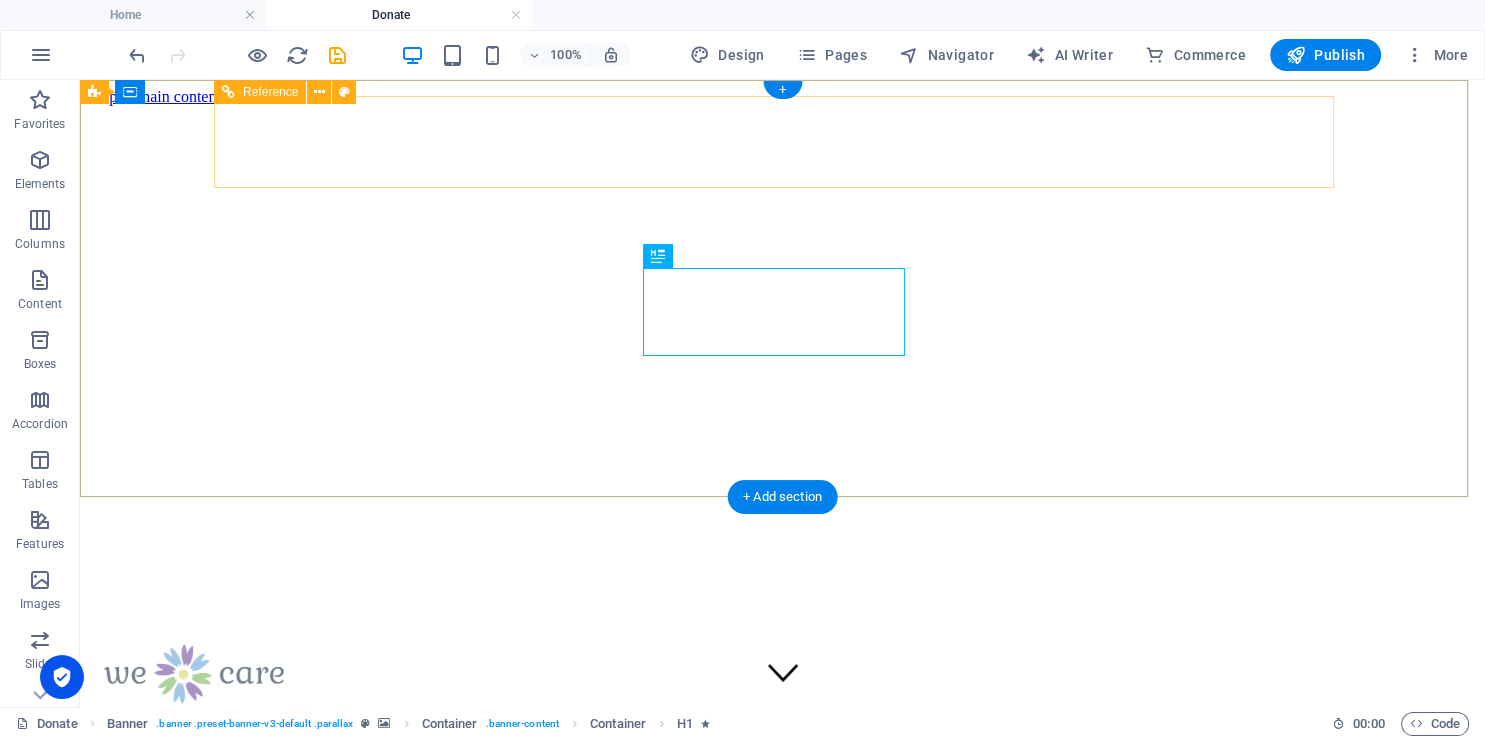 click on "Home About us What we do Projects Volunteers Donate" at bounding box center [782, 778] 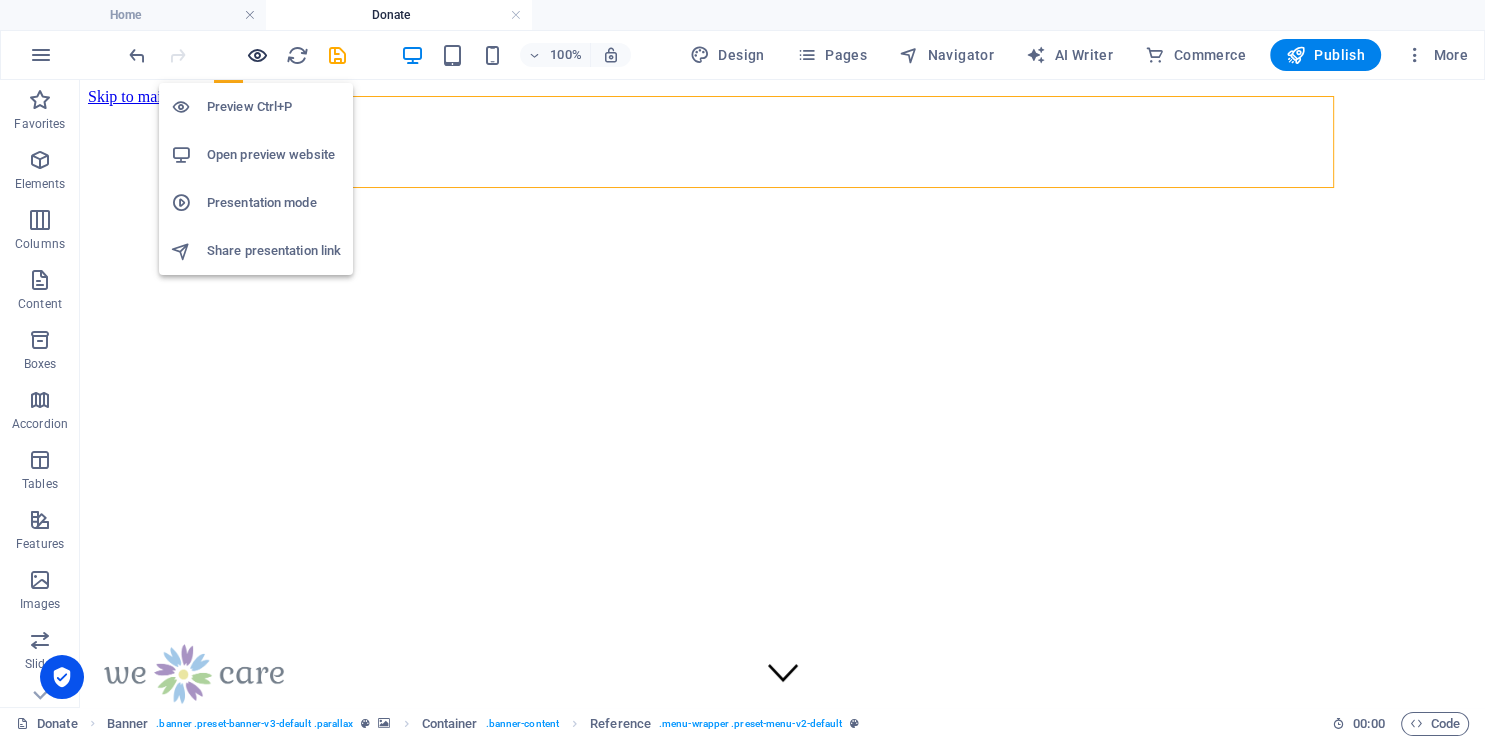 click at bounding box center [257, 55] 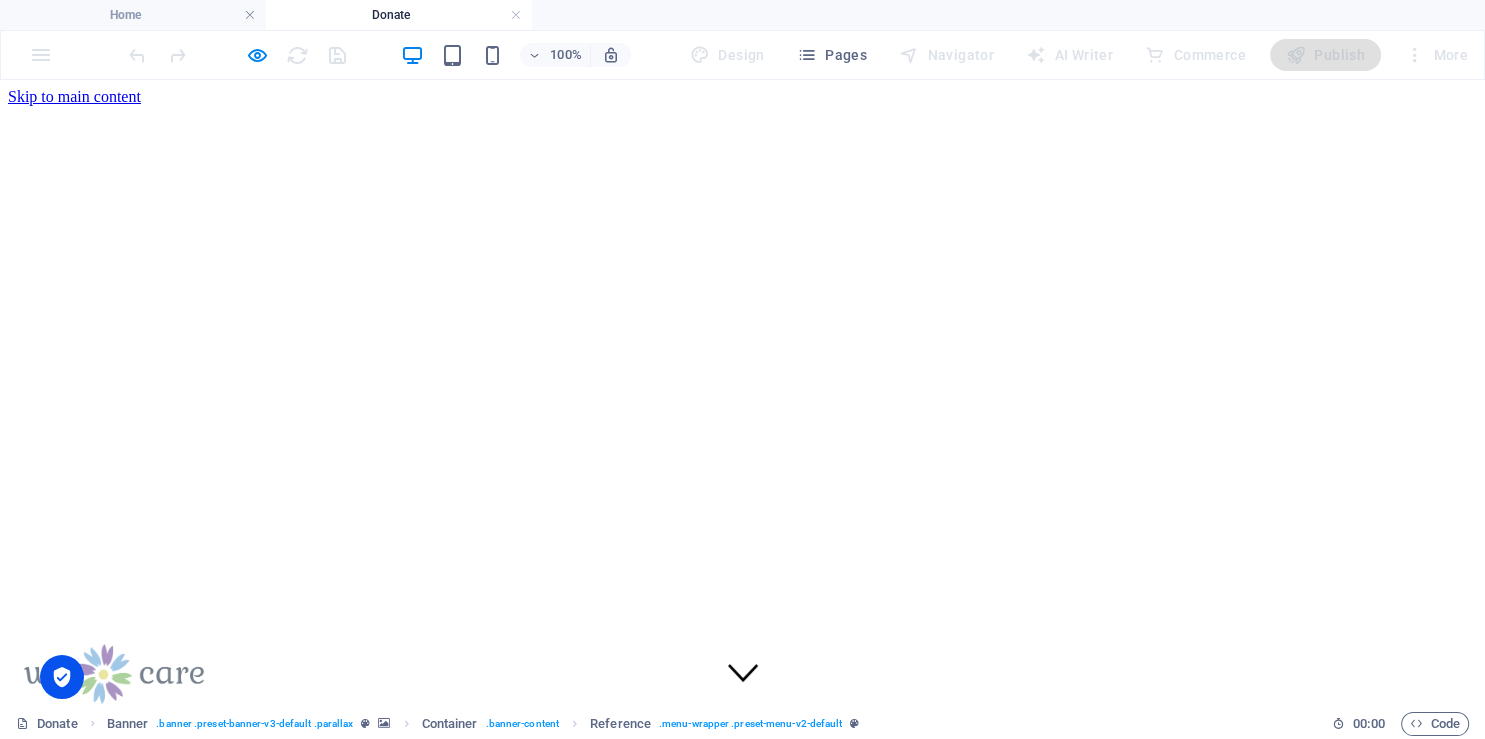 click on "Home" at bounding box center (83, 732) 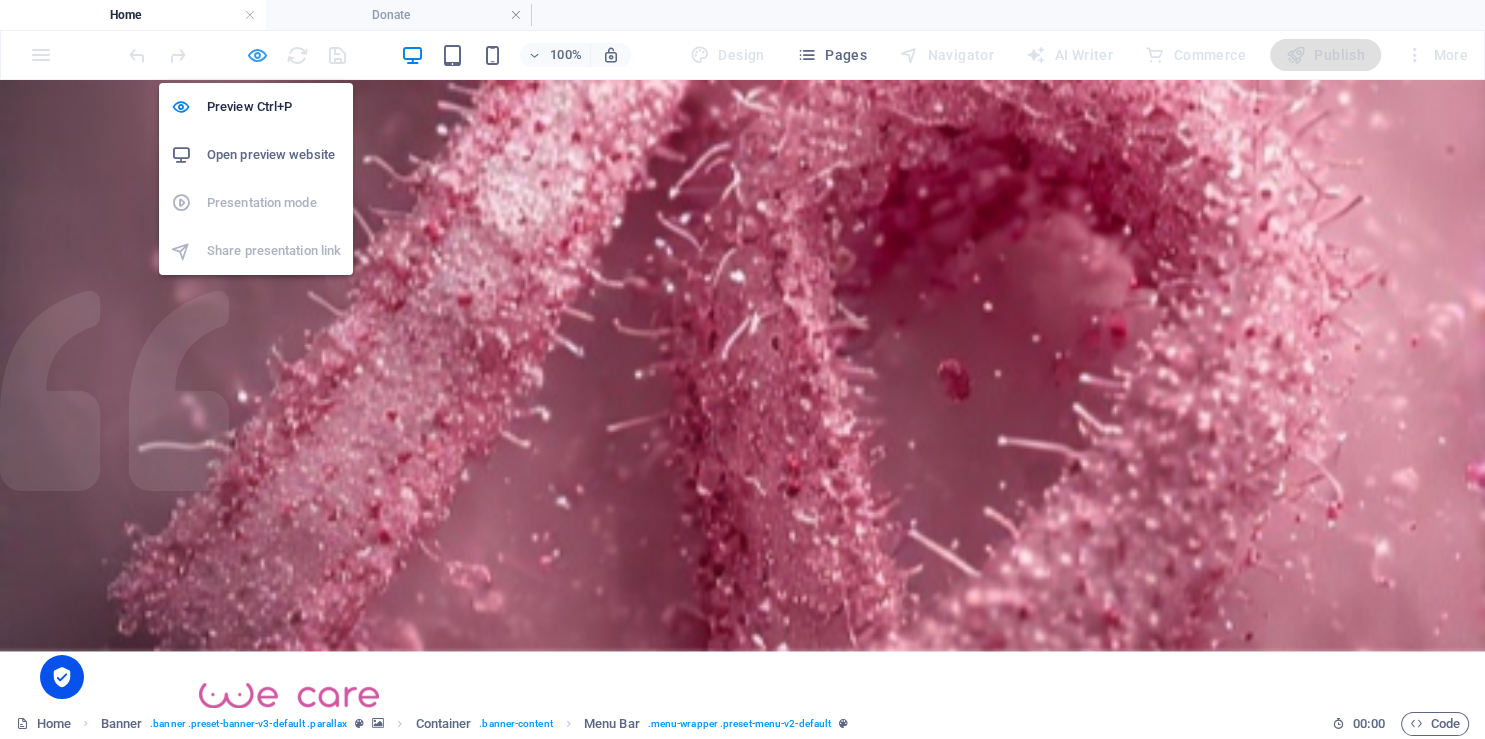click at bounding box center (257, 55) 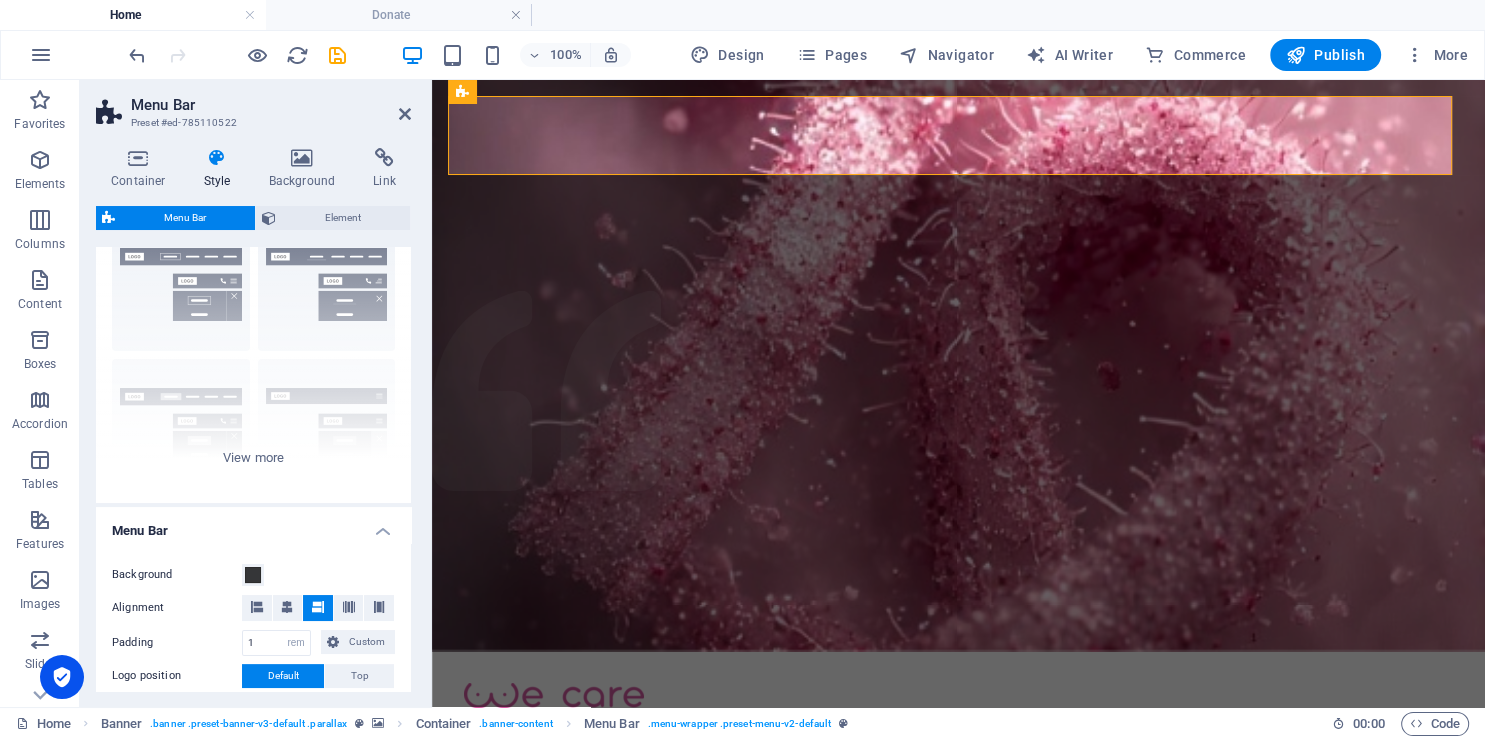 scroll, scrollTop: 0, scrollLeft: 0, axis: both 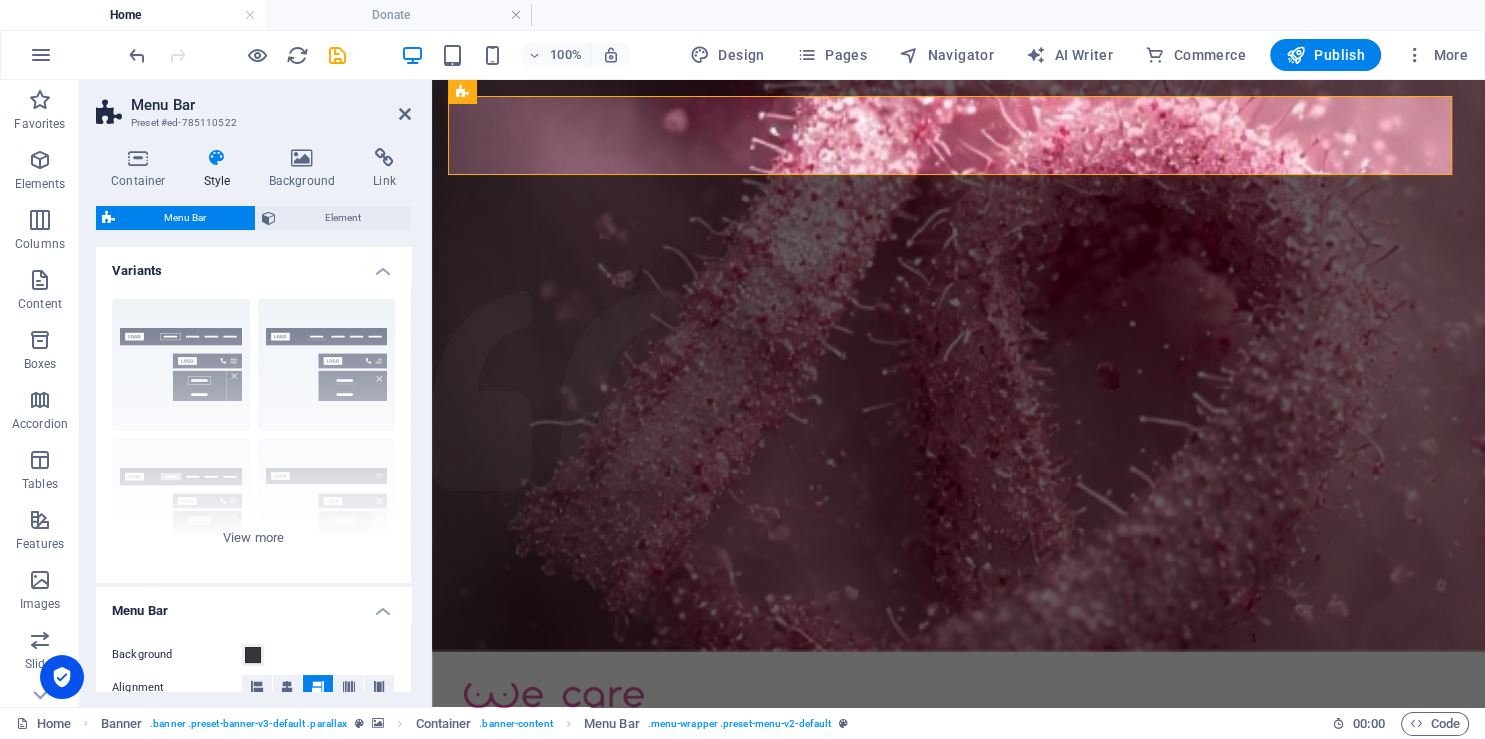 click on "Container Style Background Link Size Height Default px rem % vh vw Min. height None px rem % vh vw Width Default px rem % em vh vw Min. width None px rem % vh vw Content width Default Custom width Width Default px rem % em vh vw Min. width None px rem % vh vw Default padding Custom spacing Default content width and padding can be changed under Design. Edit design Layout (Flexbox) Alignment Determines the flex direction. Default Main axis Determine how elements should behave along the main axis inside this container (justify content). Default Side axis Control the vertical direction of the element inside of the container (align items). Default Wrap Default On Off Fill Controls the distances and direction of elements on the y-axis across several lines (align content). Default Accessibility ARIA helps assistive technologies (like screen readers) to understand the role, state, and behavior of web elements Role The ARIA role defines the purpose of an element.  None Alert Article Banner Comment Fan" at bounding box center (253, 419) 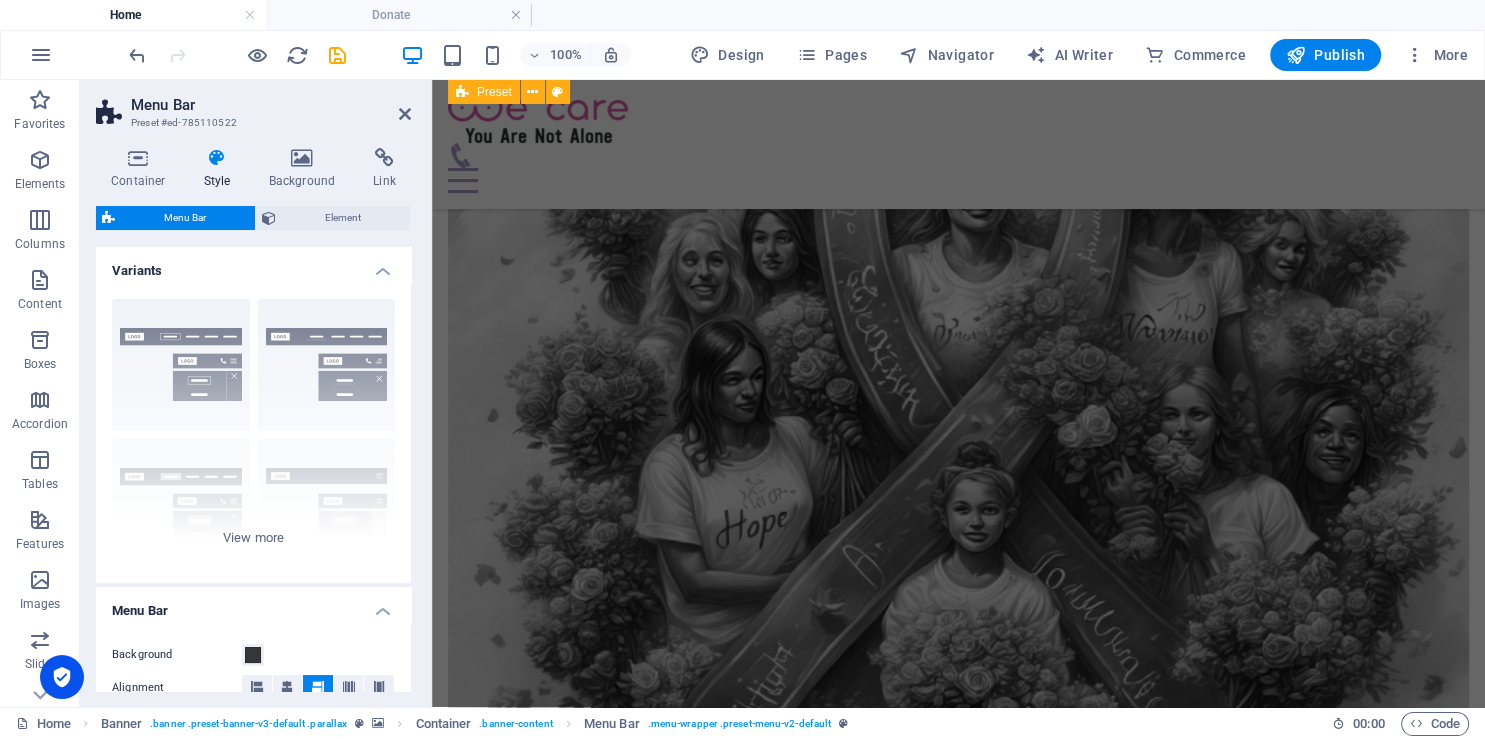 scroll, scrollTop: 2132, scrollLeft: 0, axis: vertical 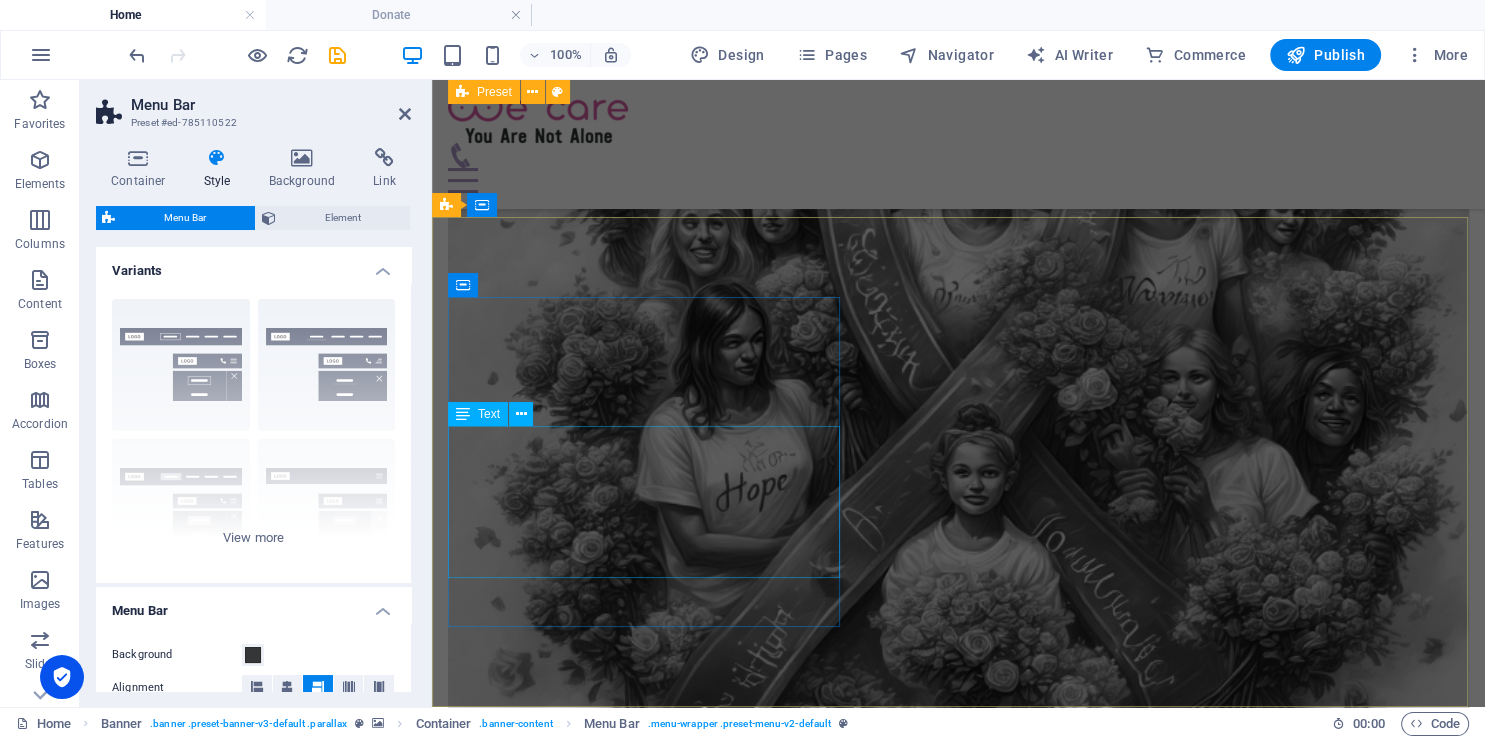 click on "[DOMAIN_NAME] [GEOGRAPHIC_DATA] ,  [GEOGRAPHIC_DATA]   [EMAIL_ADDRESS][DOMAIN_NAME] Legal Notice  |  Privacy" at bounding box center (958, 4429) 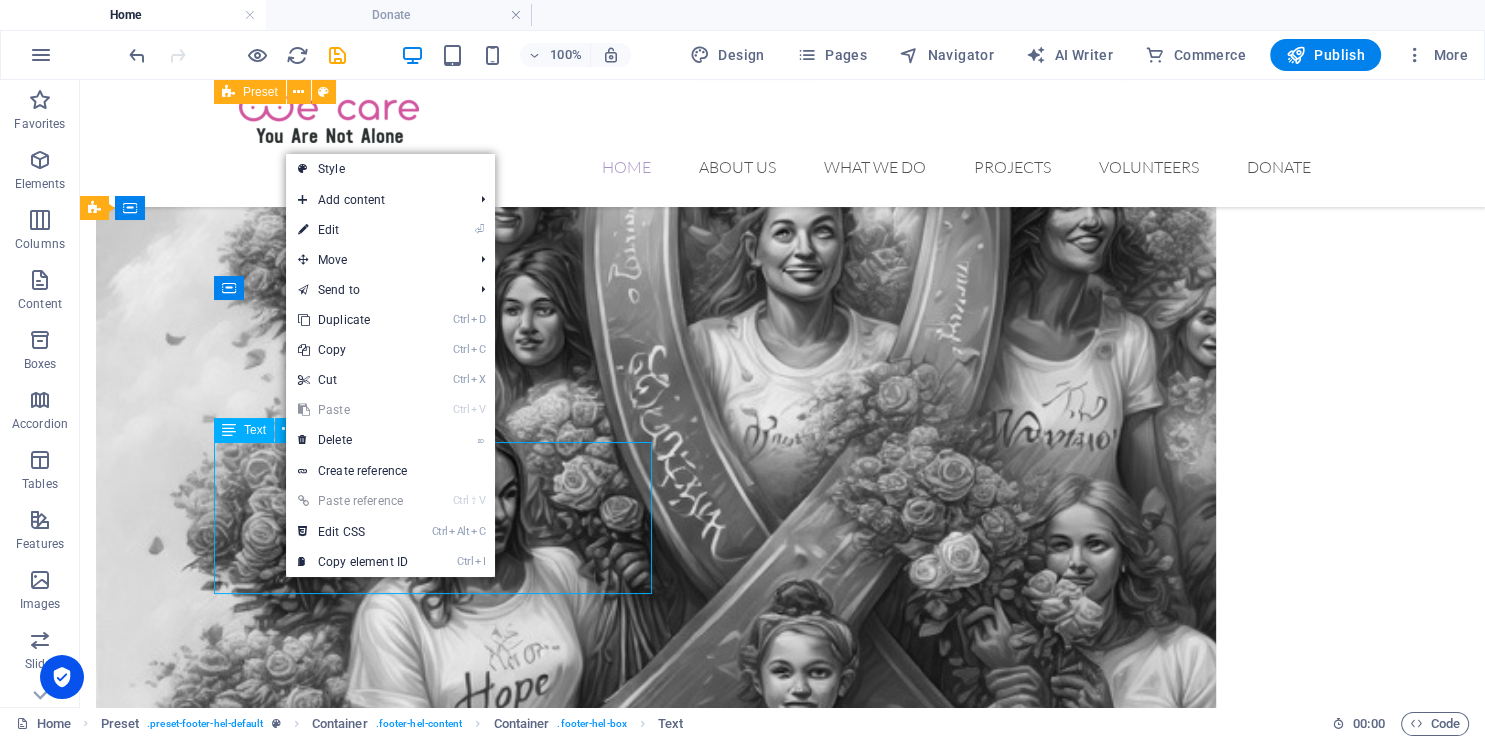 click on "[DOMAIN_NAME] [GEOGRAPHIC_DATA] ,  [GEOGRAPHIC_DATA]   [EMAIL_ADDRESS][DOMAIN_NAME] Legal Notice  |  Privacy" at bounding box center (656, 4731) 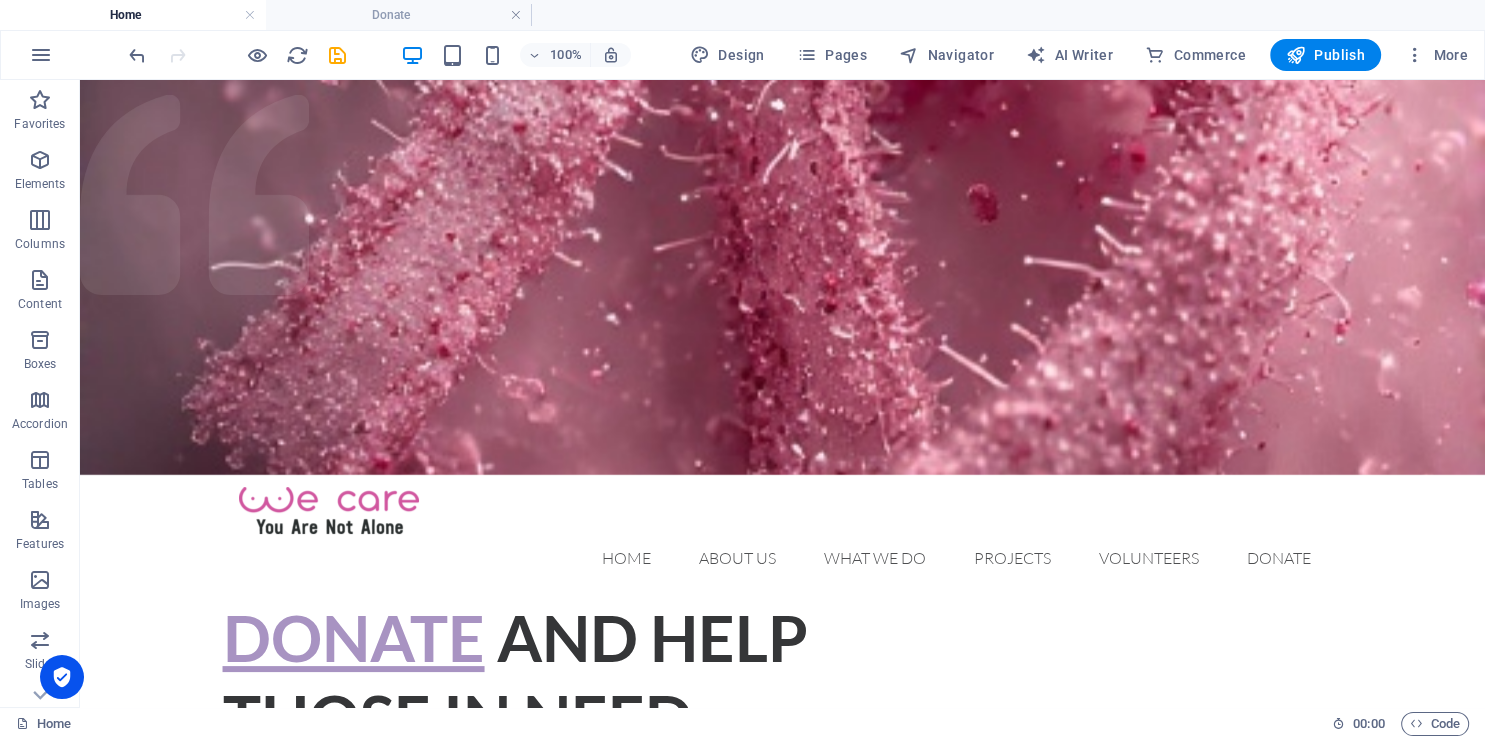 scroll, scrollTop: 0, scrollLeft: 0, axis: both 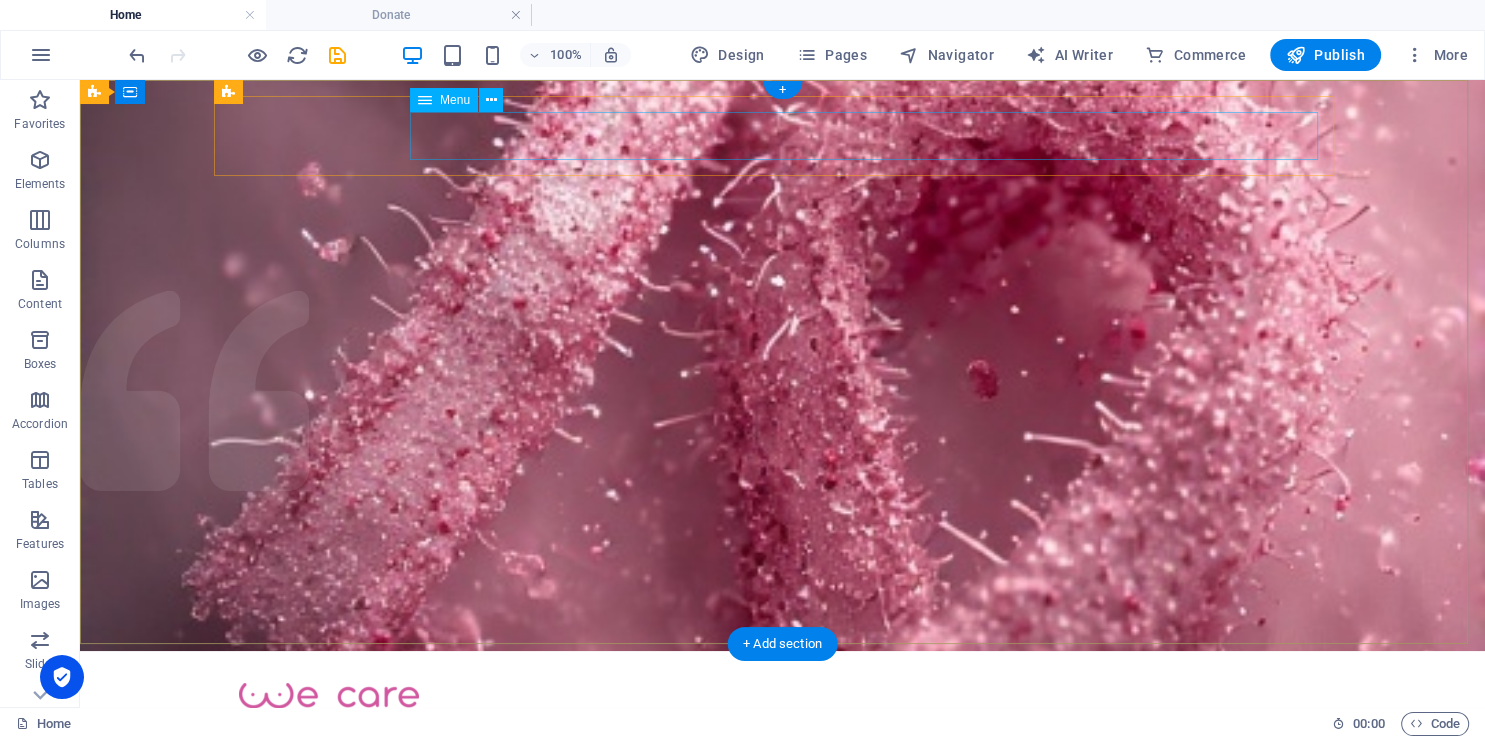 click on "Home About us What we do Projects Volunteers Donate" at bounding box center (783, 754) 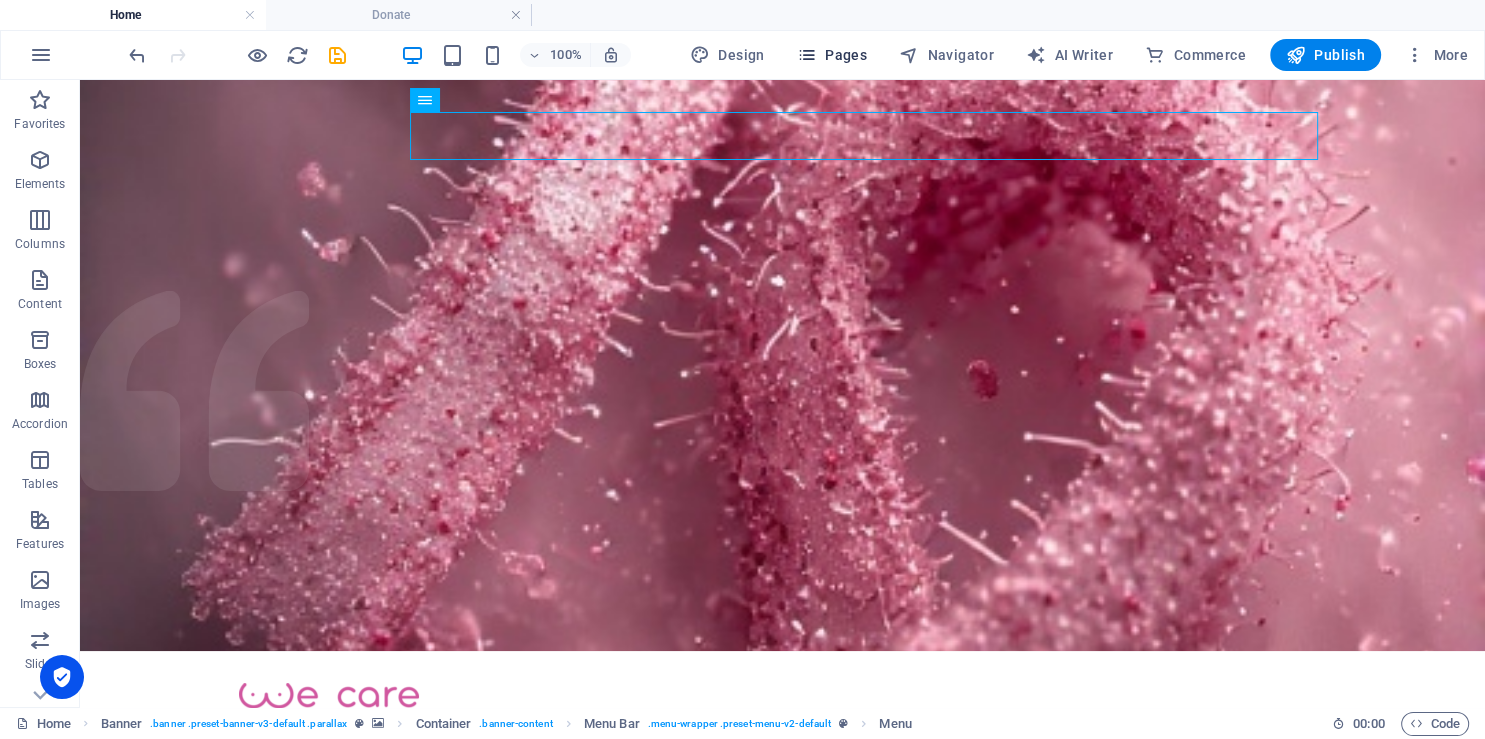 click on "Pages" at bounding box center [832, 55] 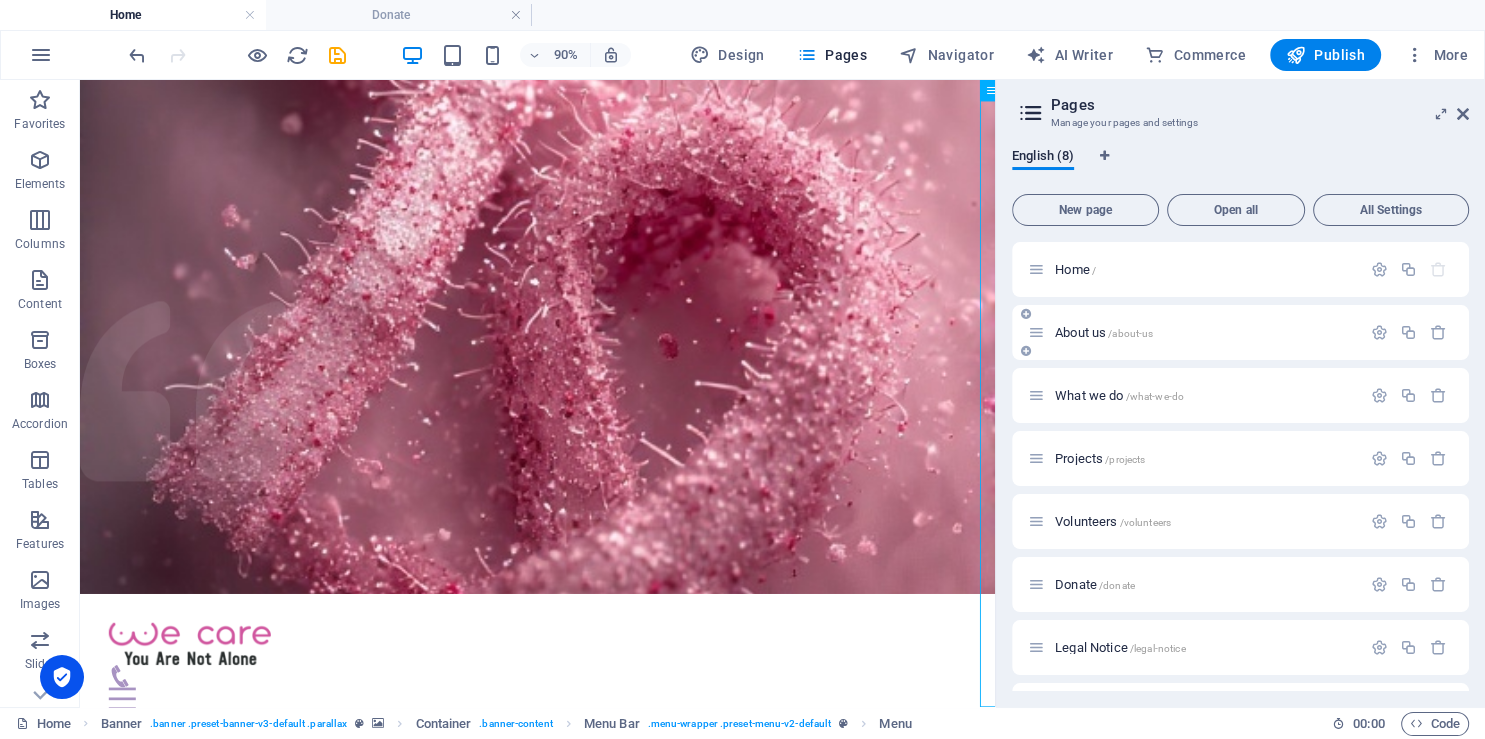 click on "About us /about-us" at bounding box center (1194, 332) 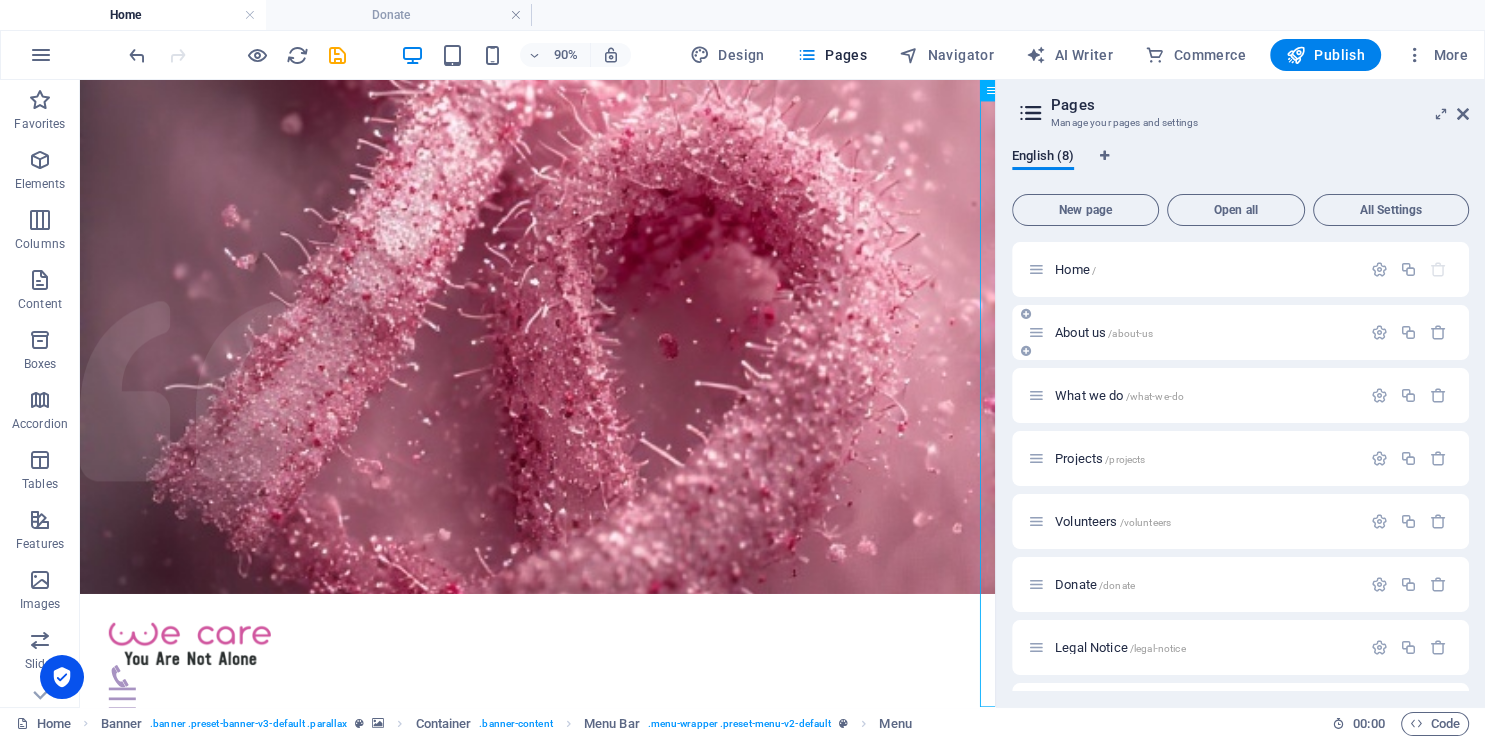 click on "About us /about-us" at bounding box center [1104, 332] 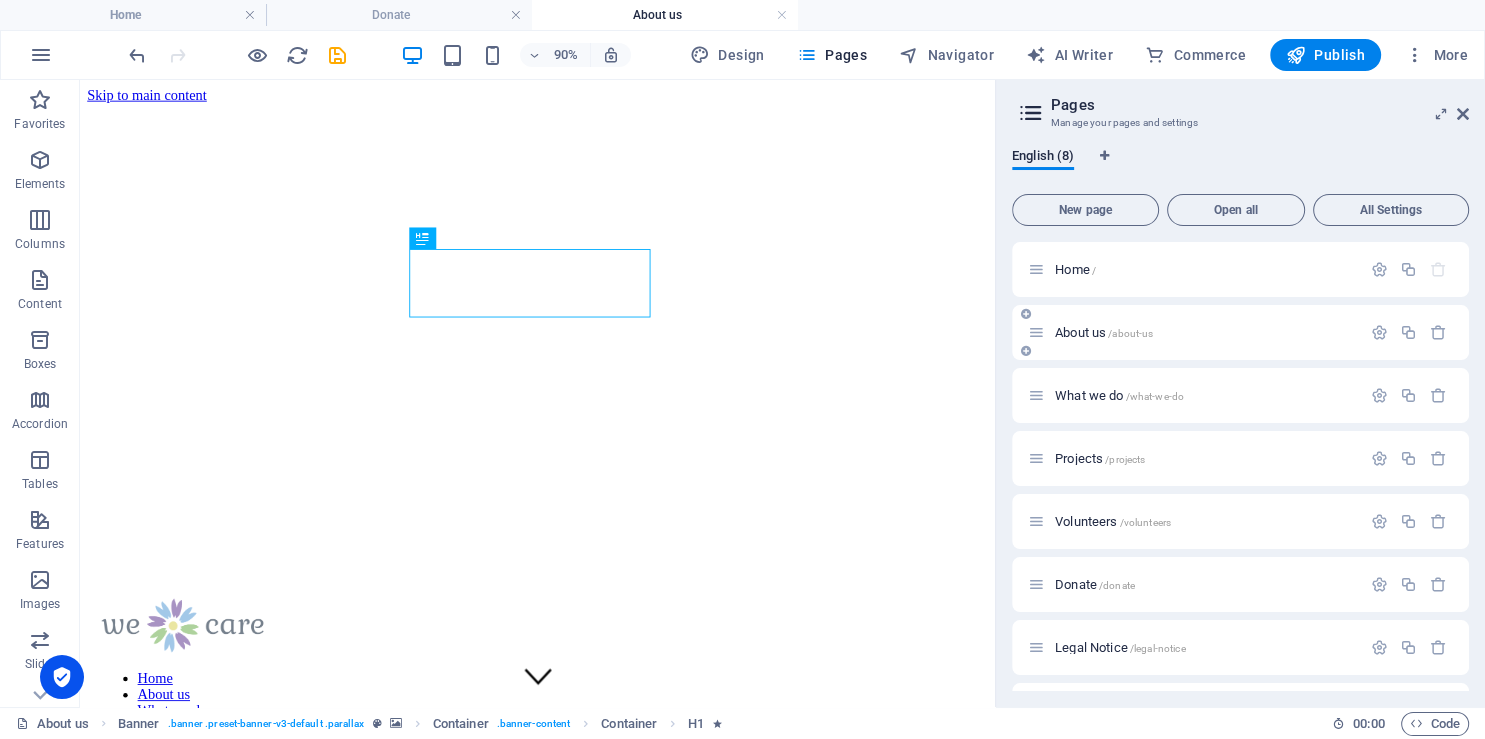 scroll, scrollTop: 0, scrollLeft: 0, axis: both 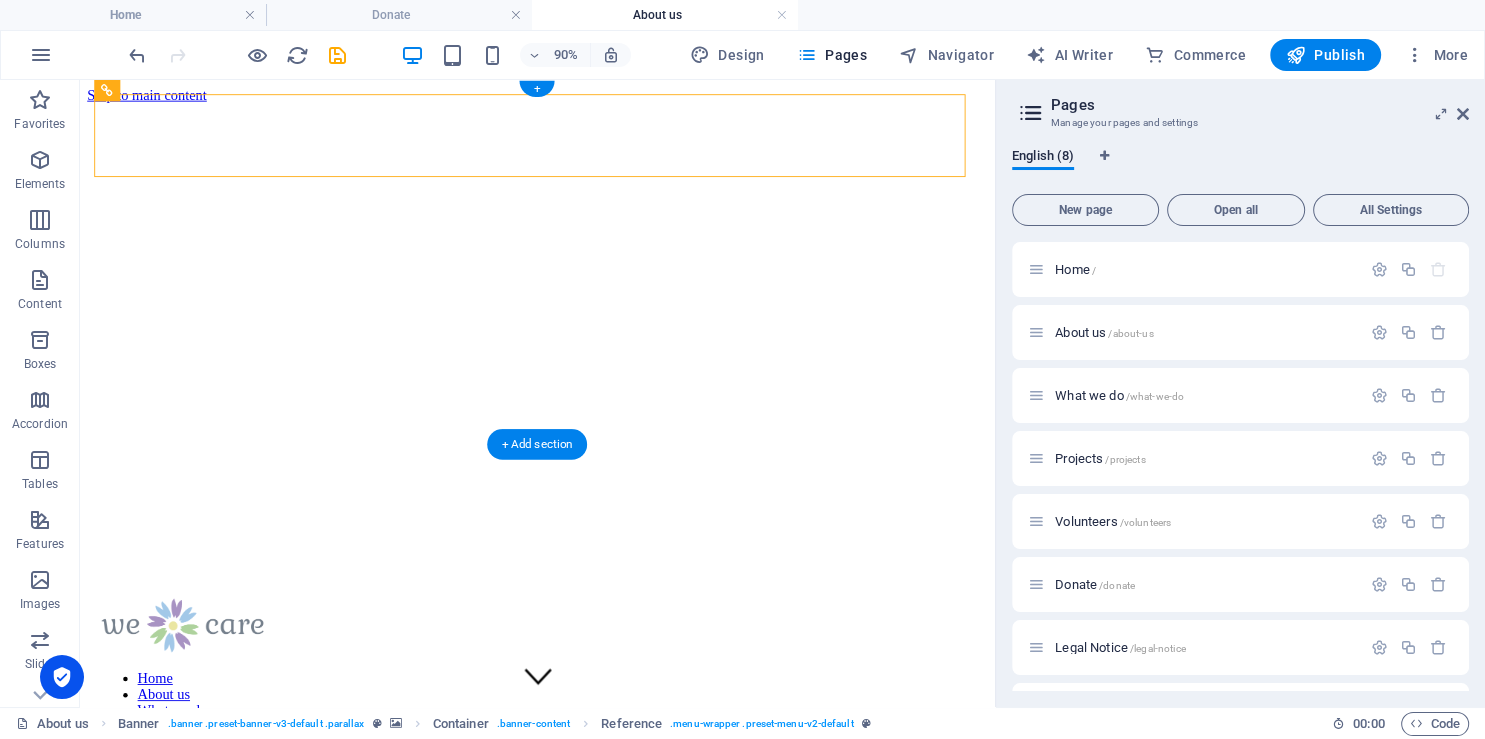 drag, startPoint x: 212, startPoint y: 147, endPoint x: 233, endPoint y: 149, distance: 21.095022 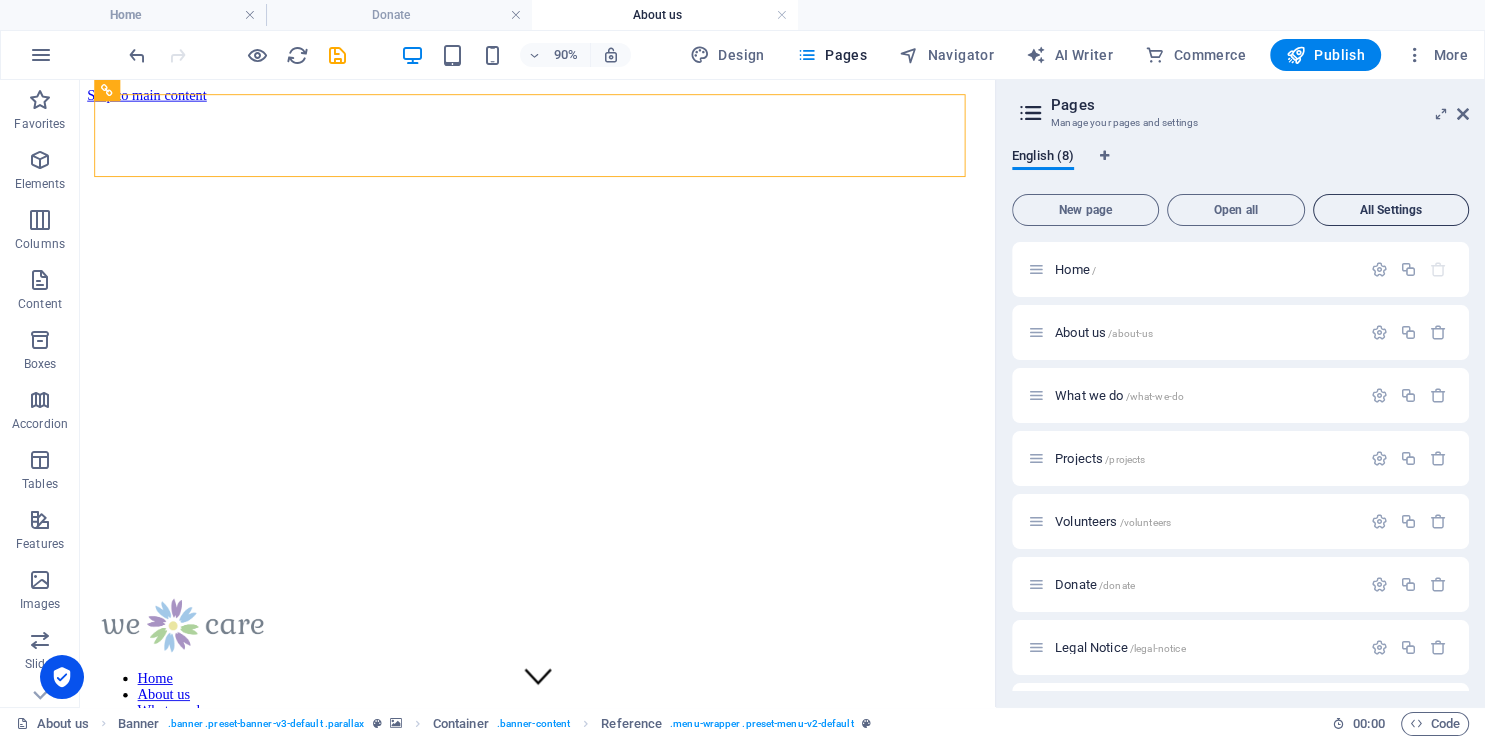 click on "All Settings" at bounding box center (1391, 210) 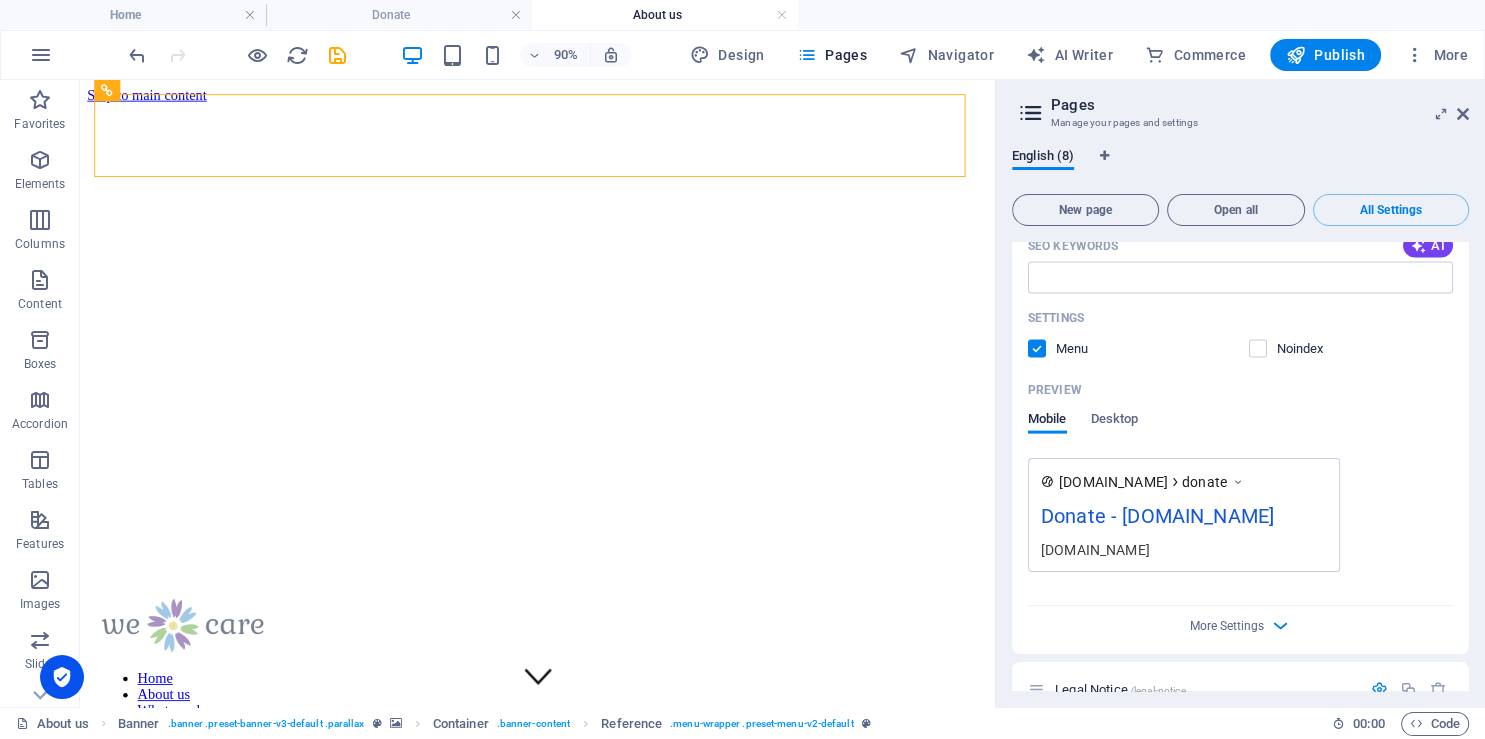 scroll, scrollTop: 4546, scrollLeft: 0, axis: vertical 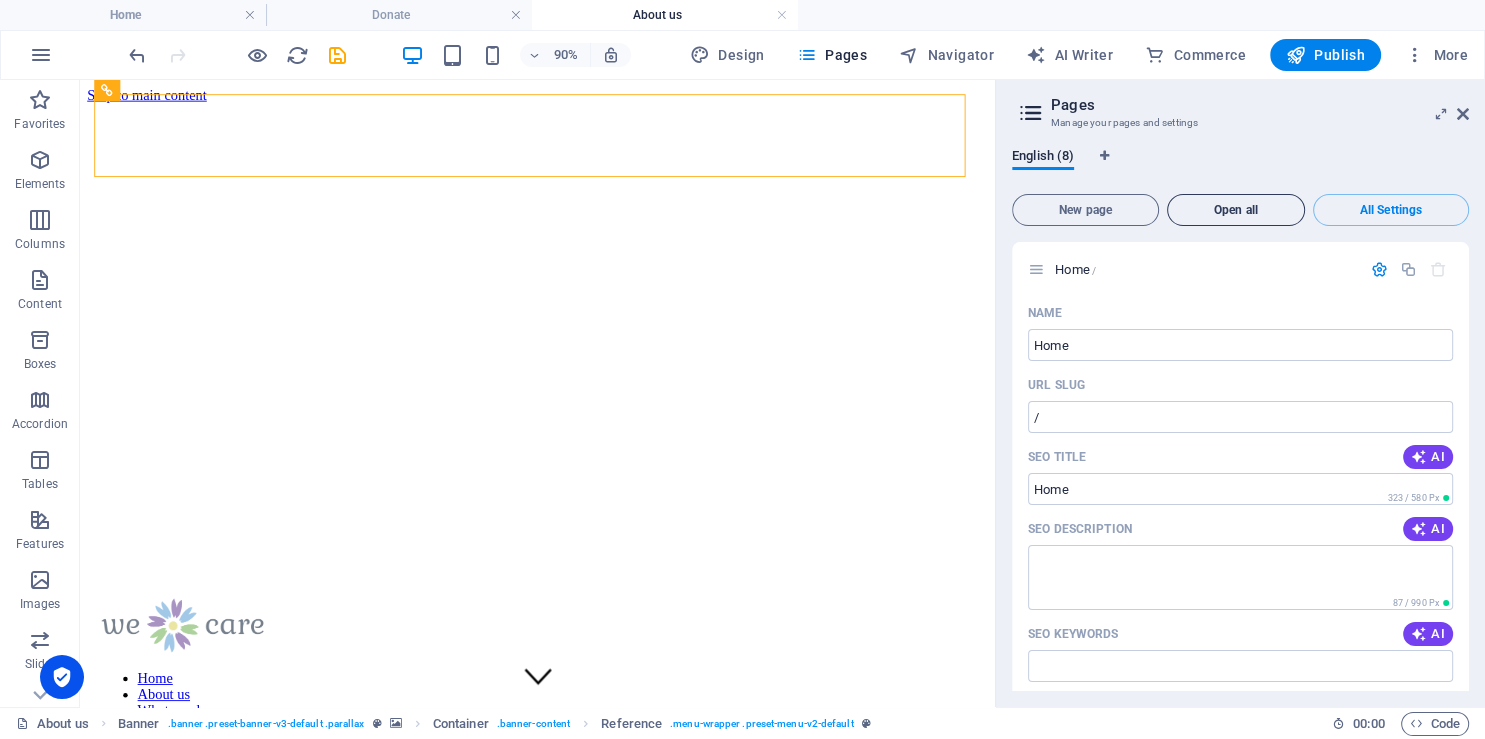 click on "Open all" at bounding box center [1236, 210] 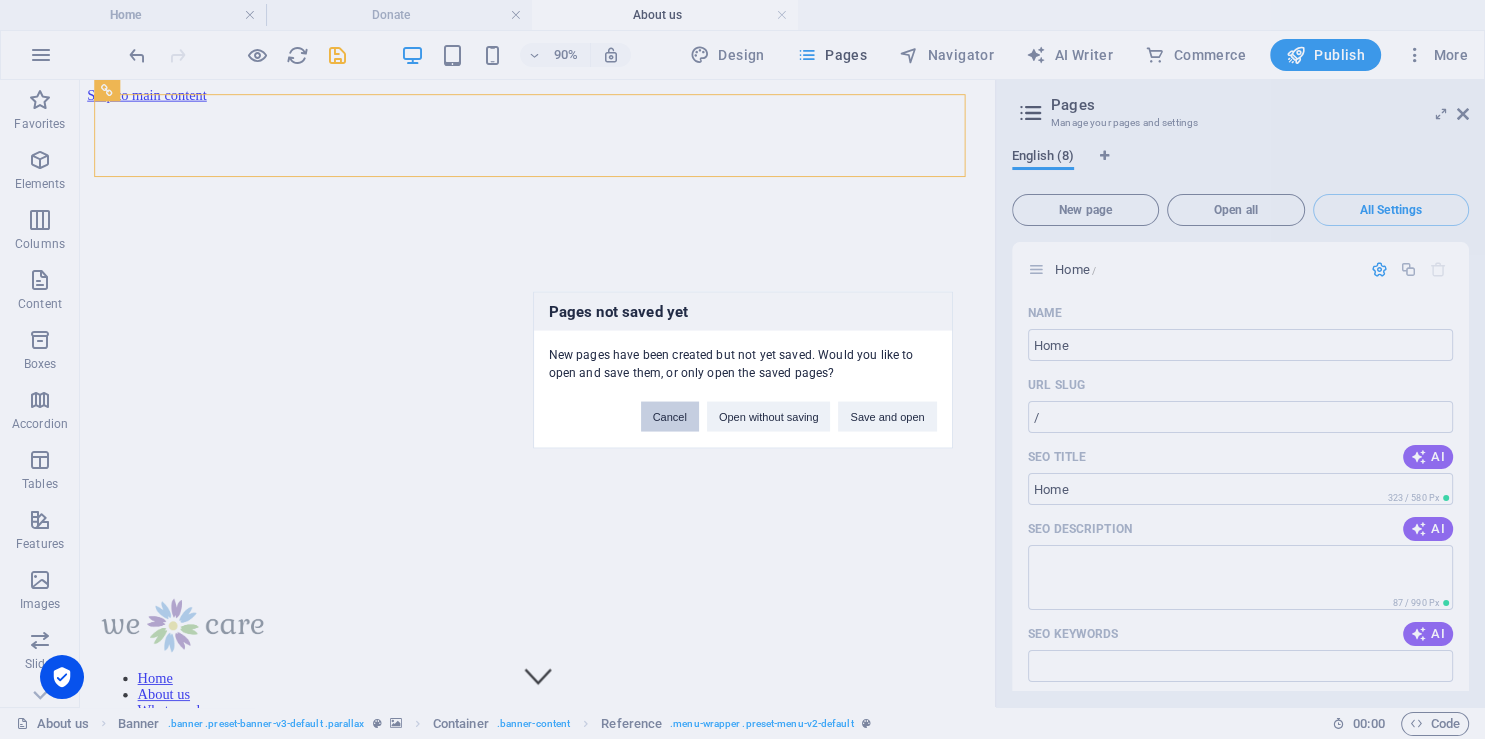 click on "Cancel" at bounding box center (670, 416) 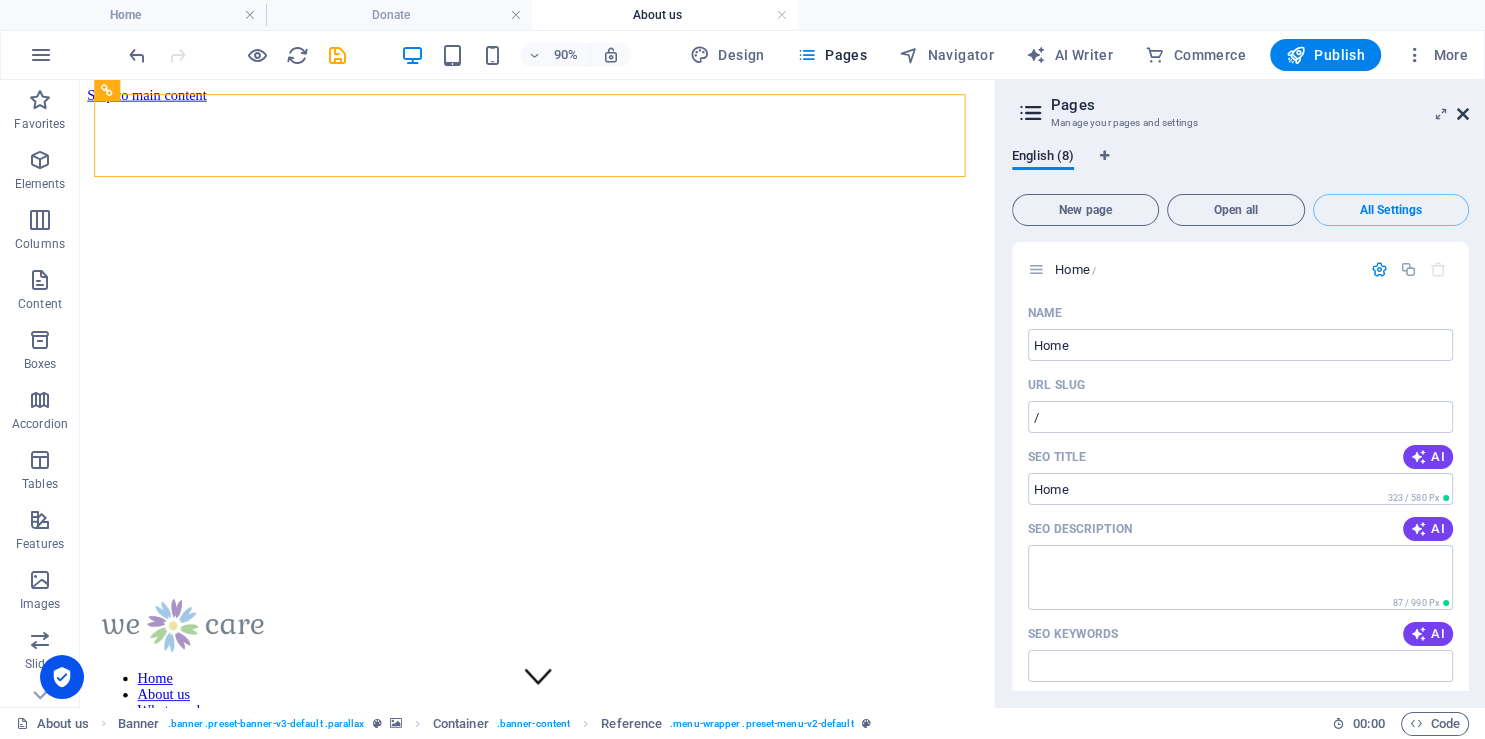 drag, startPoint x: 1465, startPoint y: 106, endPoint x: 1139, endPoint y: 105, distance: 326.00153 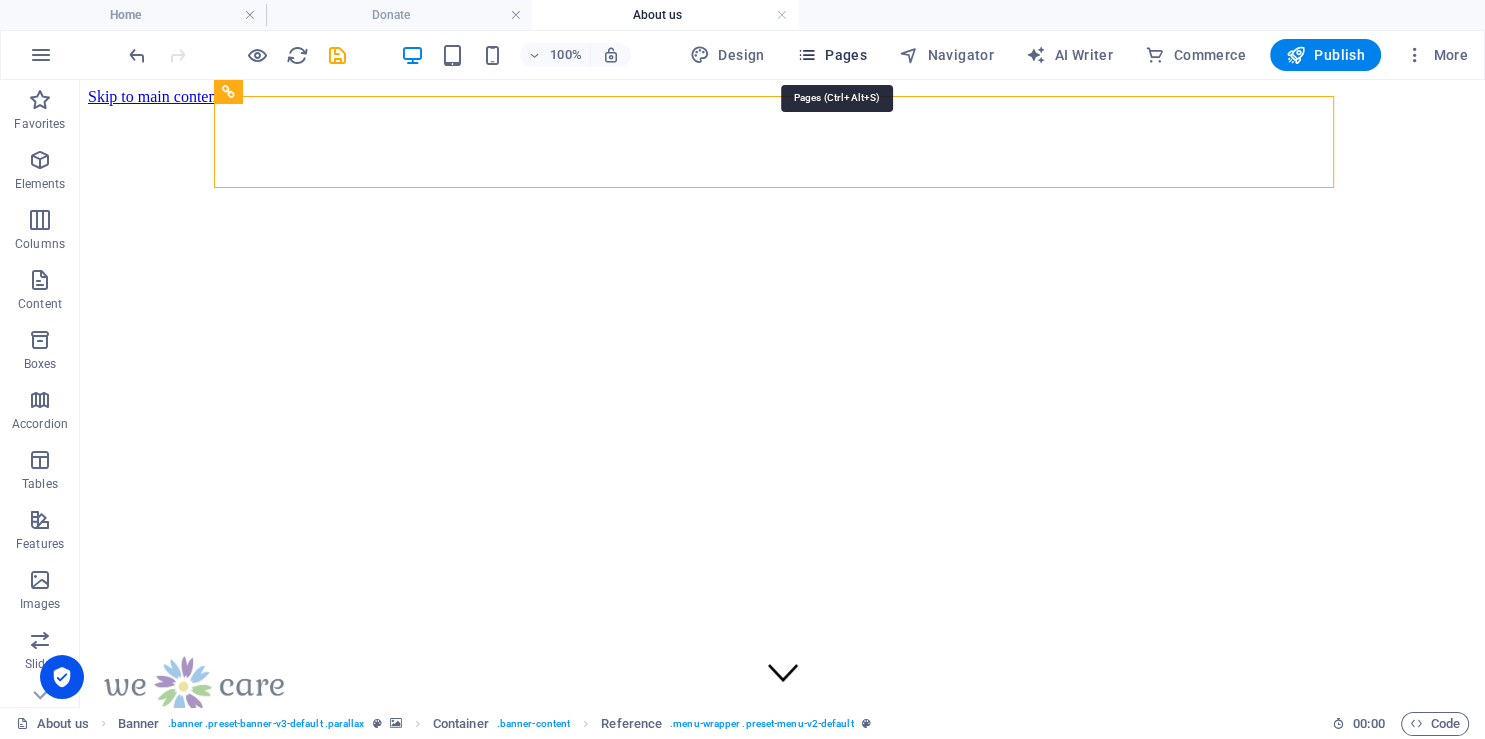 drag, startPoint x: 831, startPoint y: 58, endPoint x: 906, endPoint y: 37, distance: 77.88453 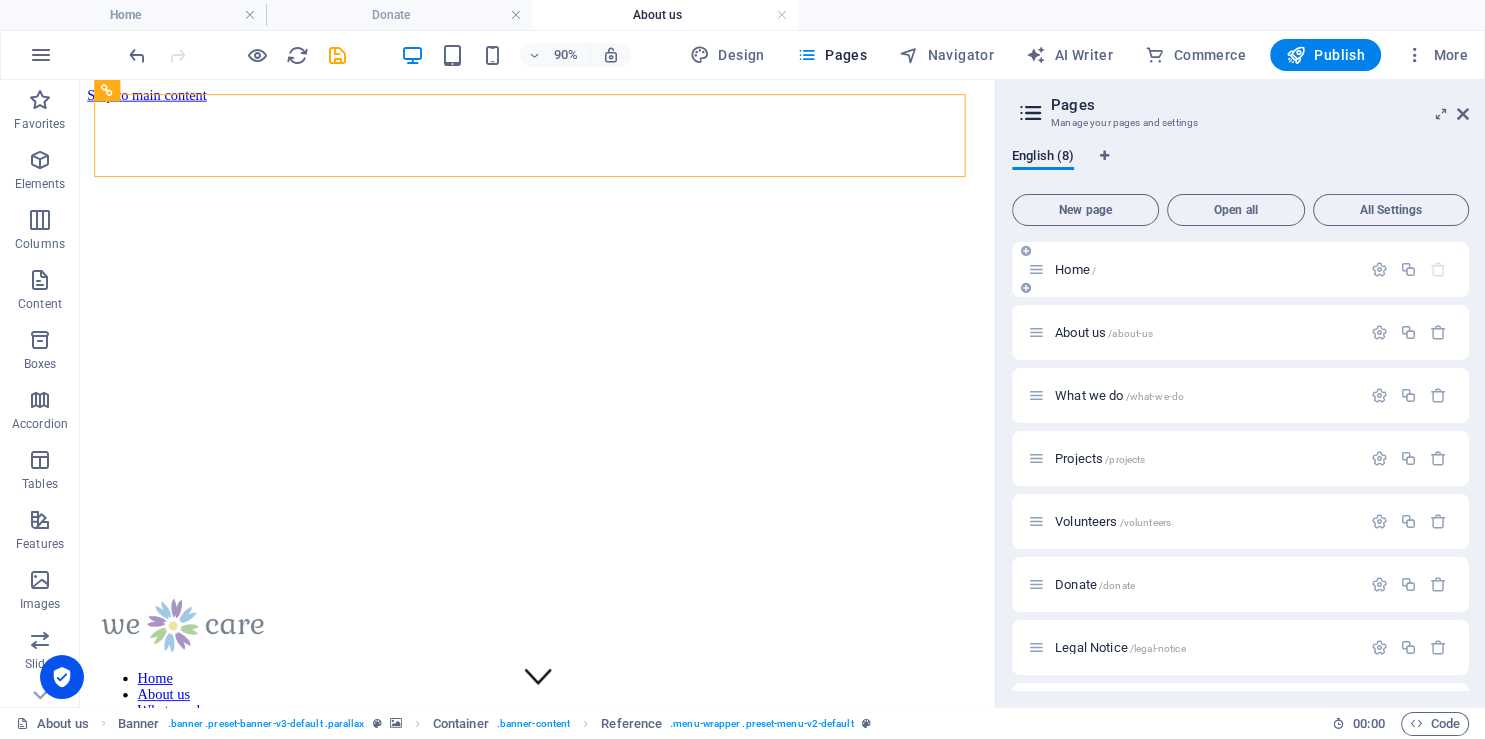 click on "Home /" at bounding box center [1075, 269] 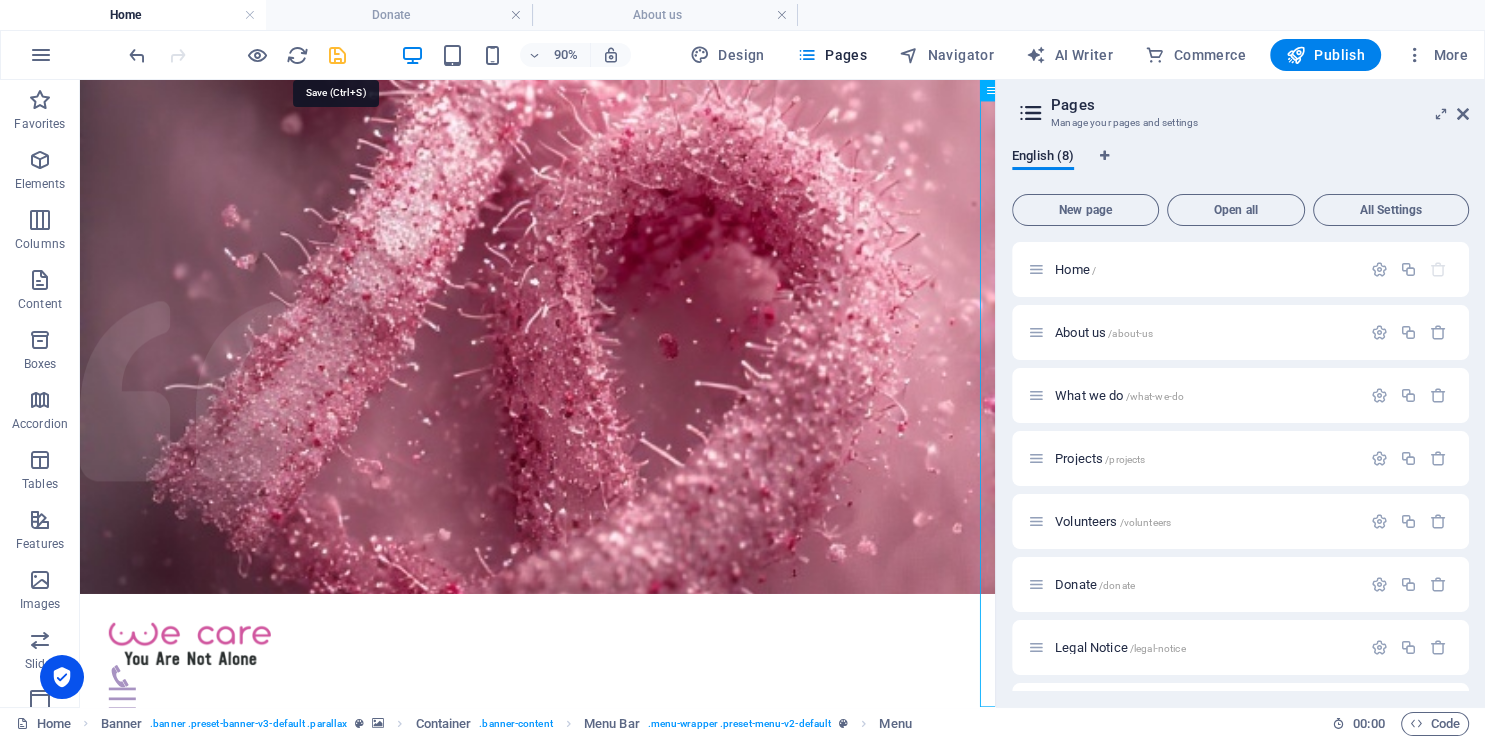 click at bounding box center (337, 55) 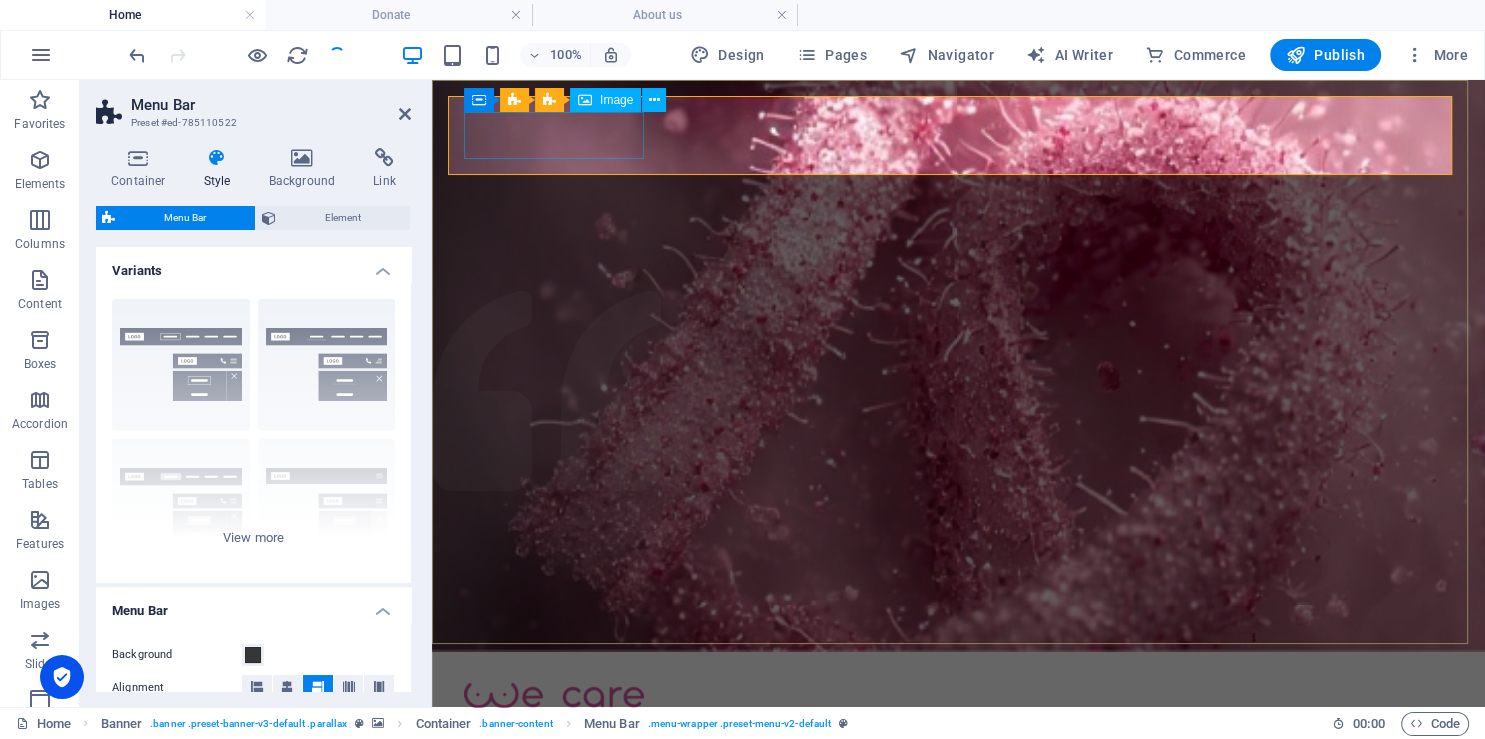 select 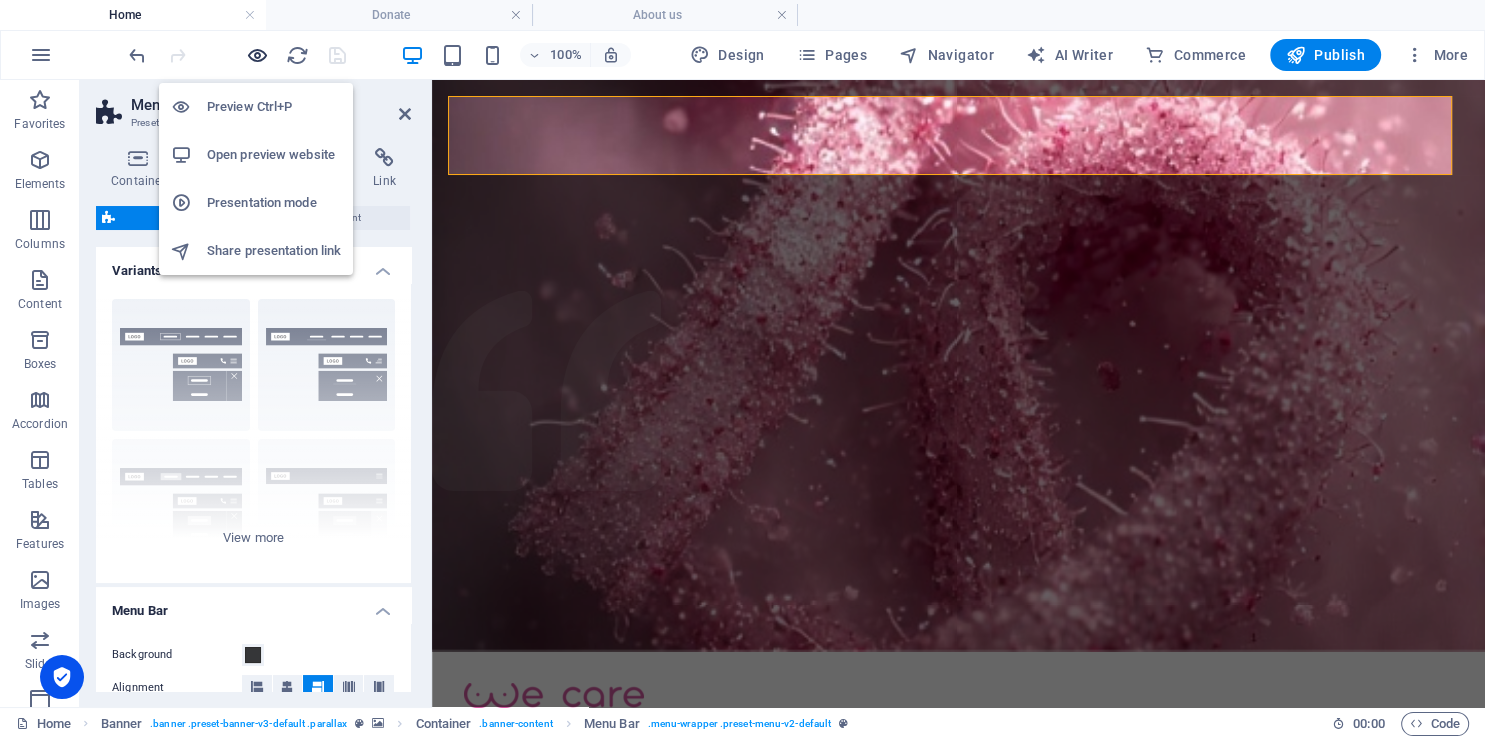 click at bounding box center [257, 55] 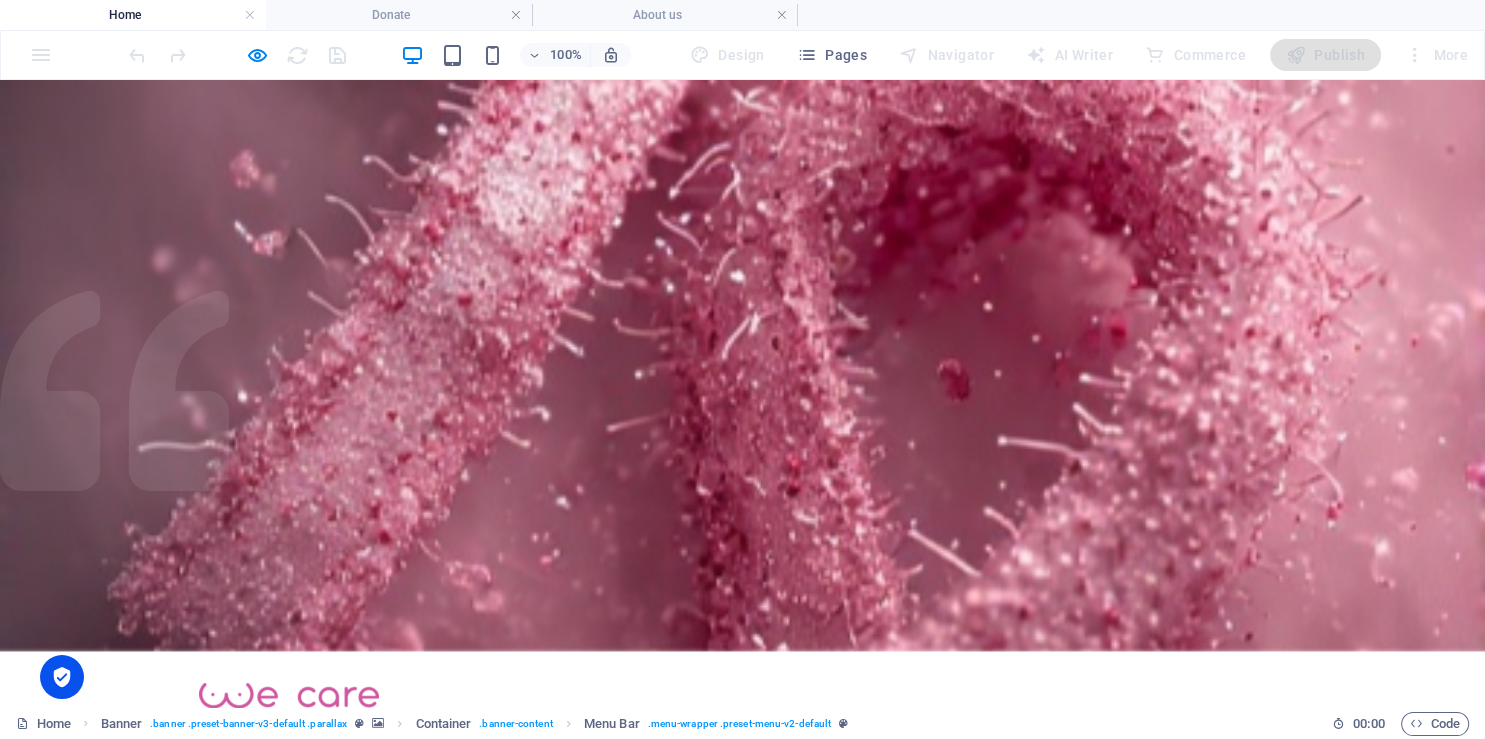 click on "Projects" at bounding box center (972, 754) 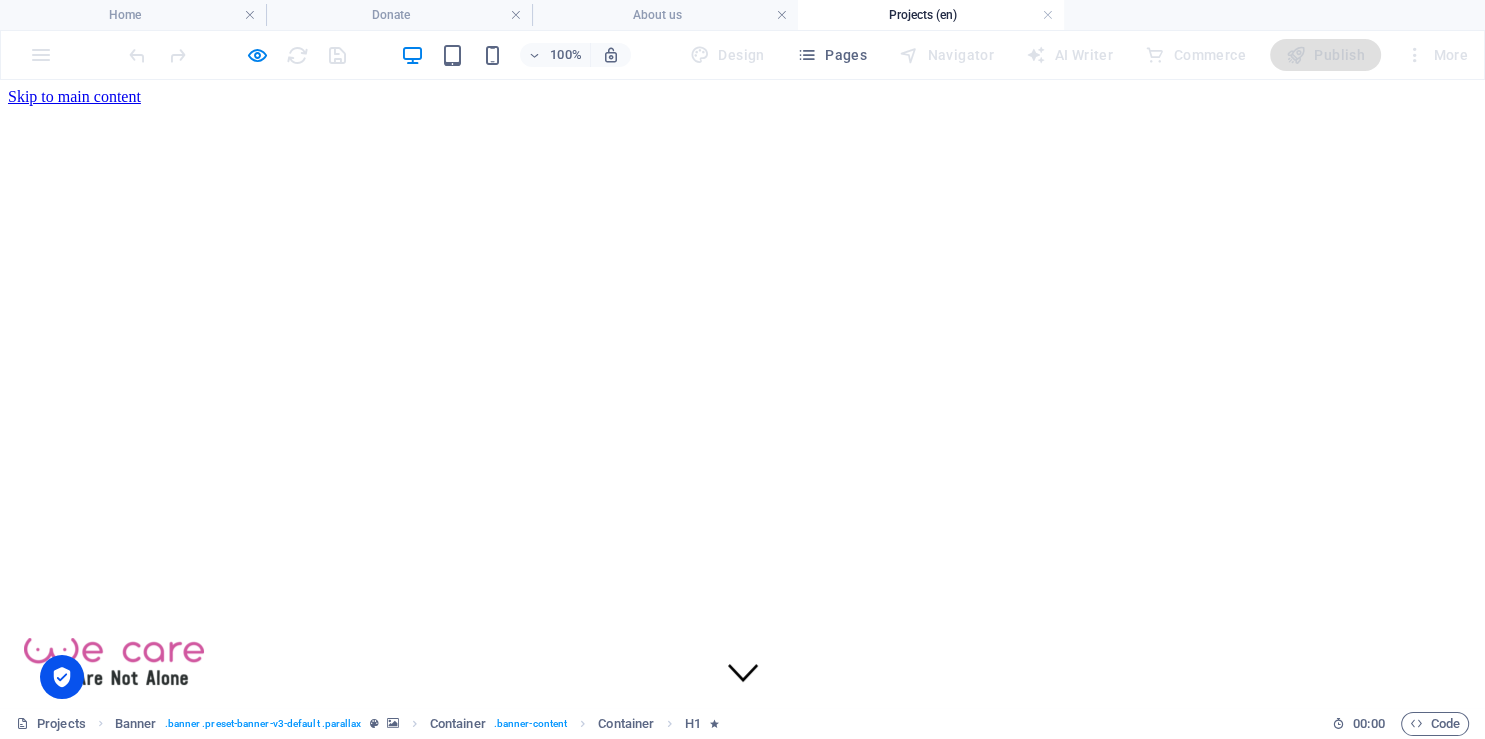 scroll, scrollTop: 0, scrollLeft: 0, axis: both 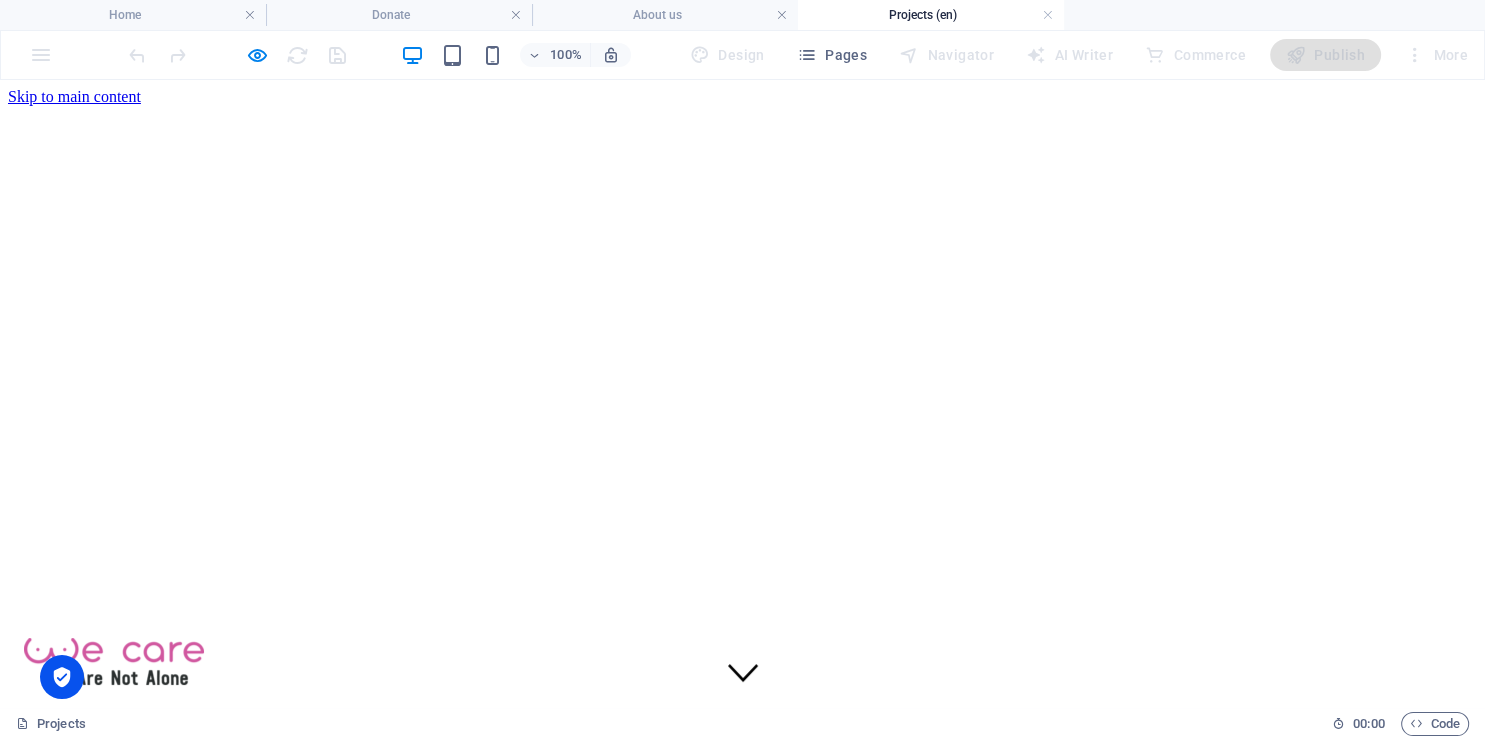 click on "Home About us What we do Projects Volunteers Donate" at bounding box center [742, 759] 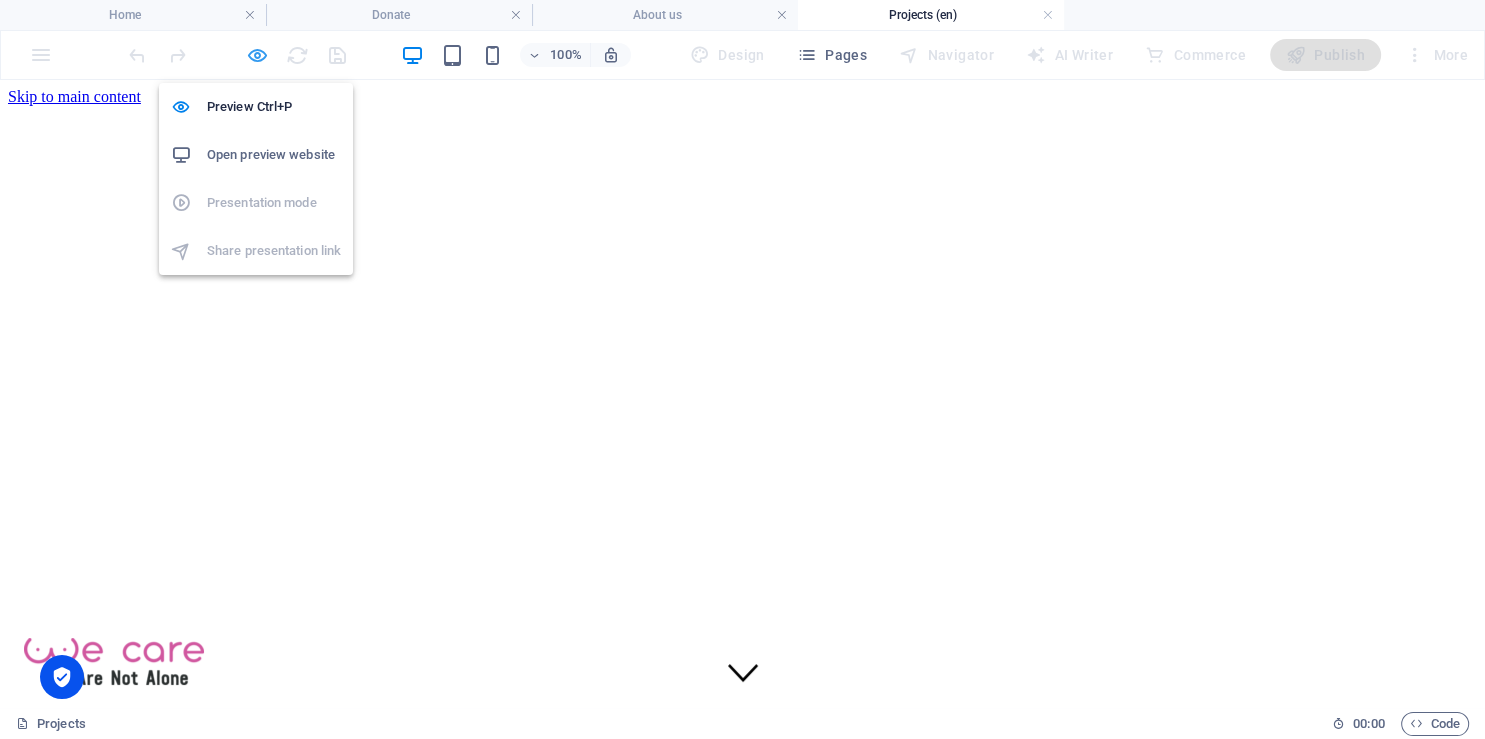 click at bounding box center [257, 55] 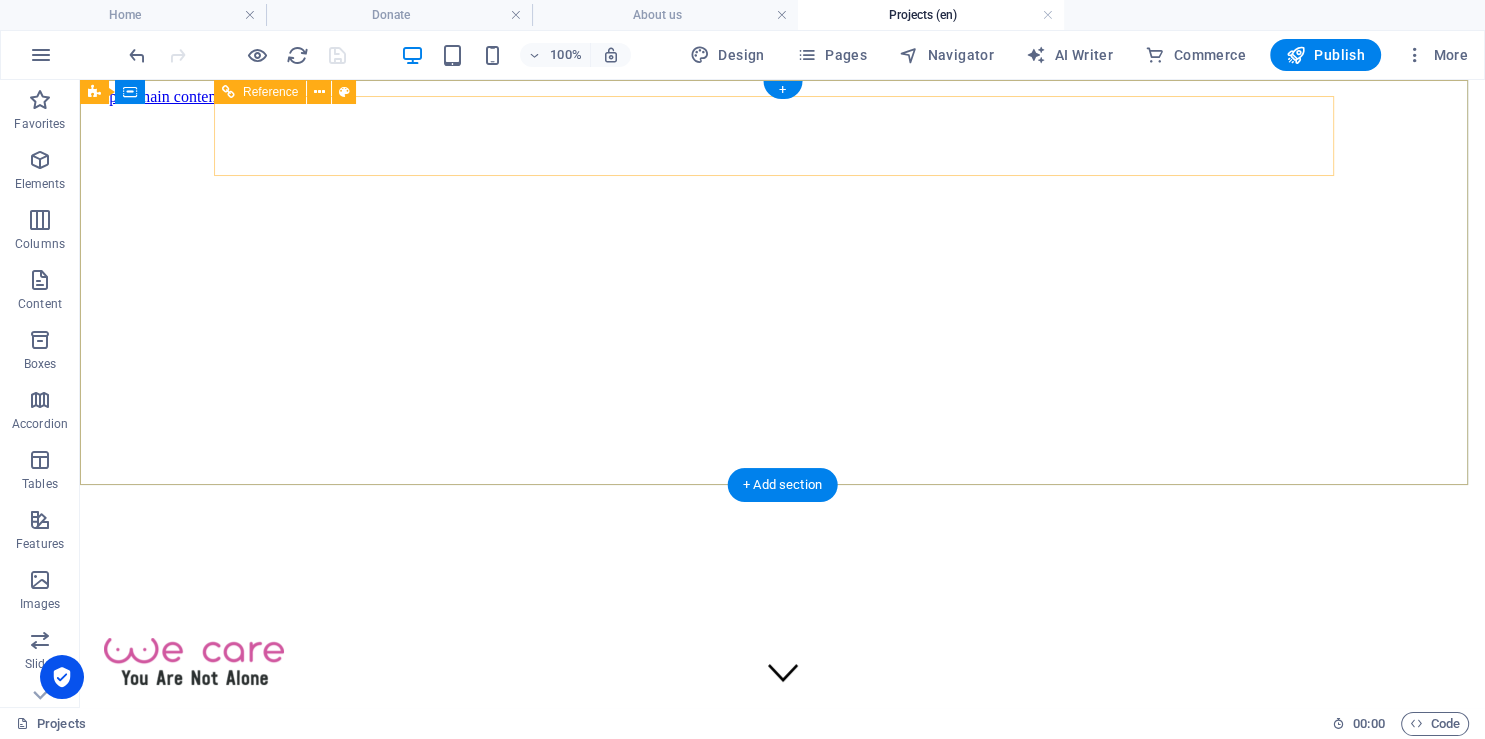 click on "Home About us What we do Projects Volunteers Donate" at bounding box center (782, 759) 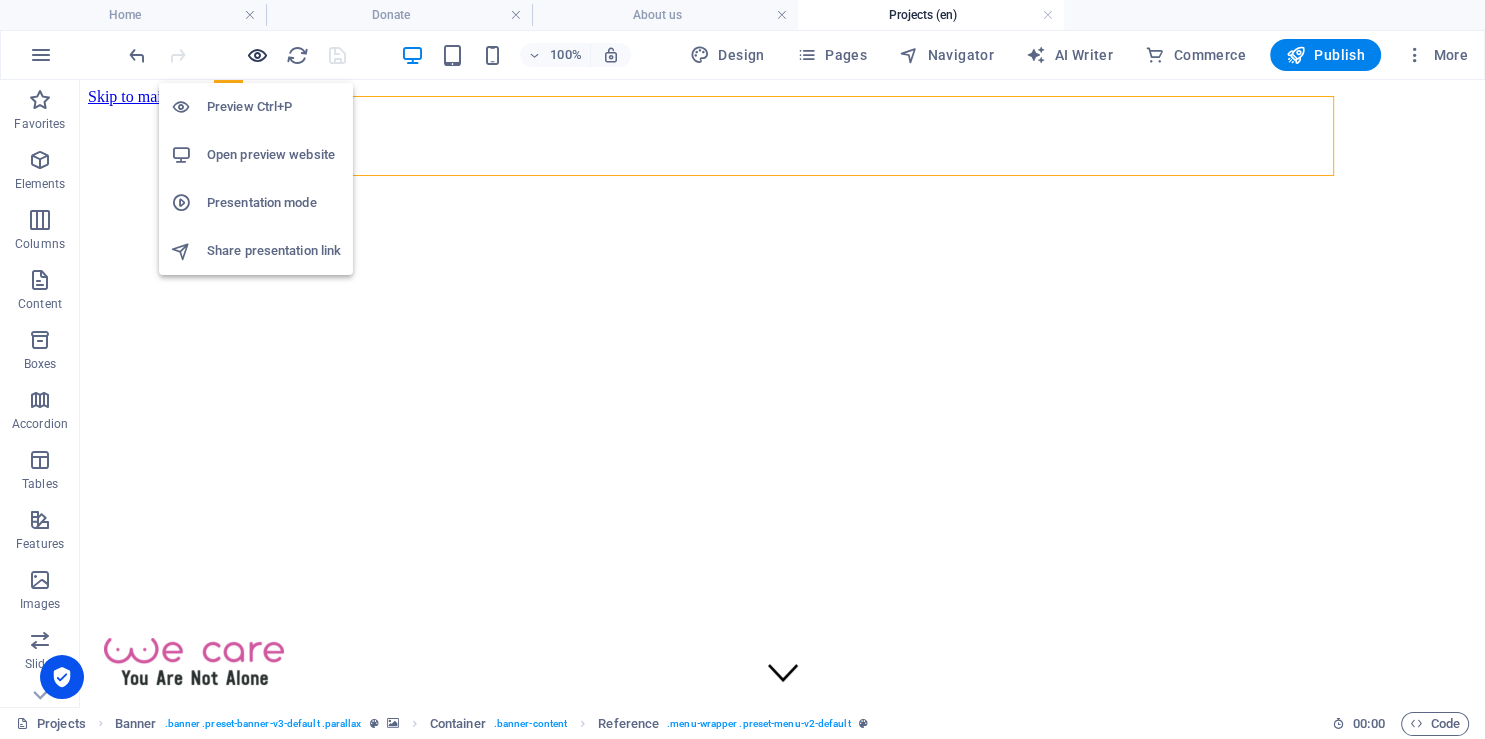 click at bounding box center [257, 55] 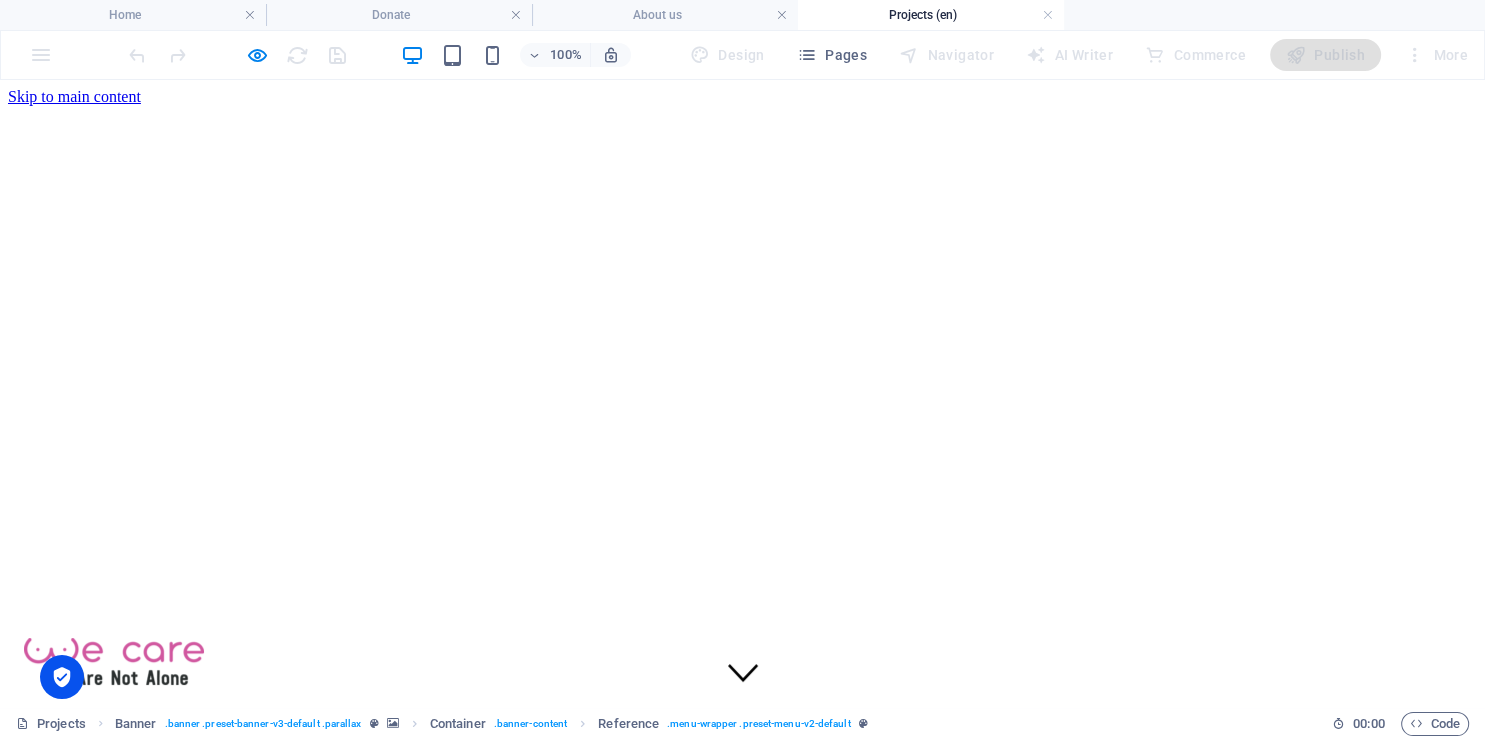 click on "What we do" at bounding box center [102, 749] 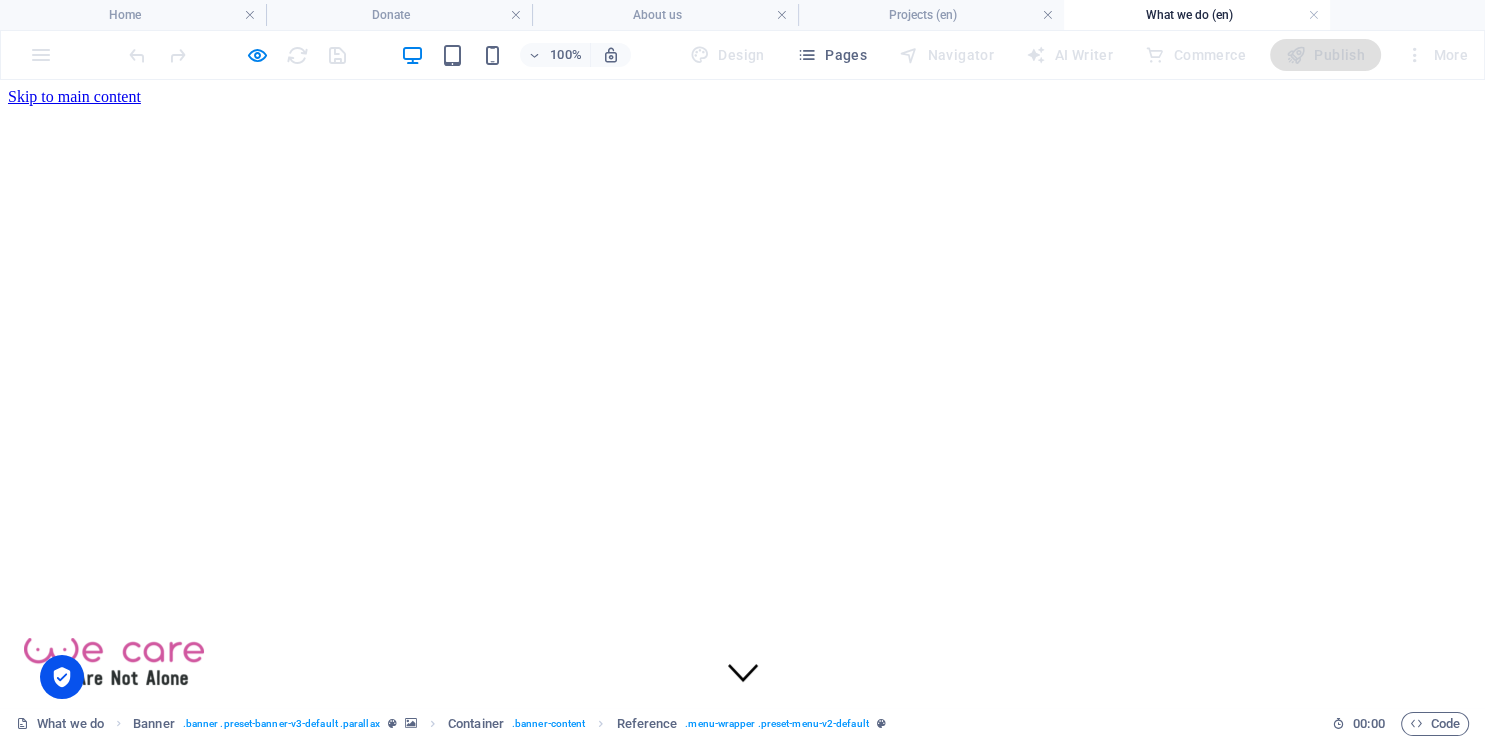 scroll, scrollTop: 0, scrollLeft: 0, axis: both 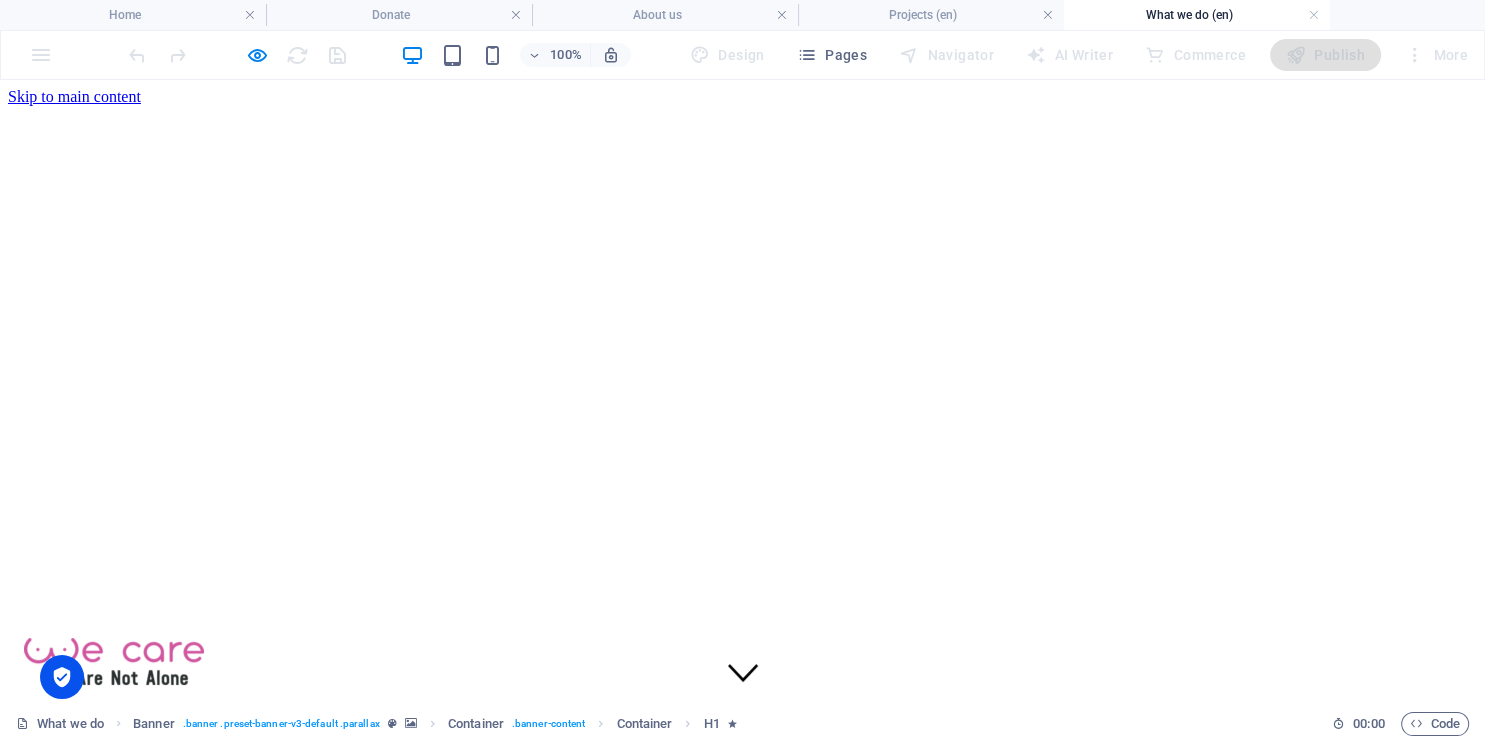 click on "What we do (en)" at bounding box center [1197, 15] 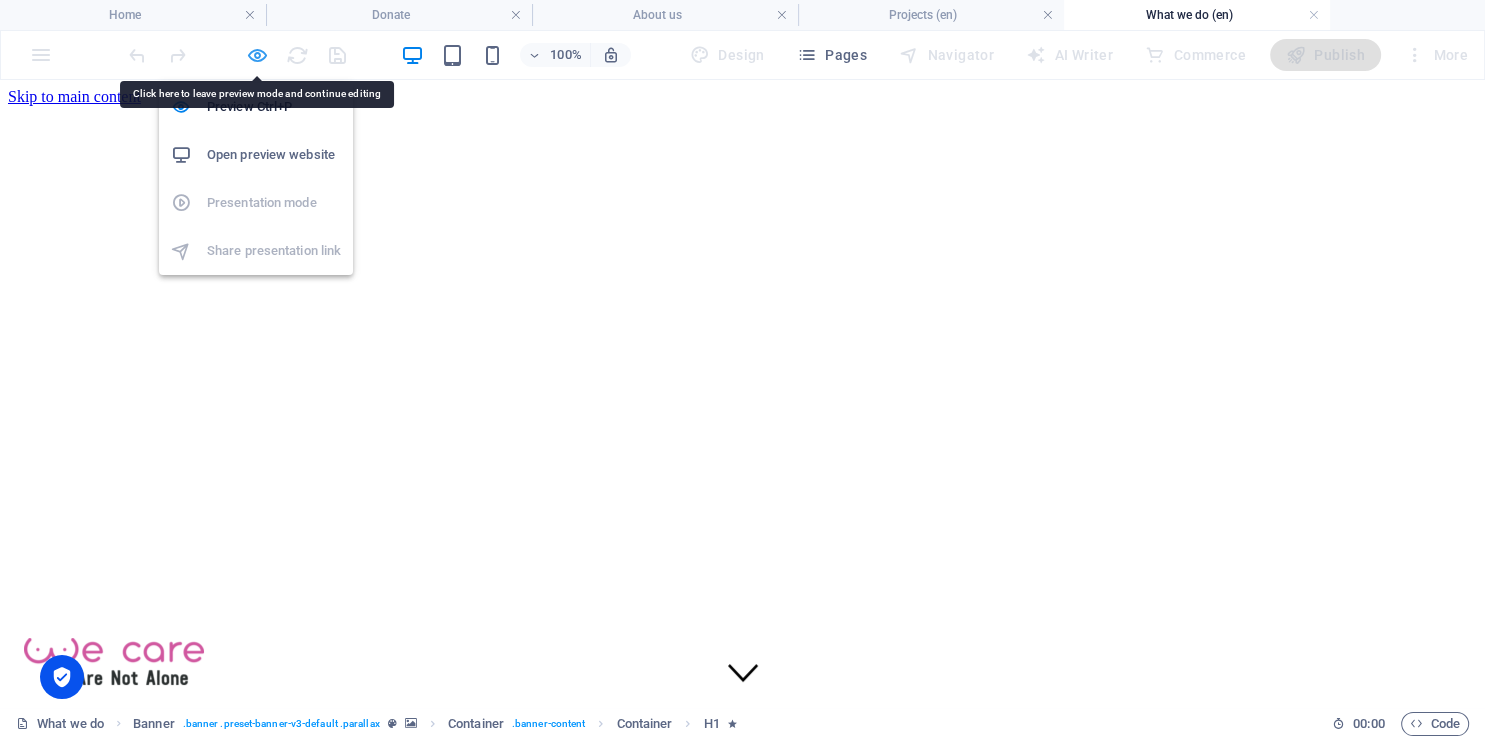 click at bounding box center [257, 55] 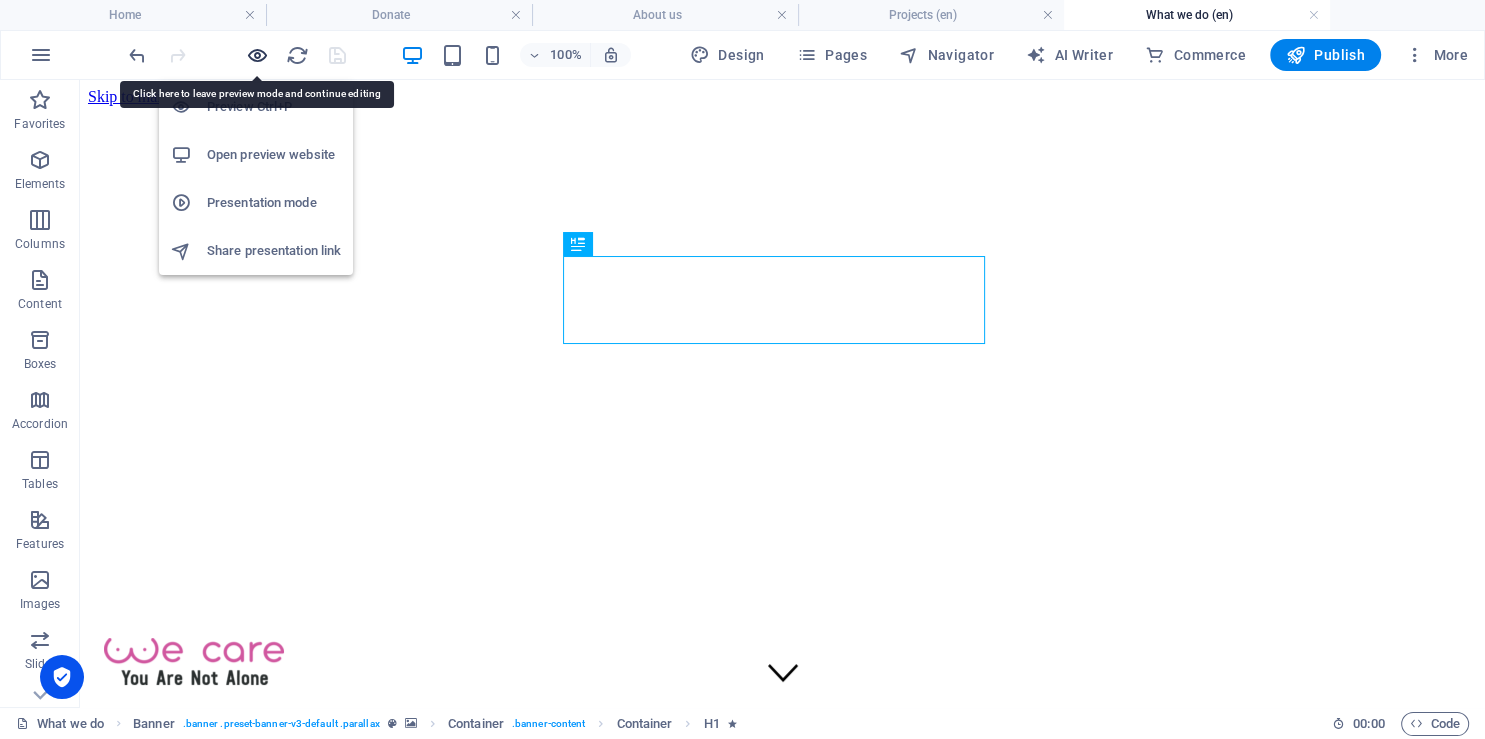 click at bounding box center (257, 55) 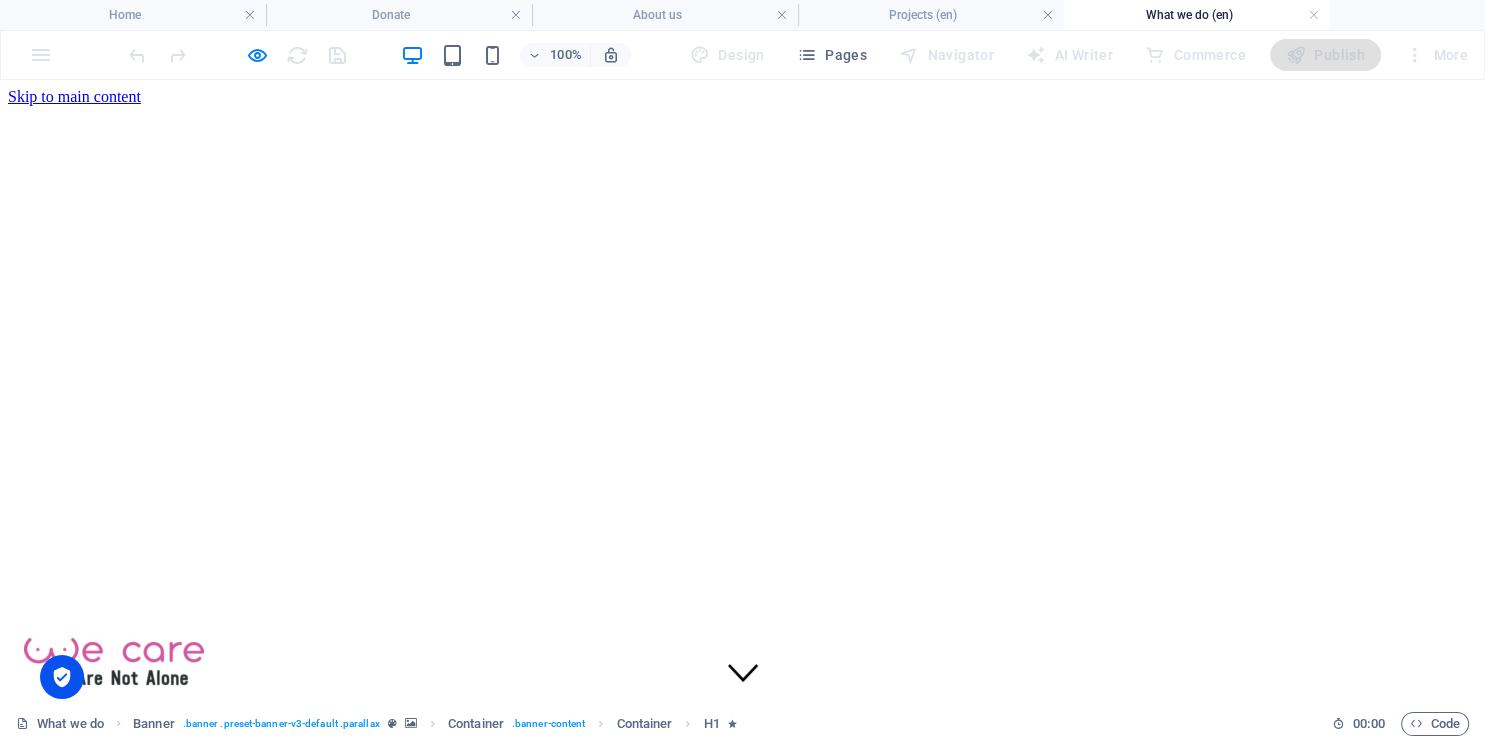 click on "Home" at bounding box center (83, 713) 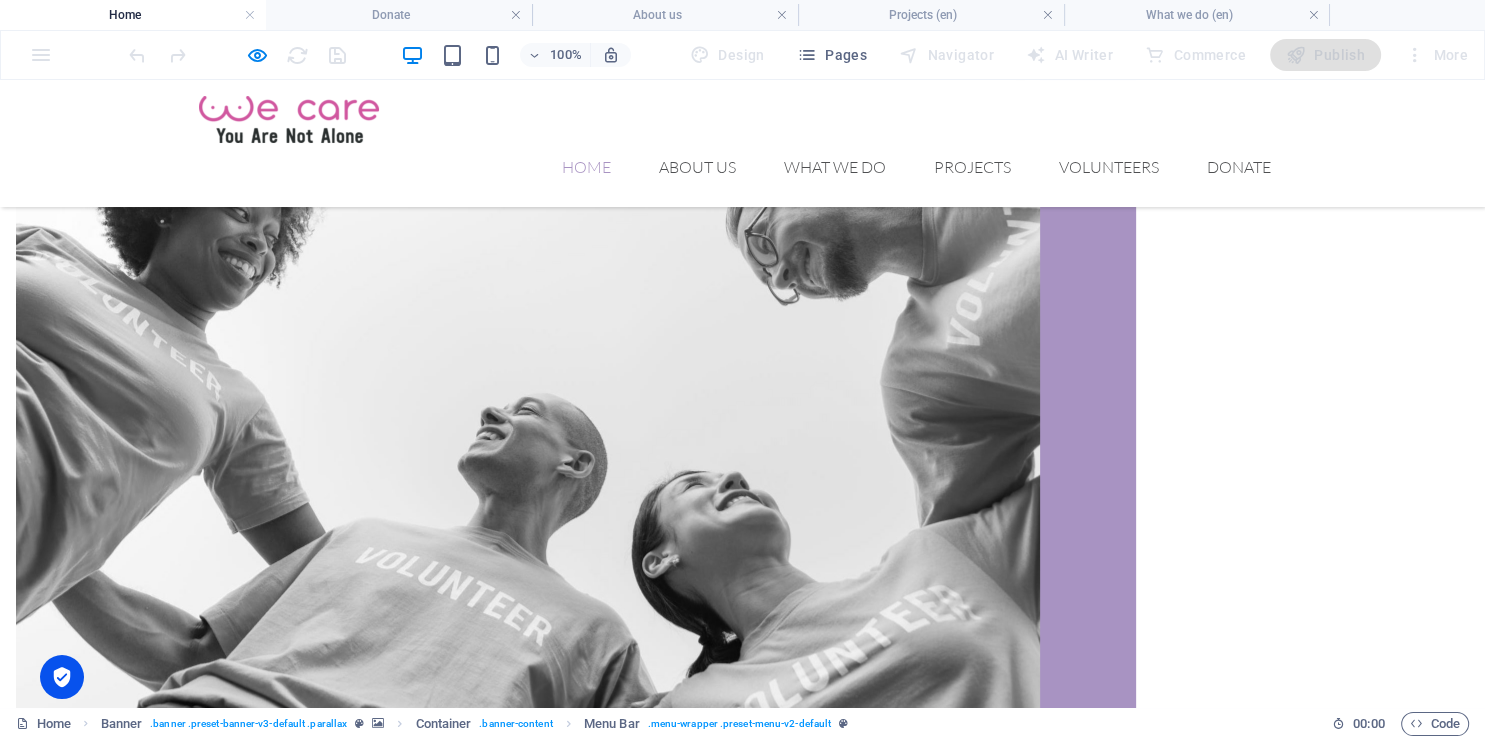 scroll, scrollTop: 1184, scrollLeft: 0, axis: vertical 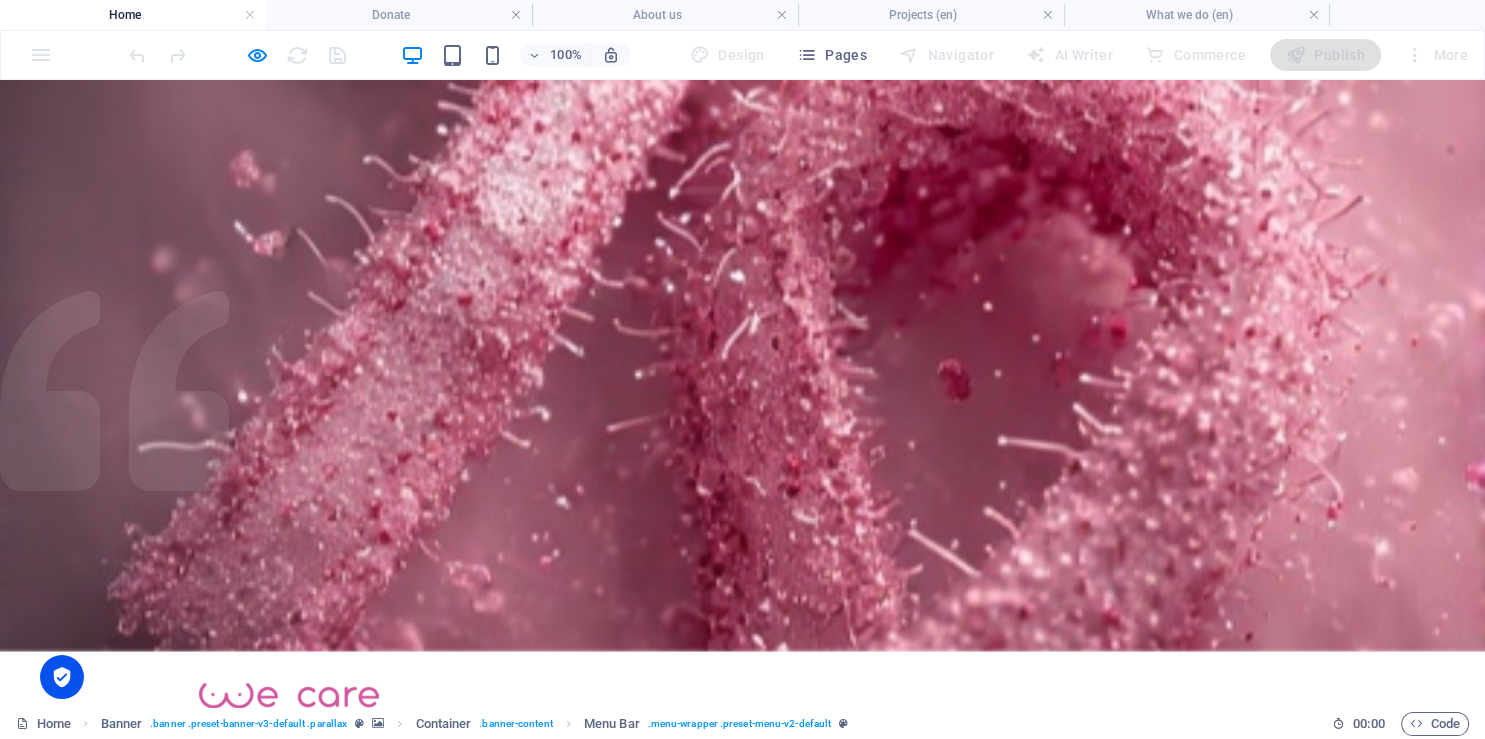 click on "Publish" at bounding box center [1325, 55] 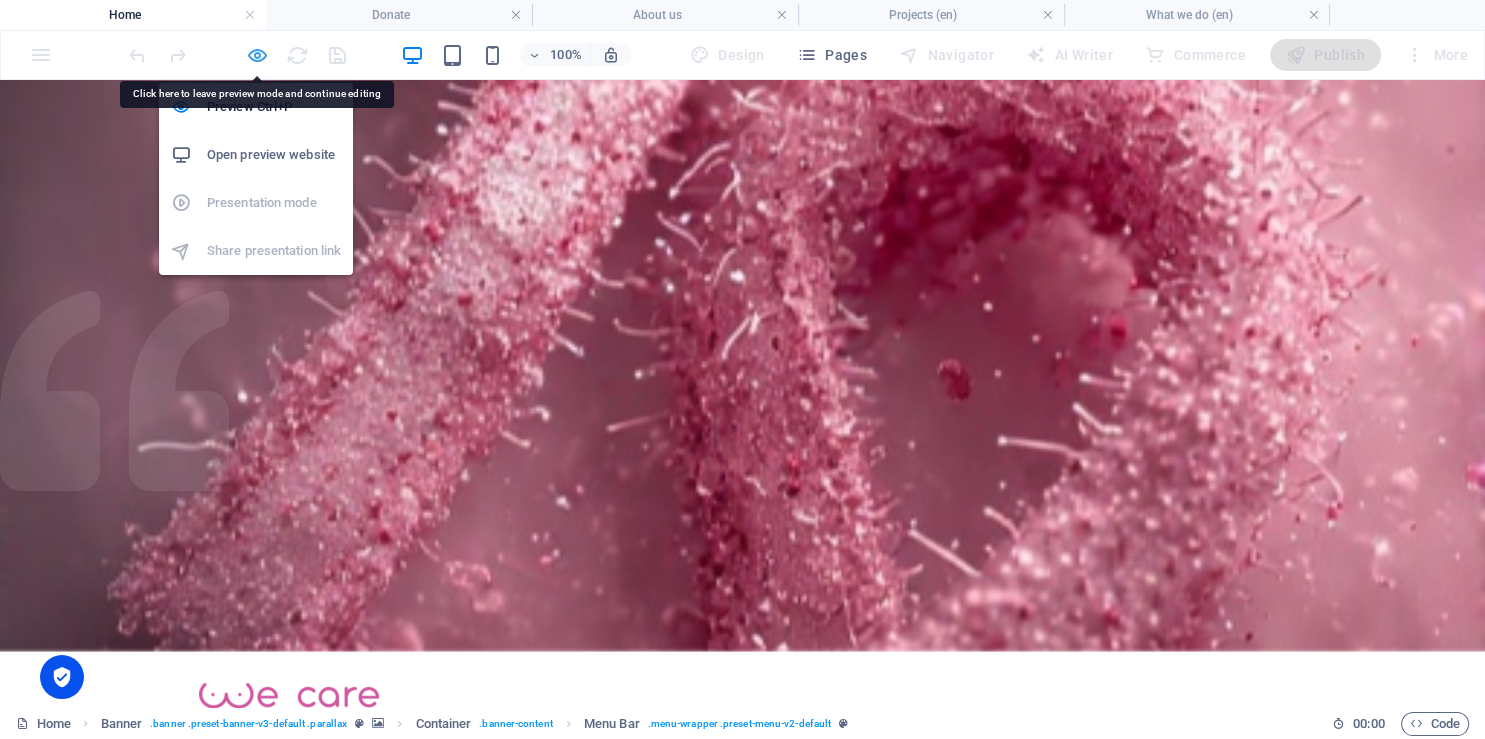 click at bounding box center [257, 55] 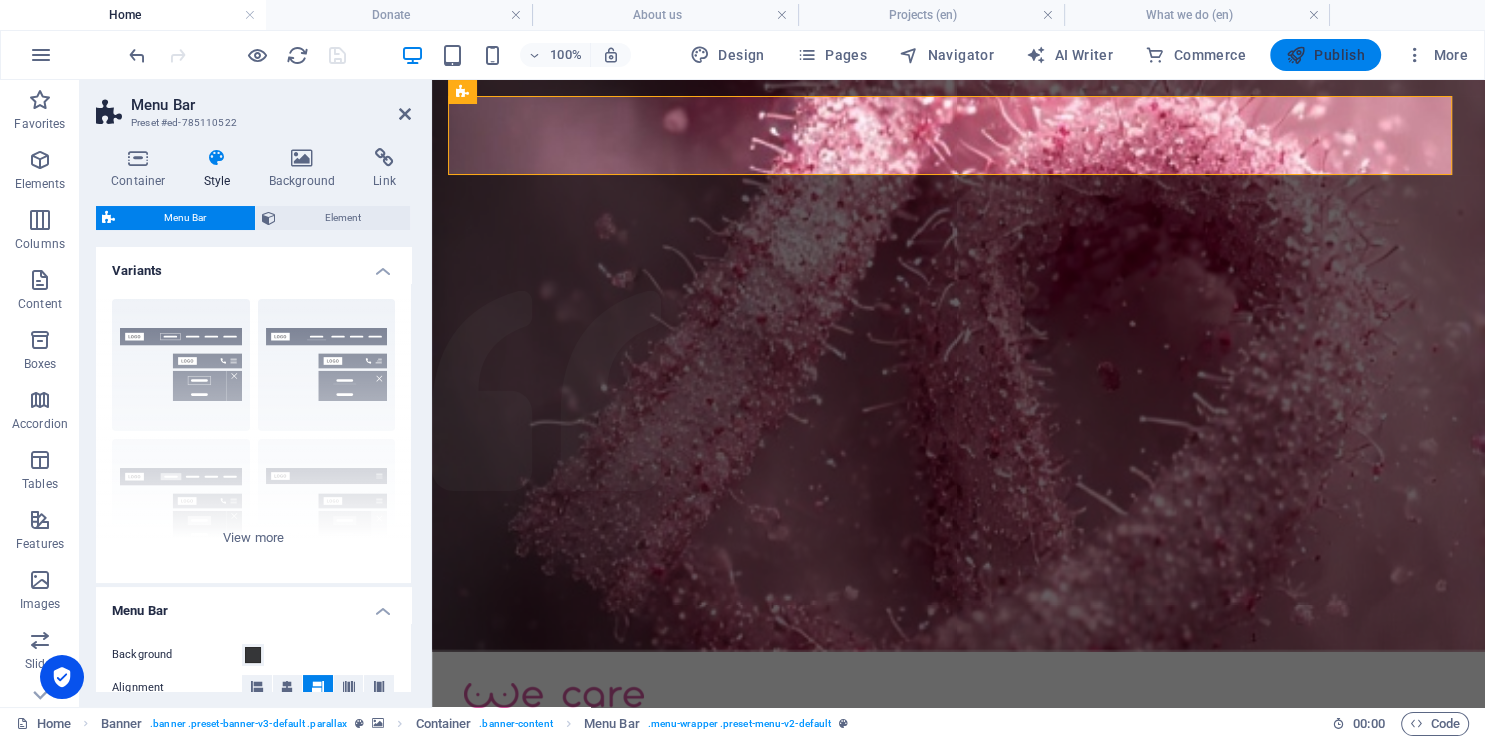 click on "Publish" at bounding box center [1325, 55] 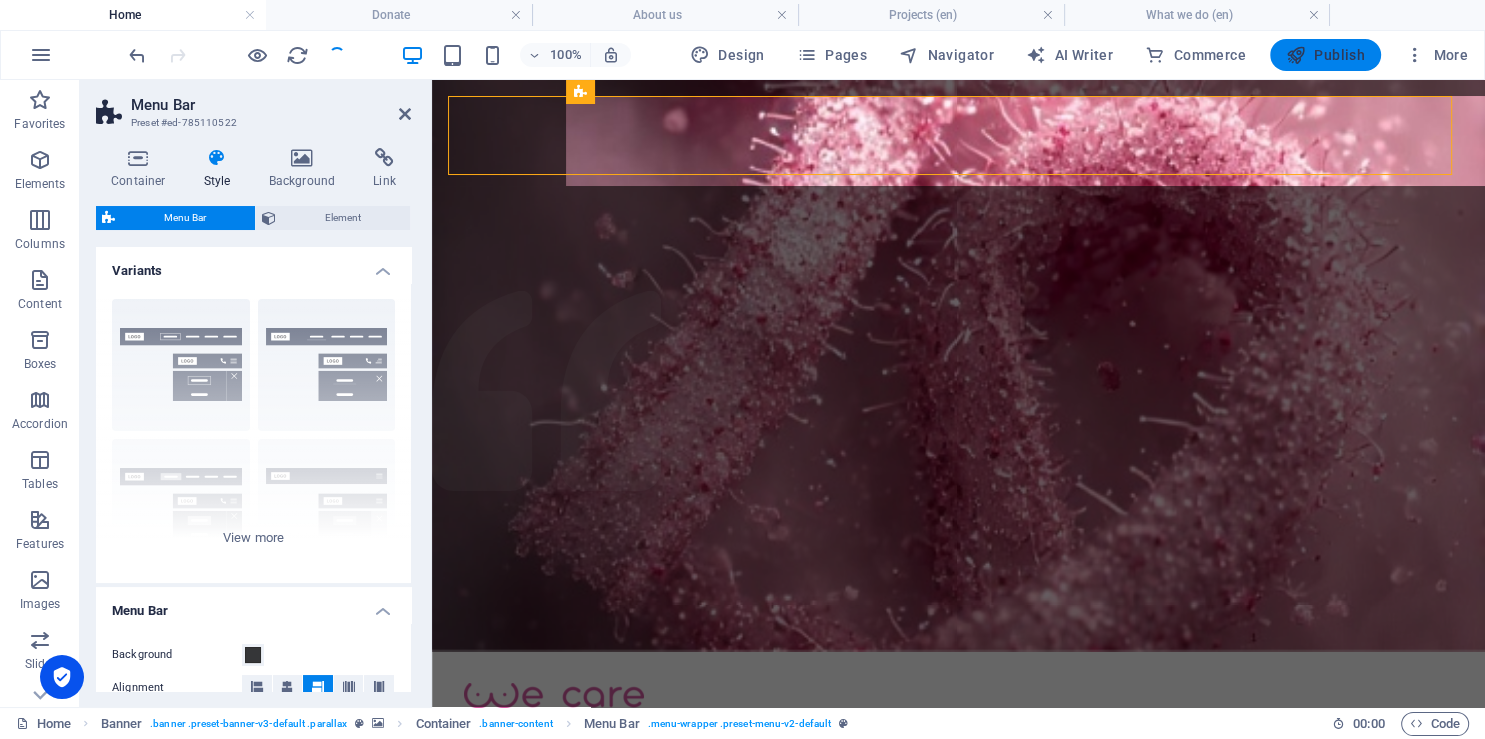 select 